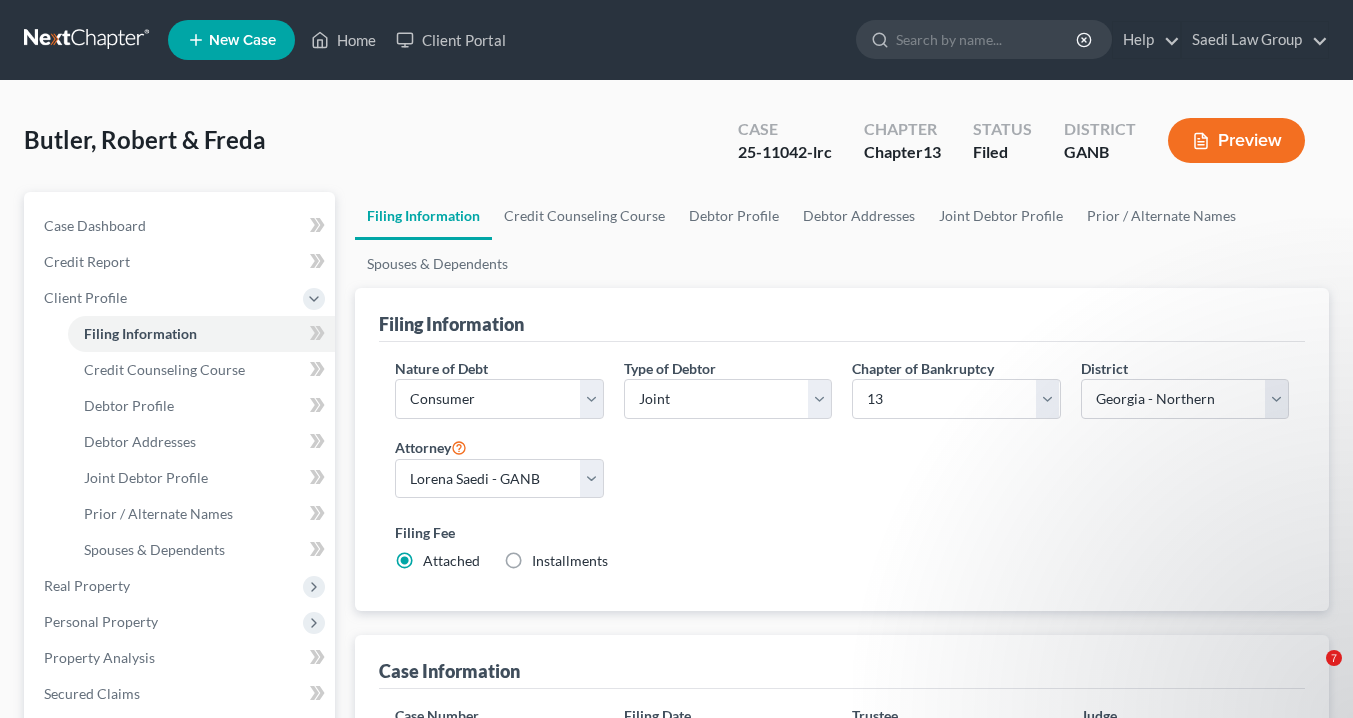 select on "1" 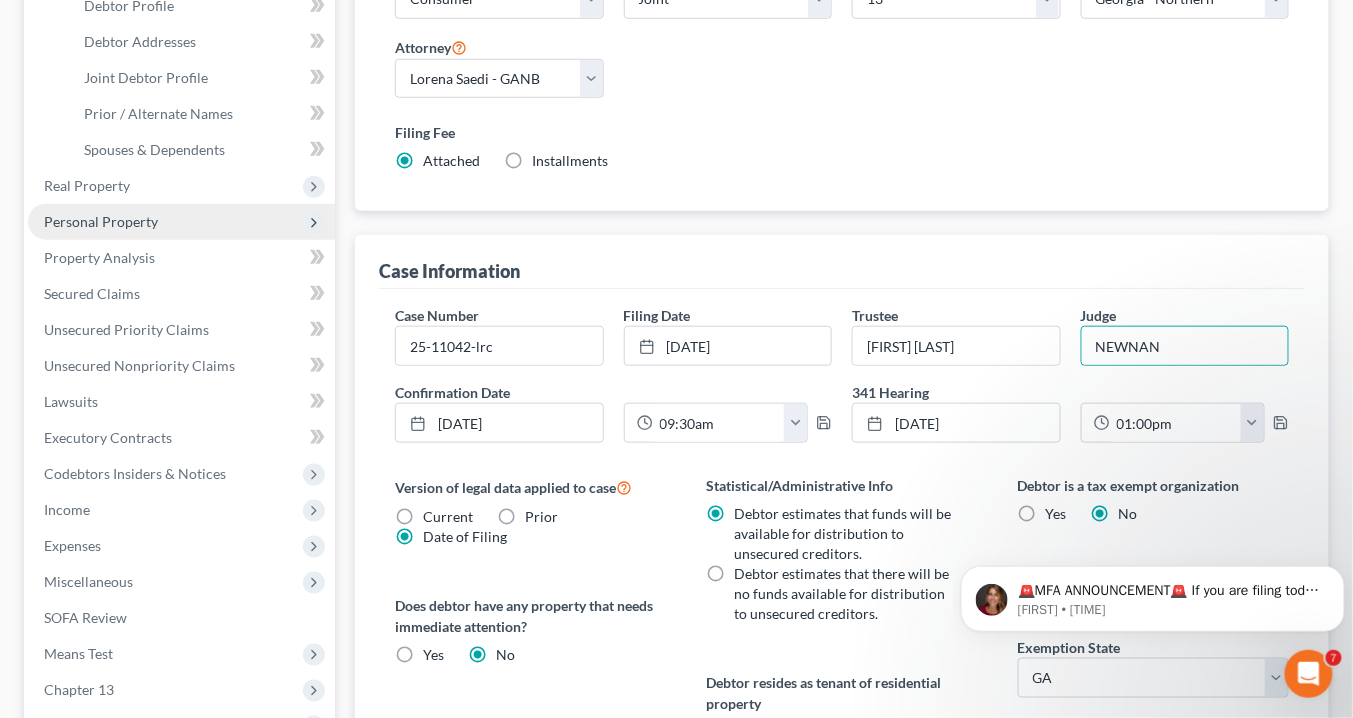 scroll, scrollTop: 0, scrollLeft: 0, axis: both 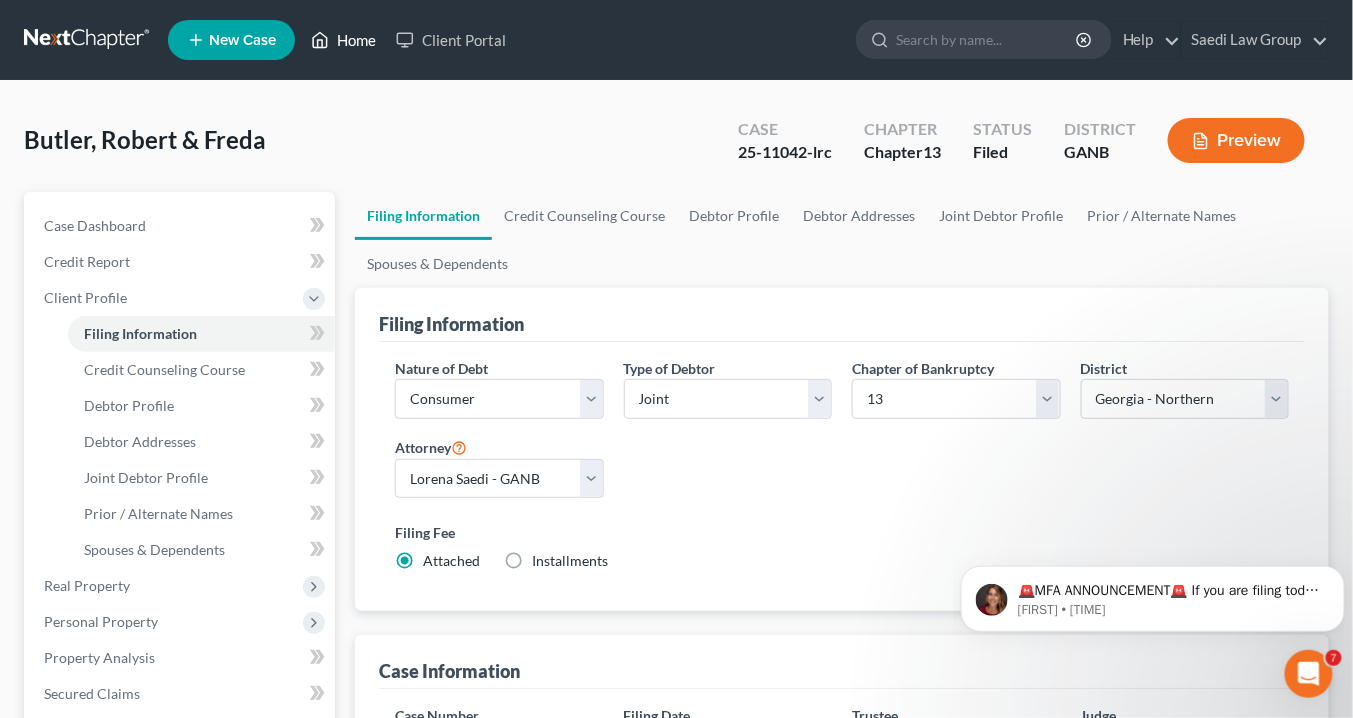 click on "Home" at bounding box center (343, 40) 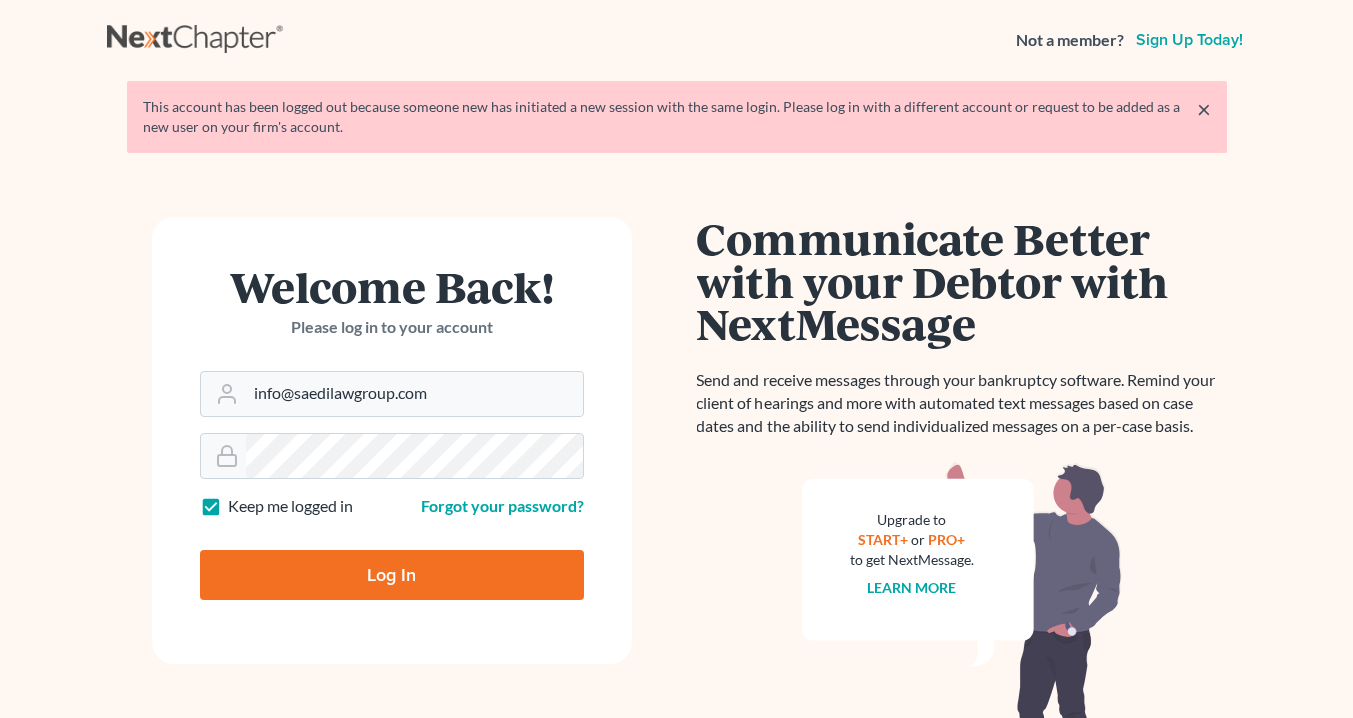 scroll, scrollTop: 0, scrollLeft: 0, axis: both 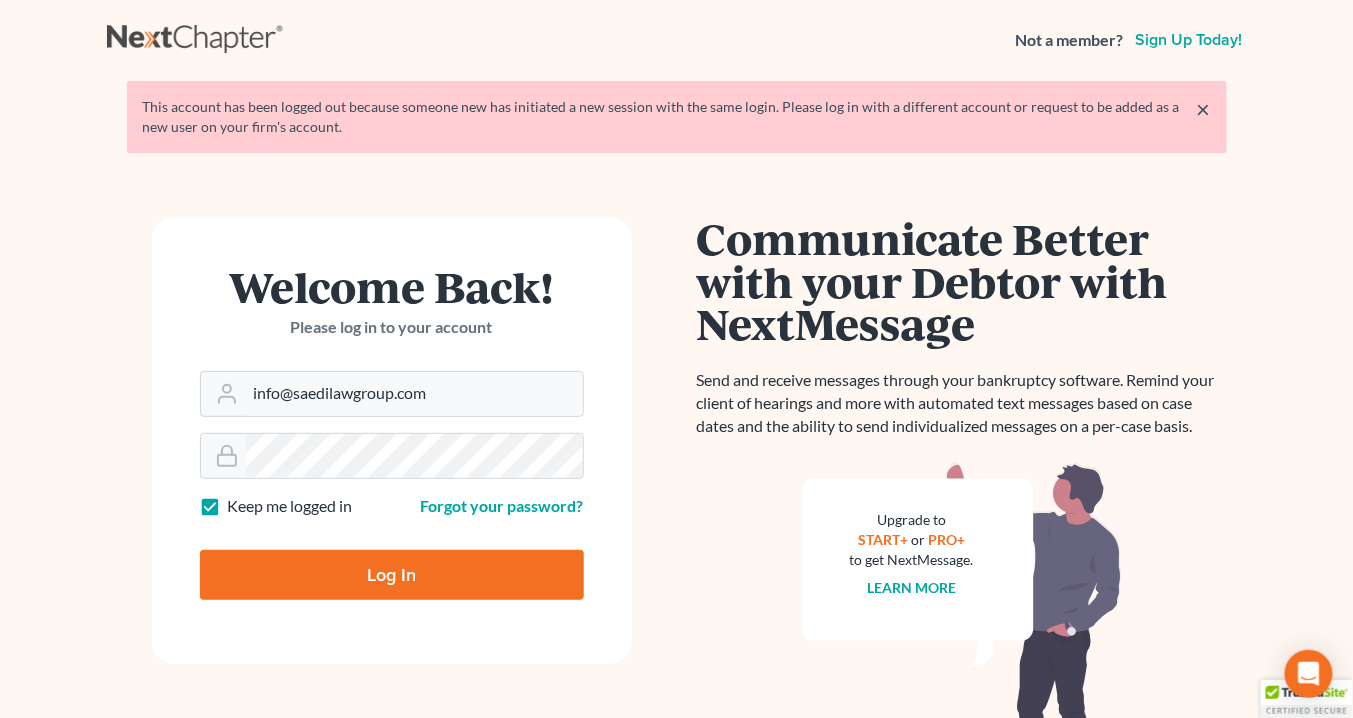 click on "Log In" at bounding box center [392, 575] 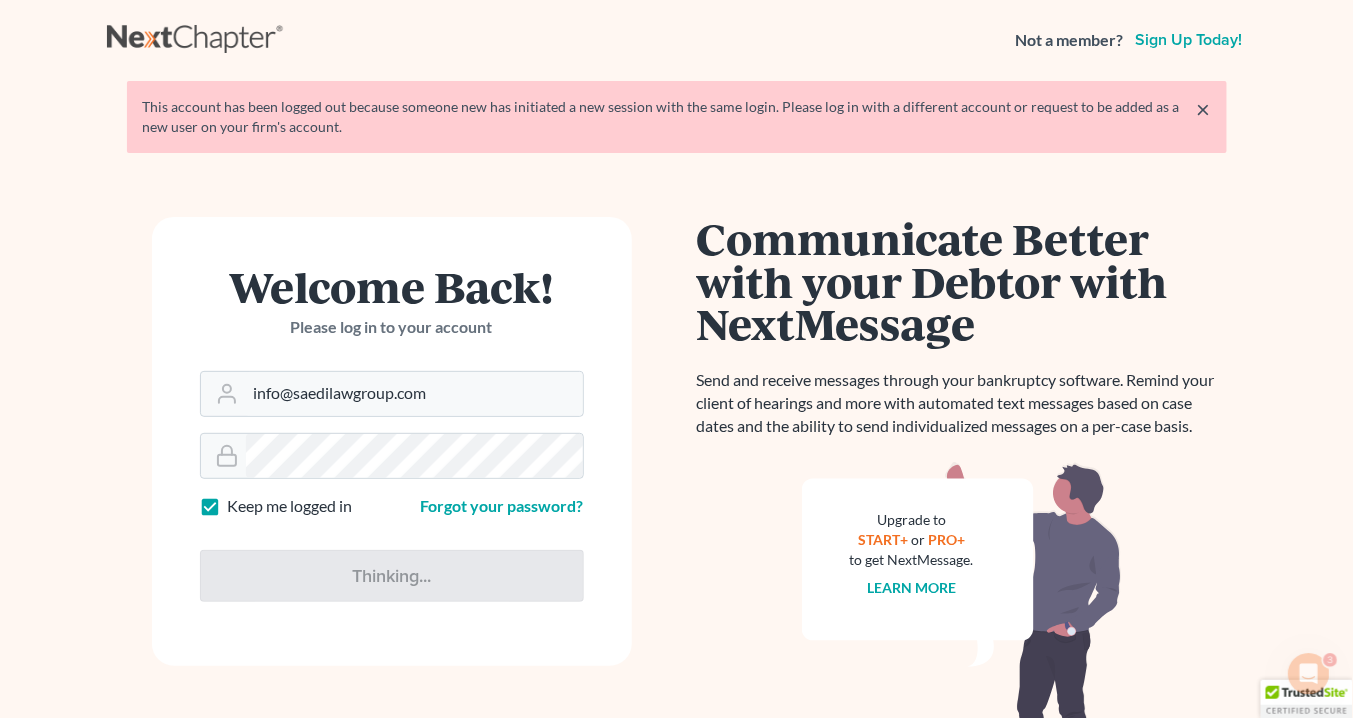 scroll, scrollTop: 0, scrollLeft: 0, axis: both 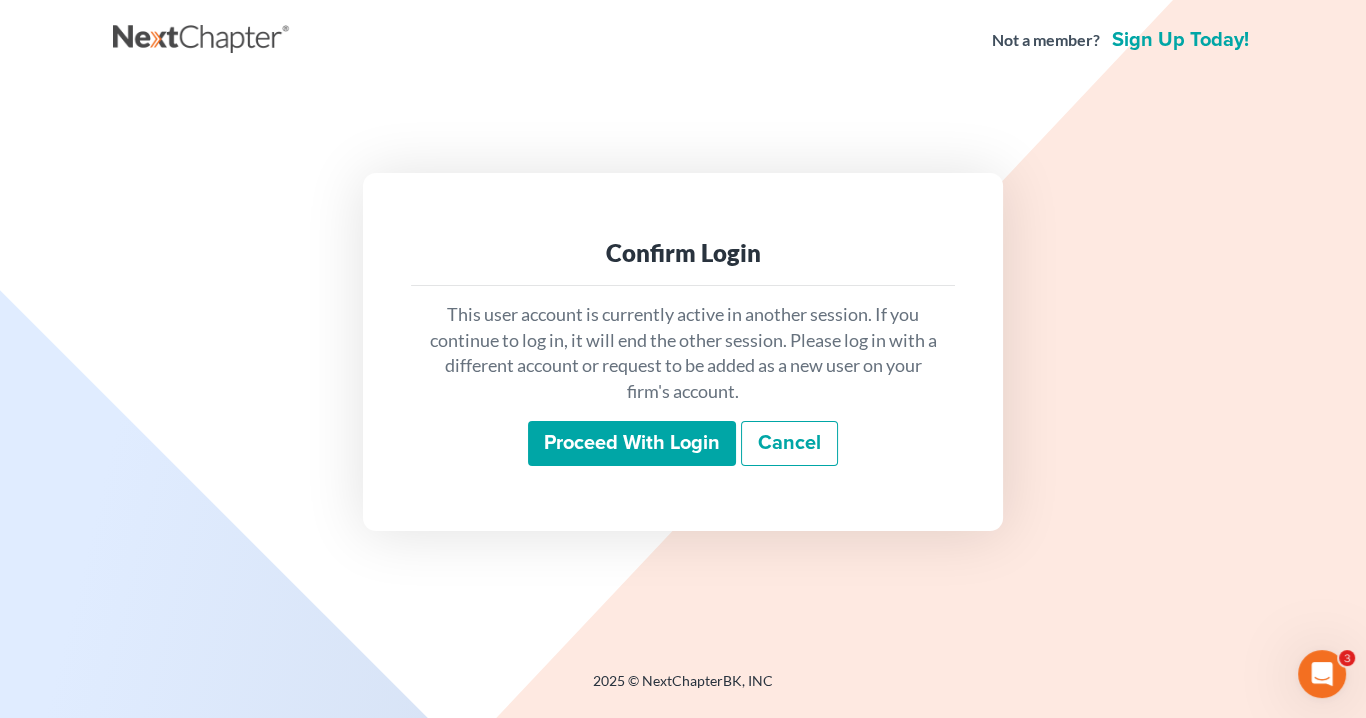 click on "Proceed with login" at bounding box center [632, 444] 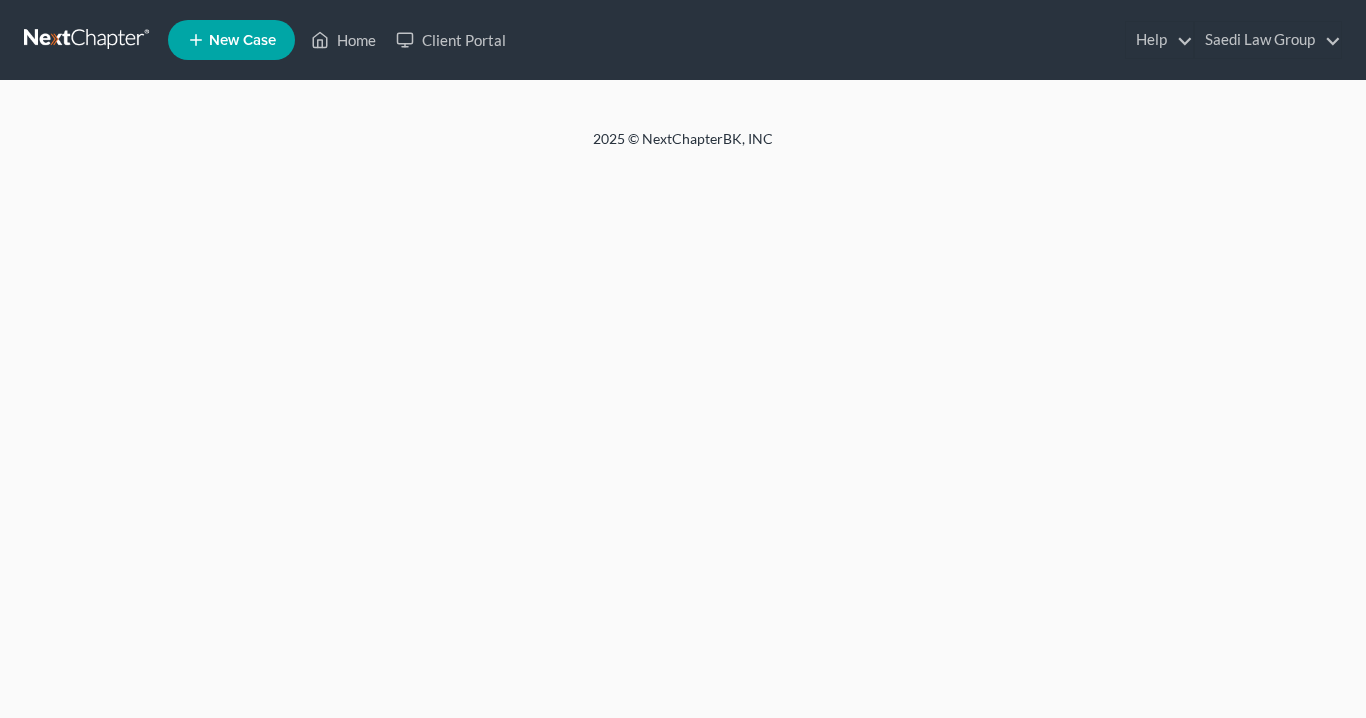 scroll, scrollTop: 0, scrollLeft: 0, axis: both 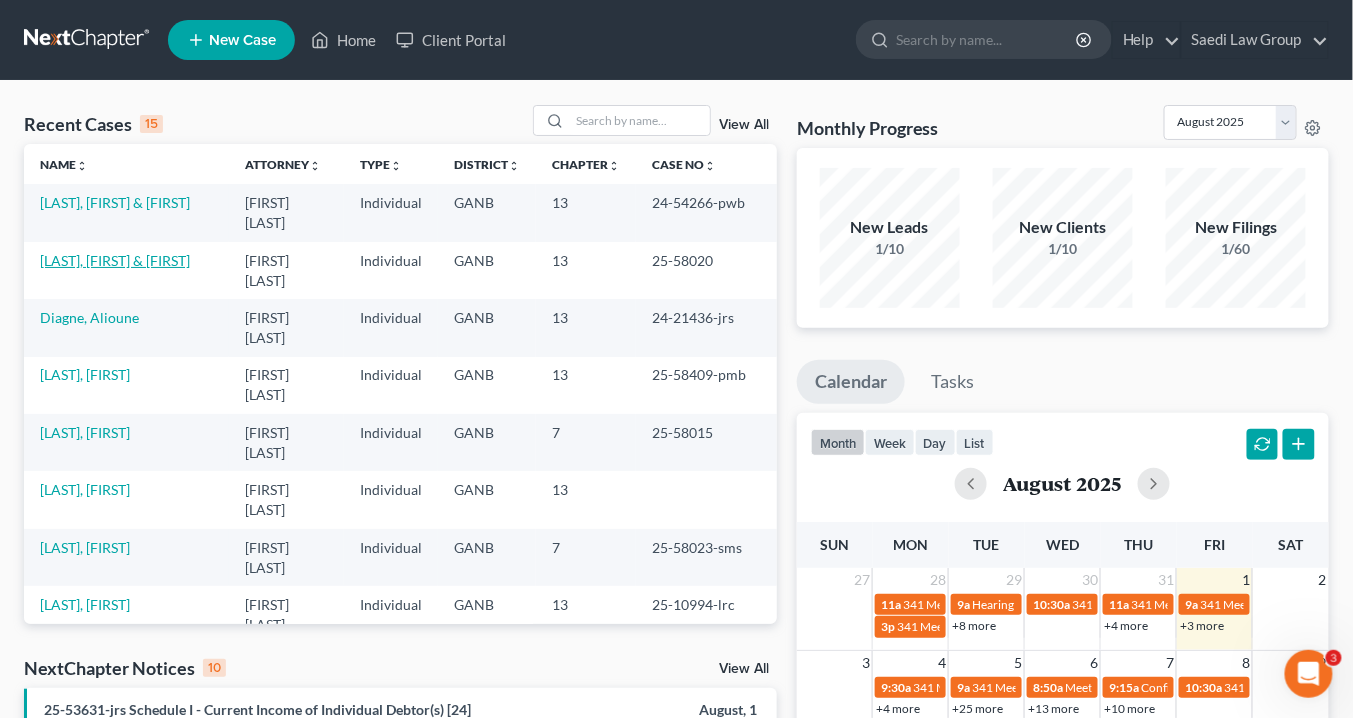 click on "Reid, Tiffany & Clifton" at bounding box center (115, 260) 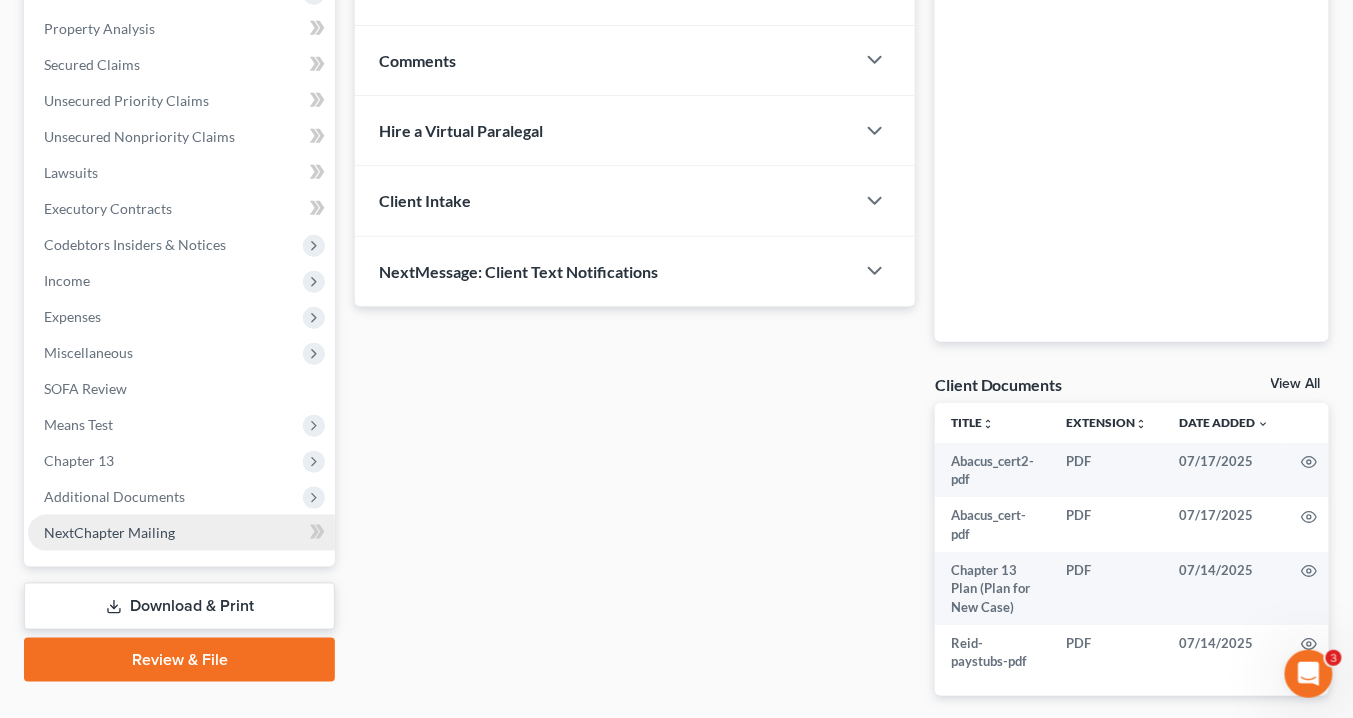 scroll, scrollTop: 473, scrollLeft: 0, axis: vertical 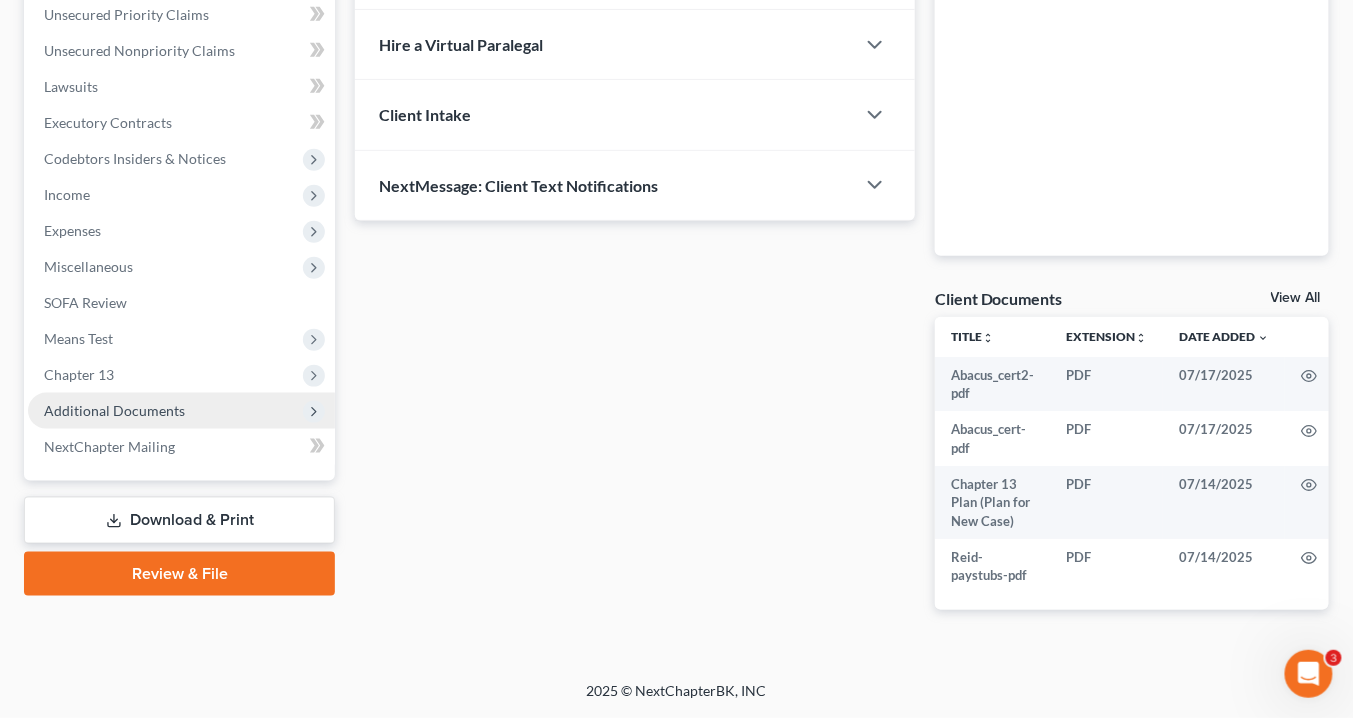 click on "Additional Documents" at bounding box center [114, 410] 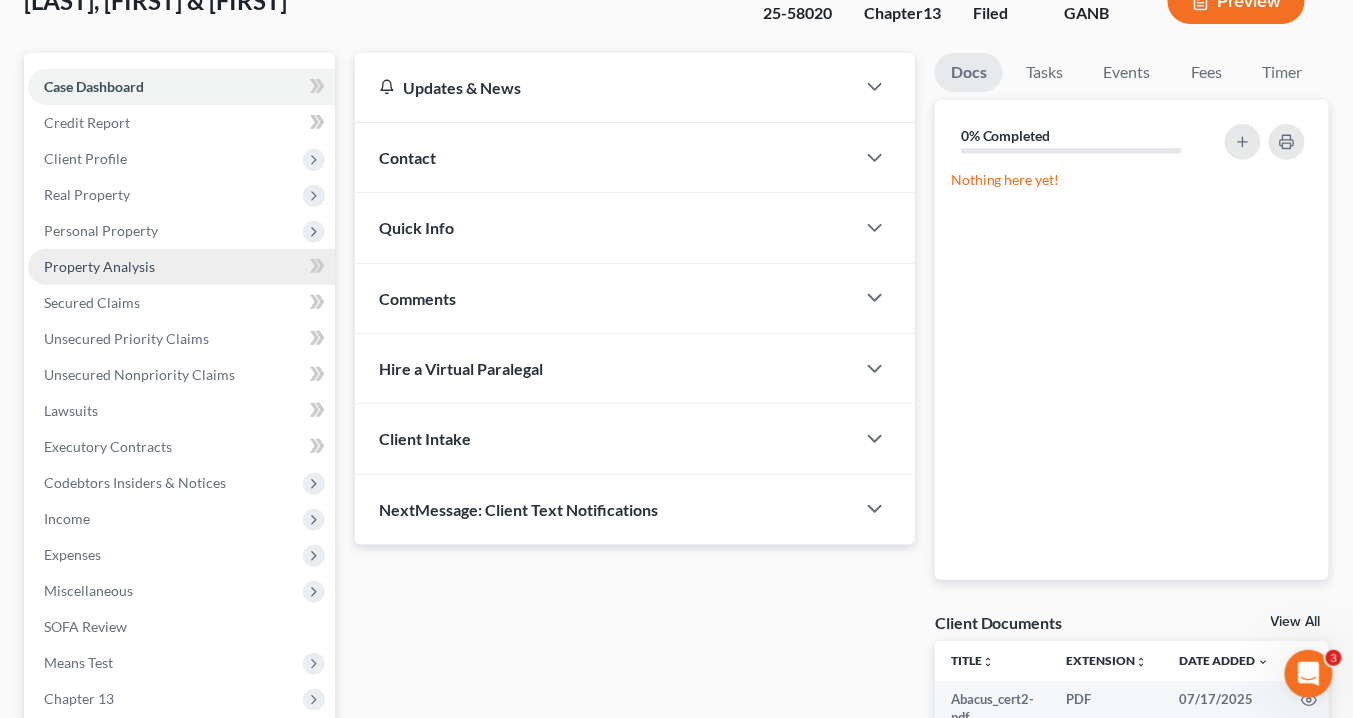 scroll, scrollTop: 73, scrollLeft: 0, axis: vertical 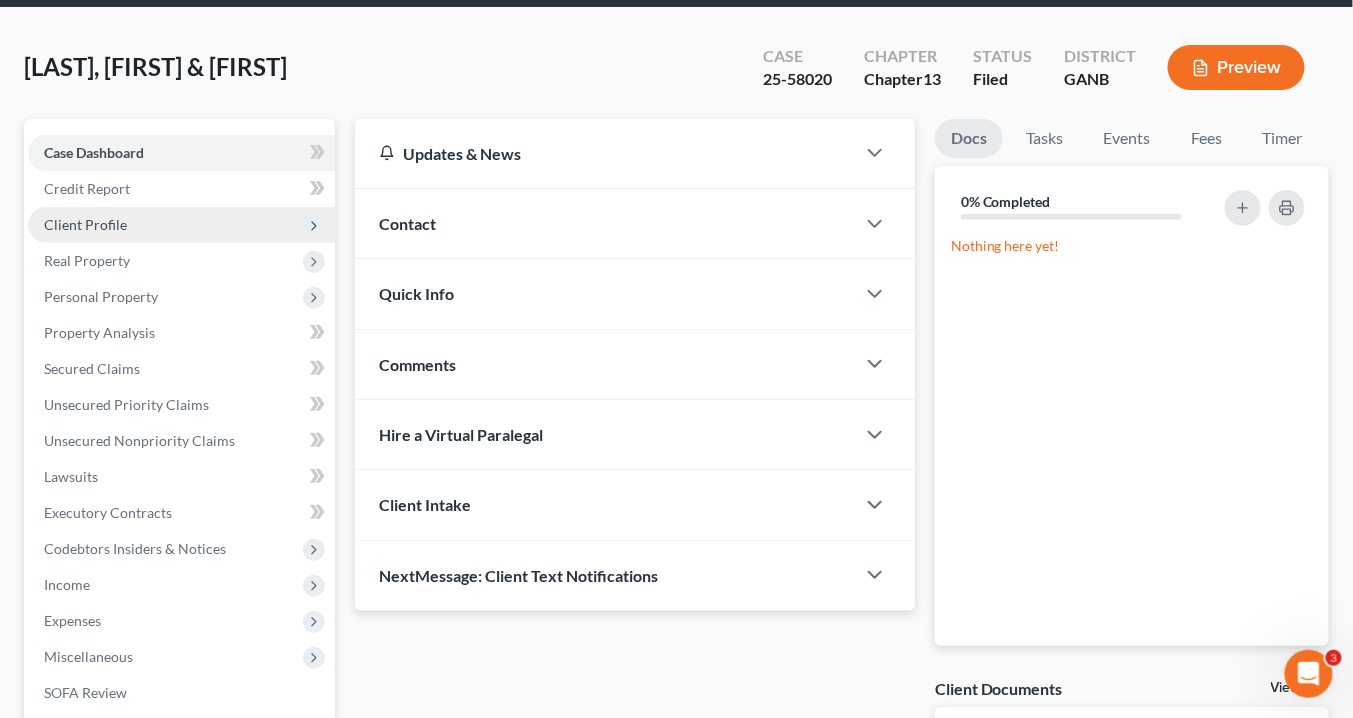 click on "Client Profile" at bounding box center (181, 225) 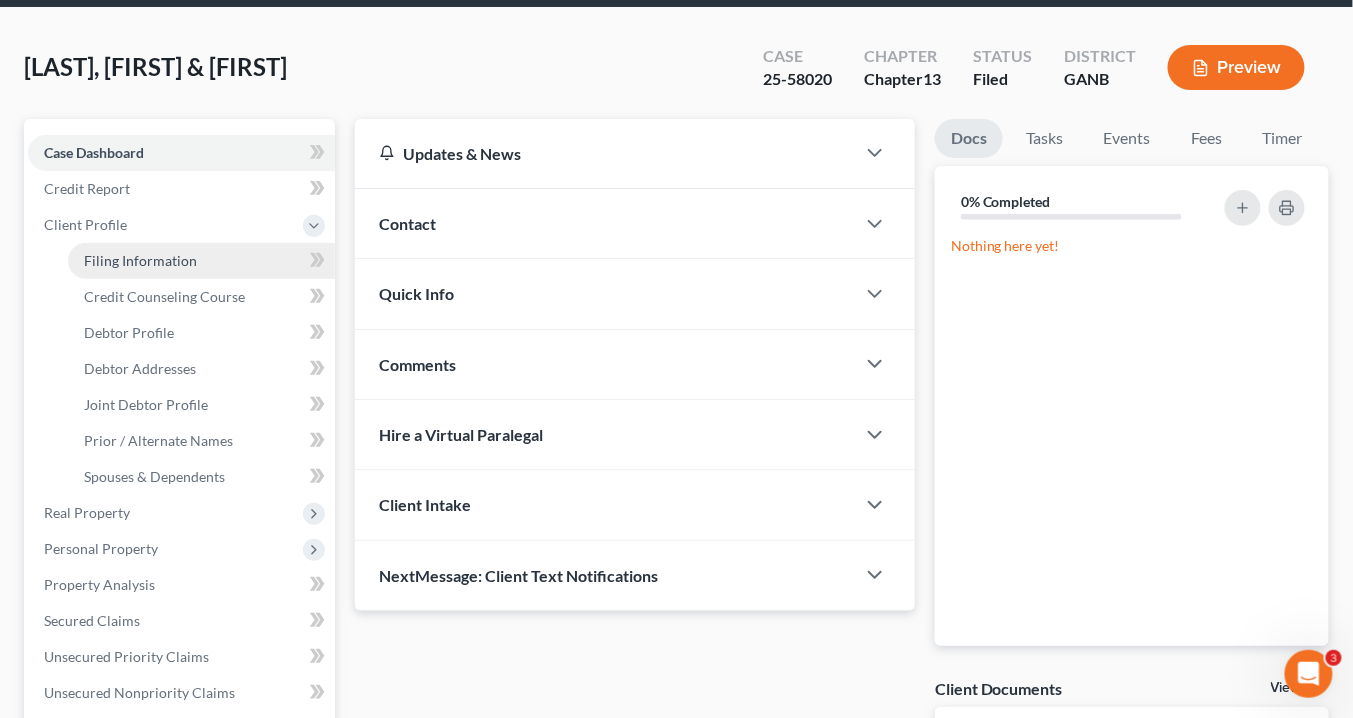click on "Filing Information" at bounding box center (140, 260) 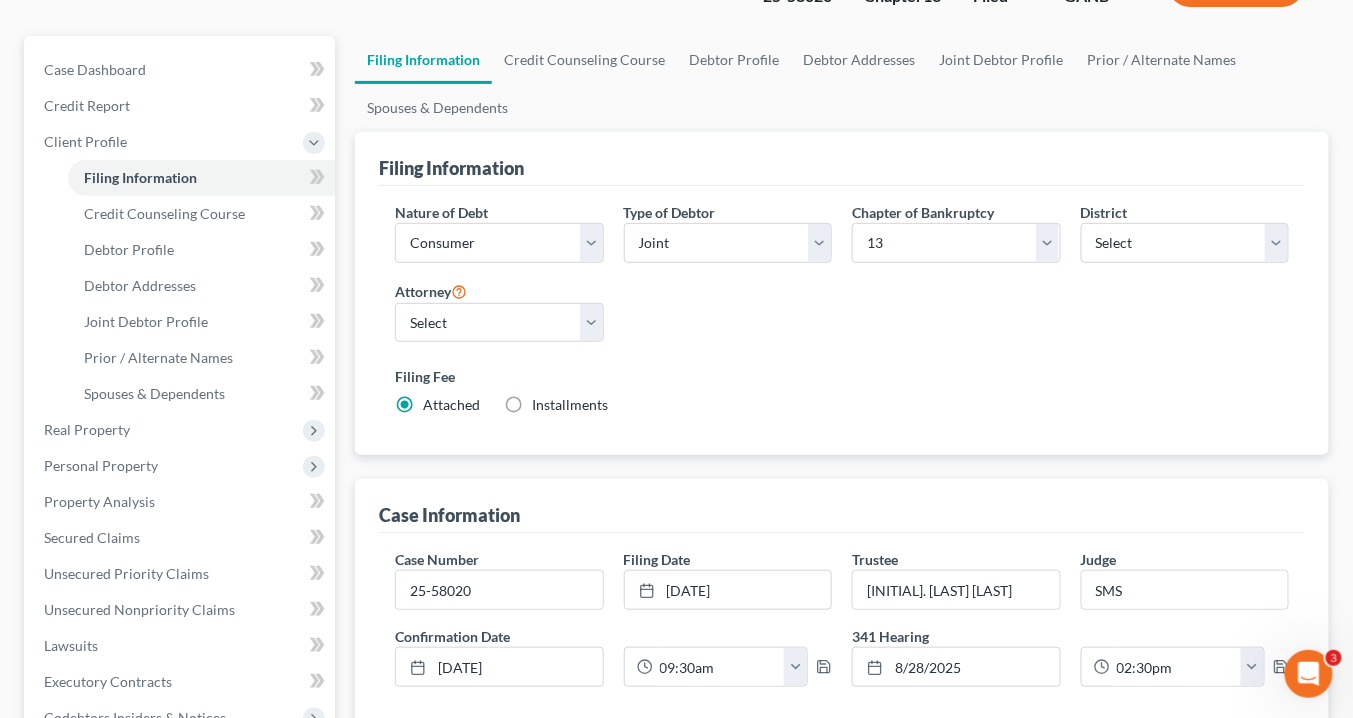 scroll, scrollTop: 160, scrollLeft: 0, axis: vertical 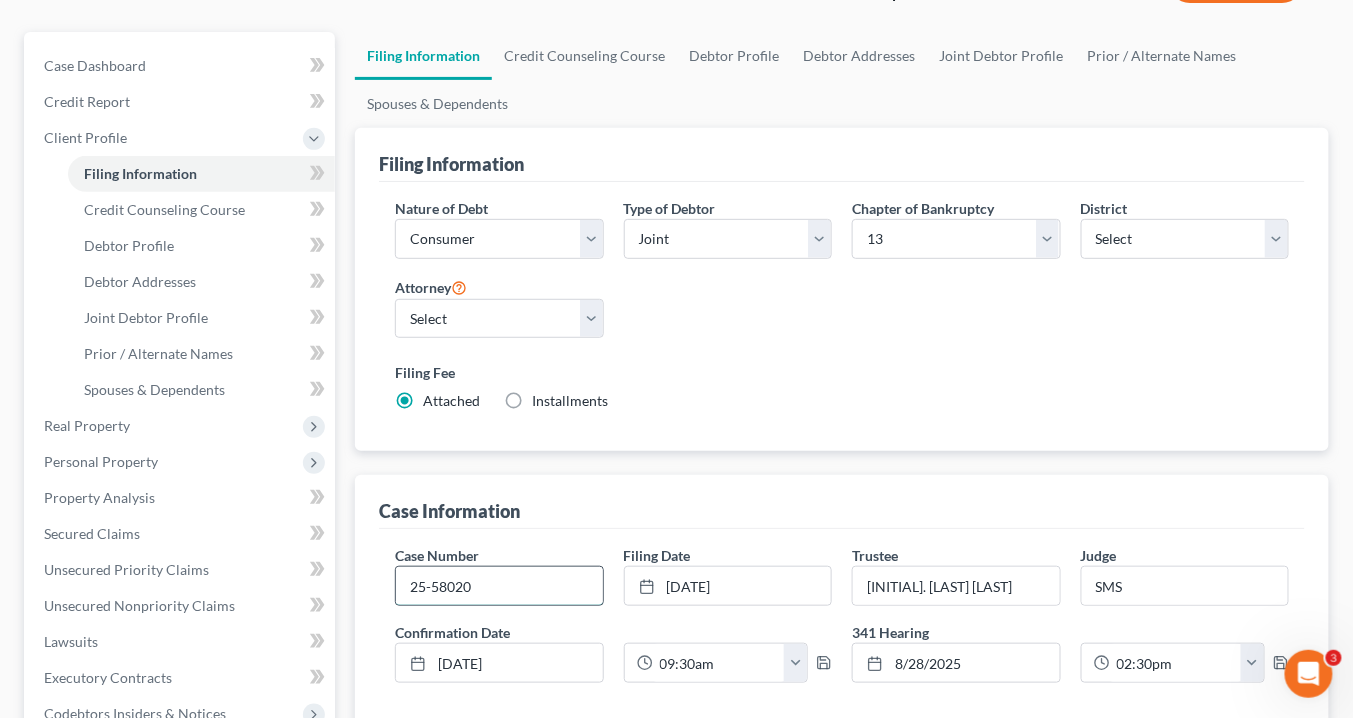 drag, startPoint x: 499, startPoint y: 586, endPoint x: 521, endPoint y: 564, distance: 31.112698 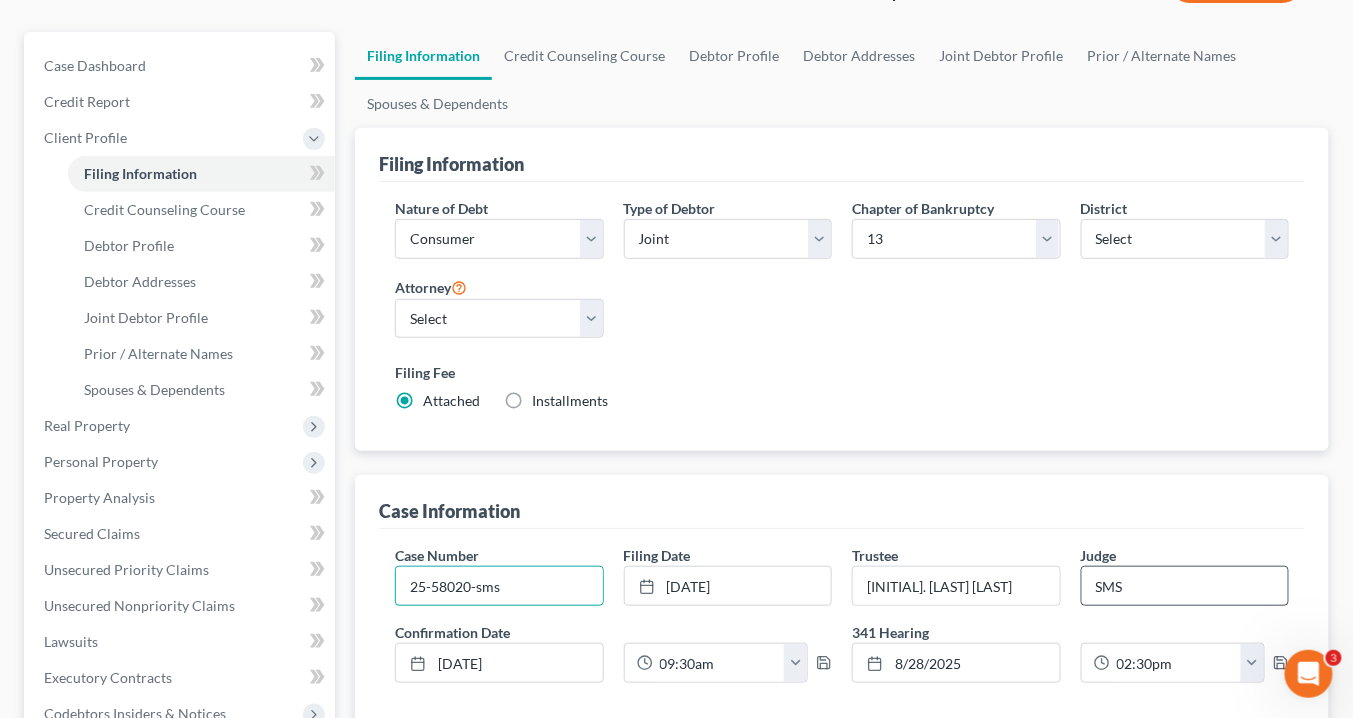 type on "25-58020-sms" 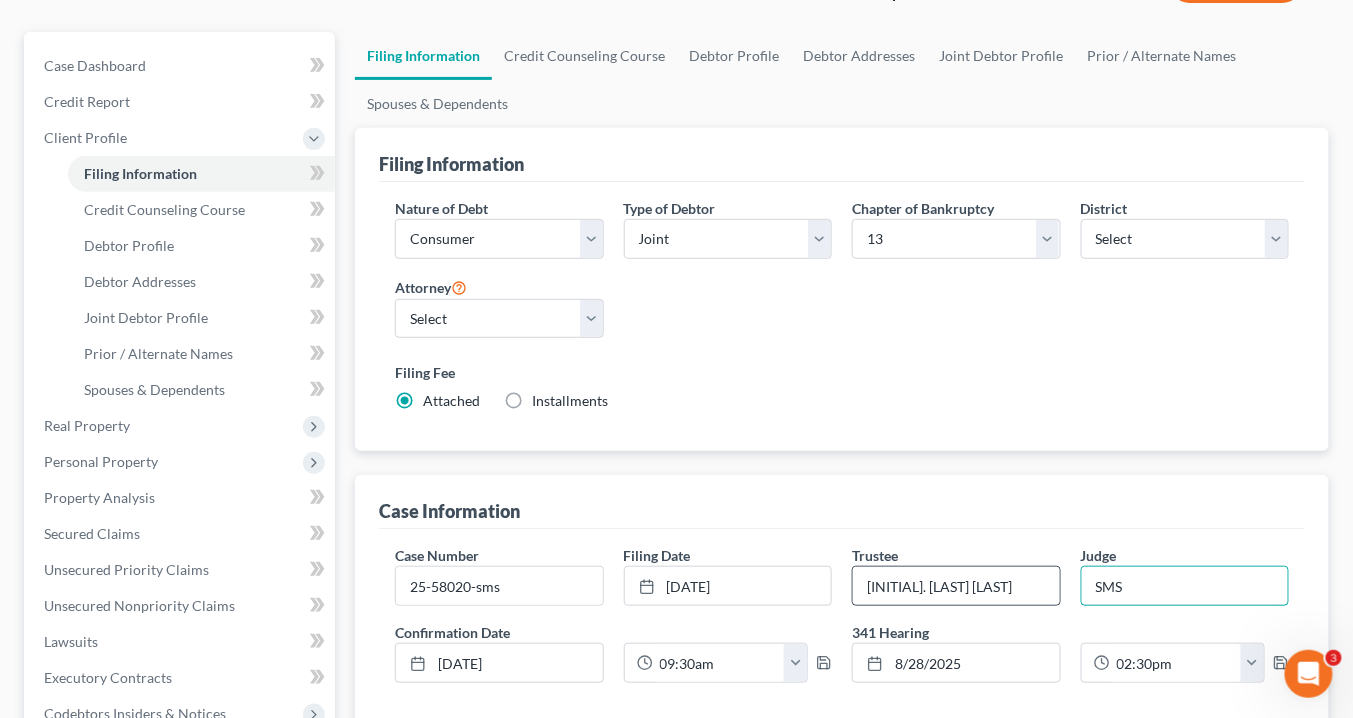 drag, startPoint x: 1150, startPoint y: 583, endPoint x: 973, endPoint y: 569, distance: 177.55281 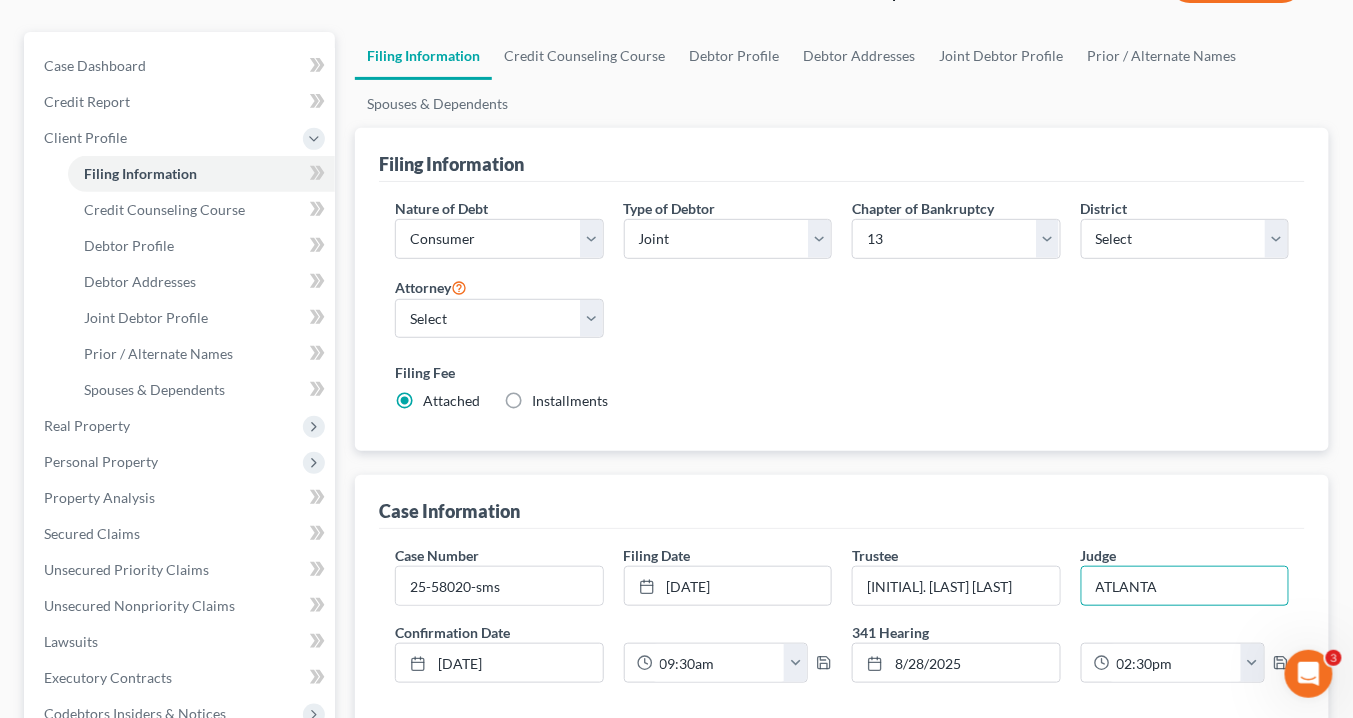 type on "ATLANTA" 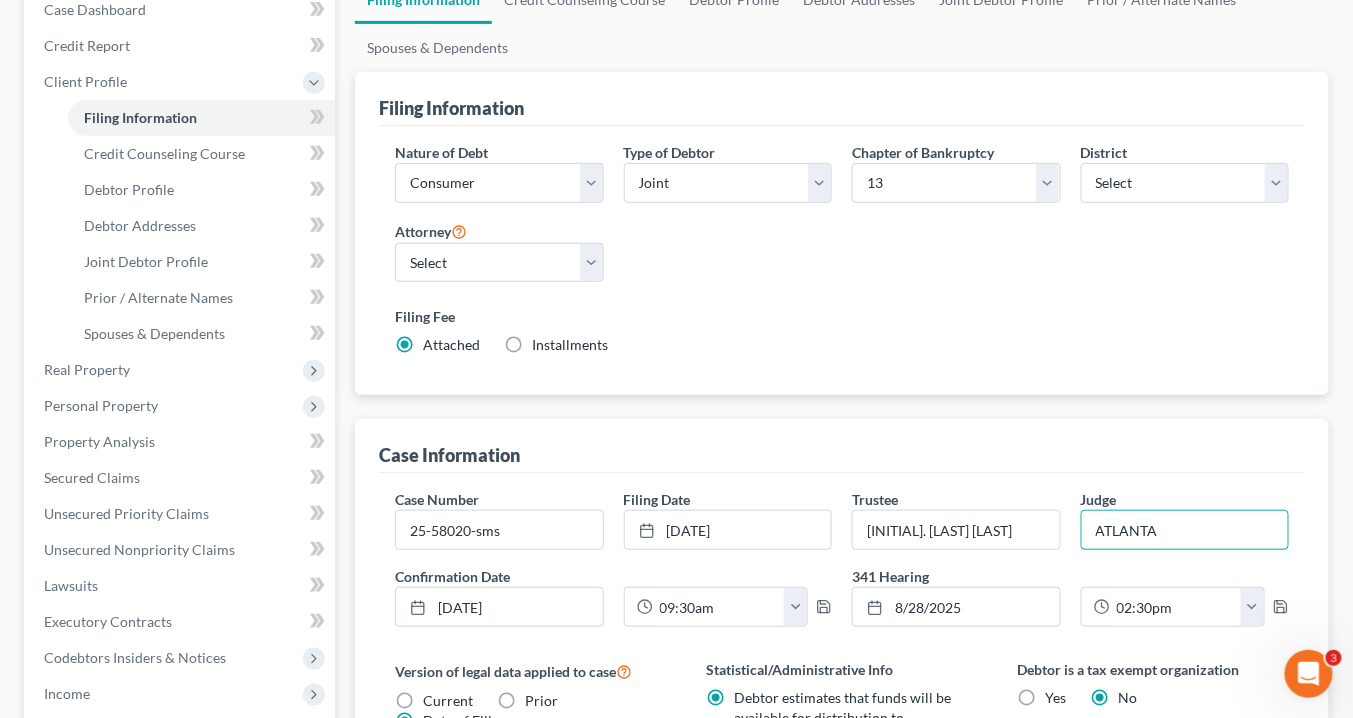 scroll, scrollTop: 320, scrollLeft: 0, axis: vertical 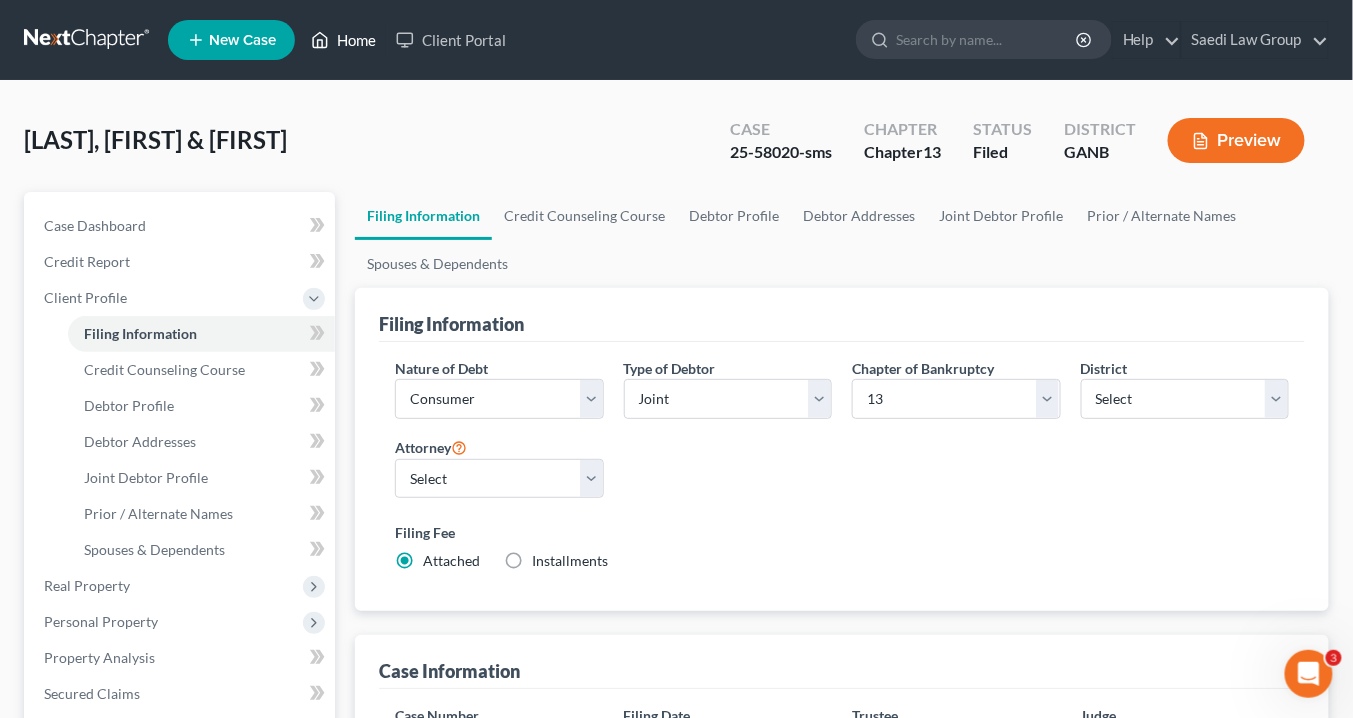 click on "Home" at bounding box center [343, 40] 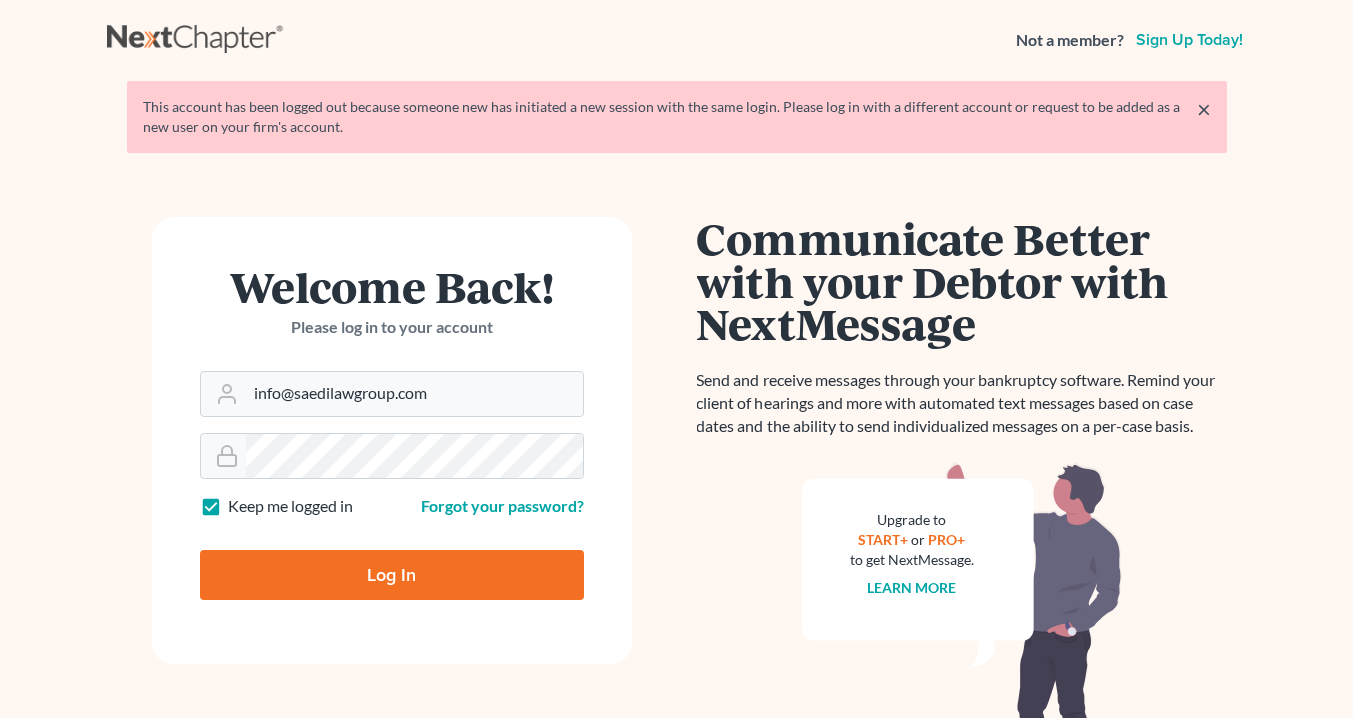 scroll, scrollTop: 0, scrollLeft: 0, axis: both 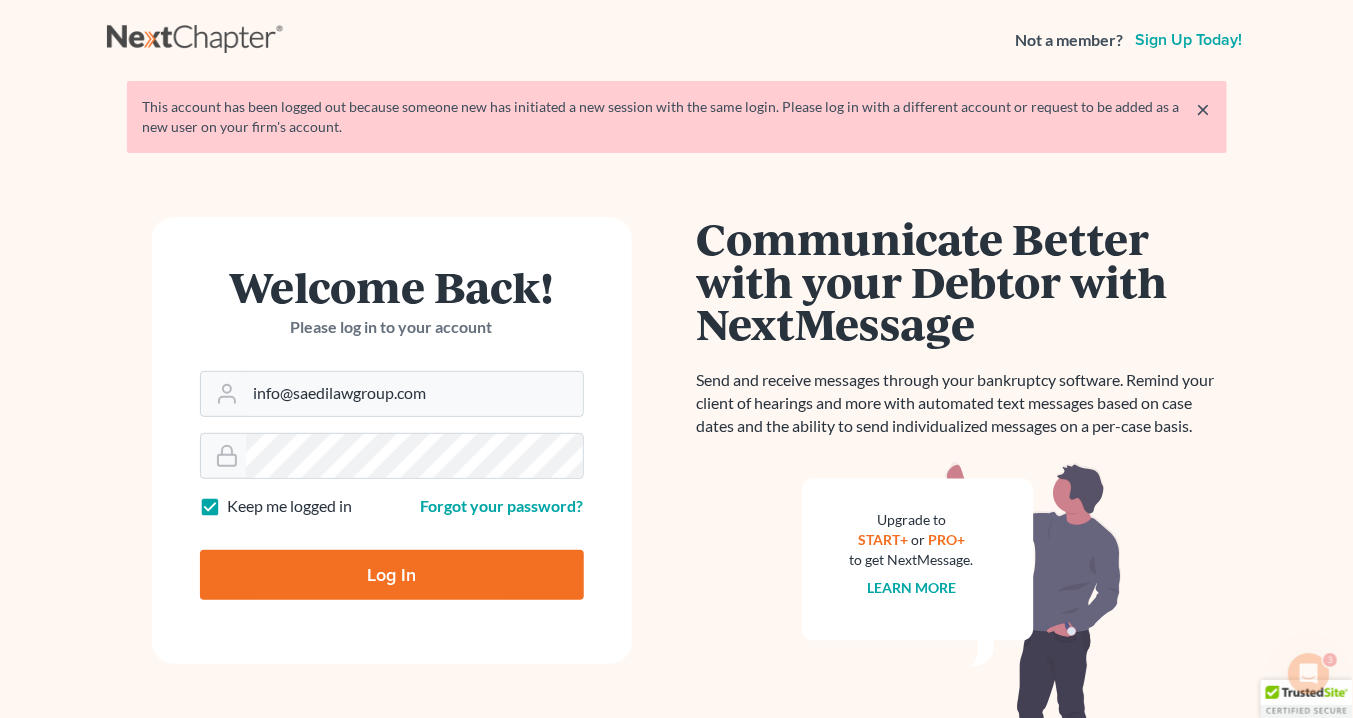 click on "Log In" at bounding box center (392, 575) 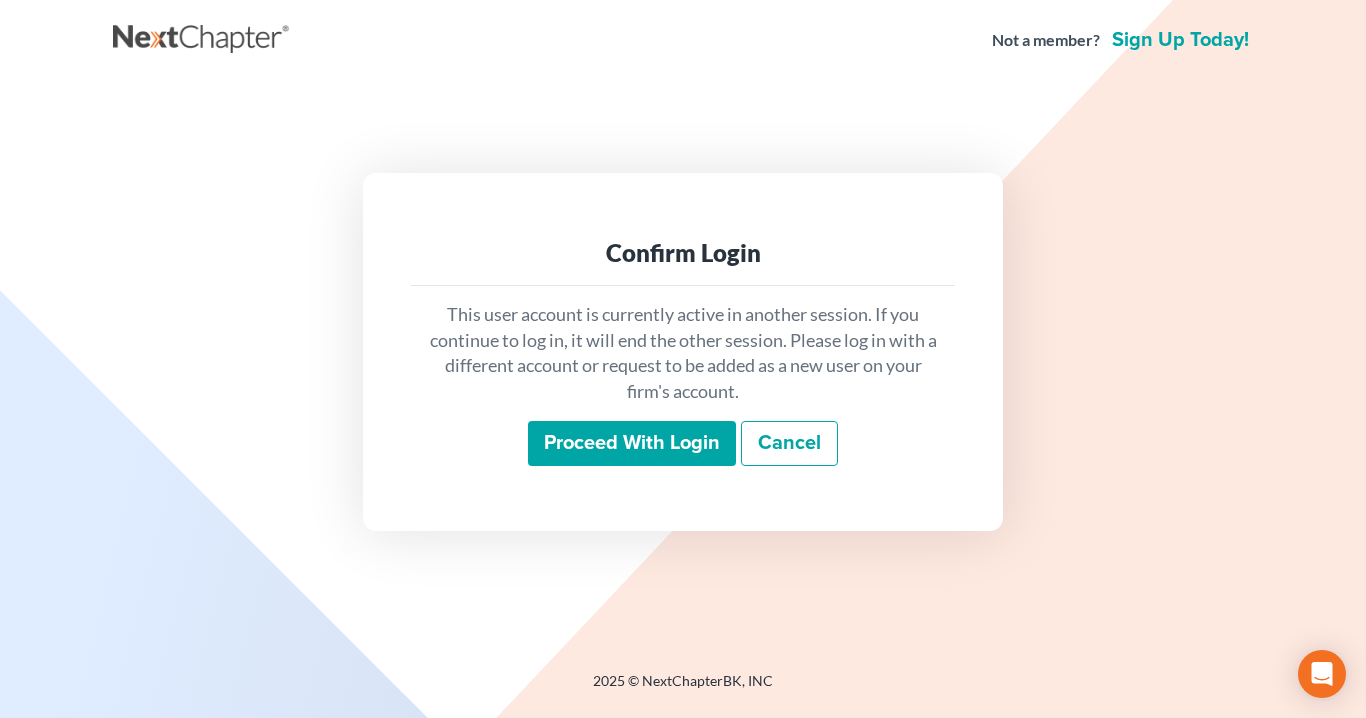 scroll, scrollTop: 0, scrollLeft: 0, axis: both 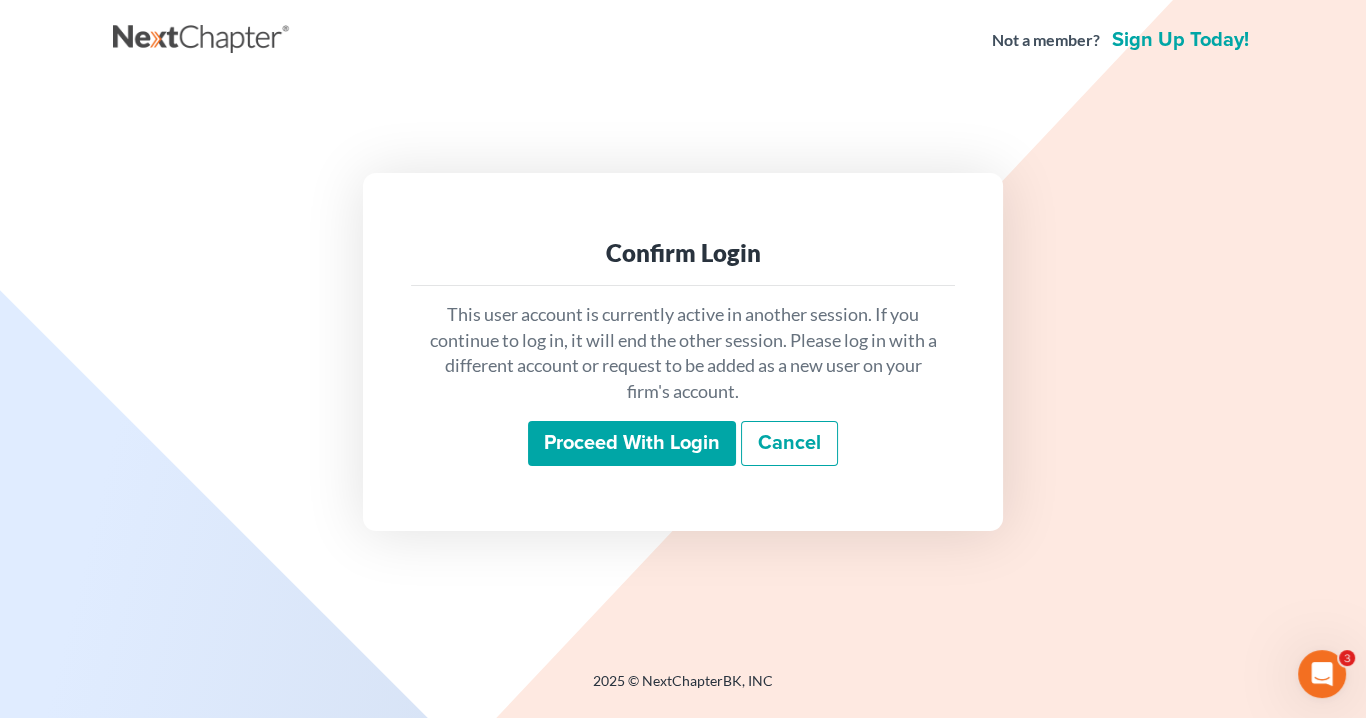 drag, startPoint x: 613, startPoint y: 444, endPoint x: 632, endPoint y: 429, distance: 24.207438 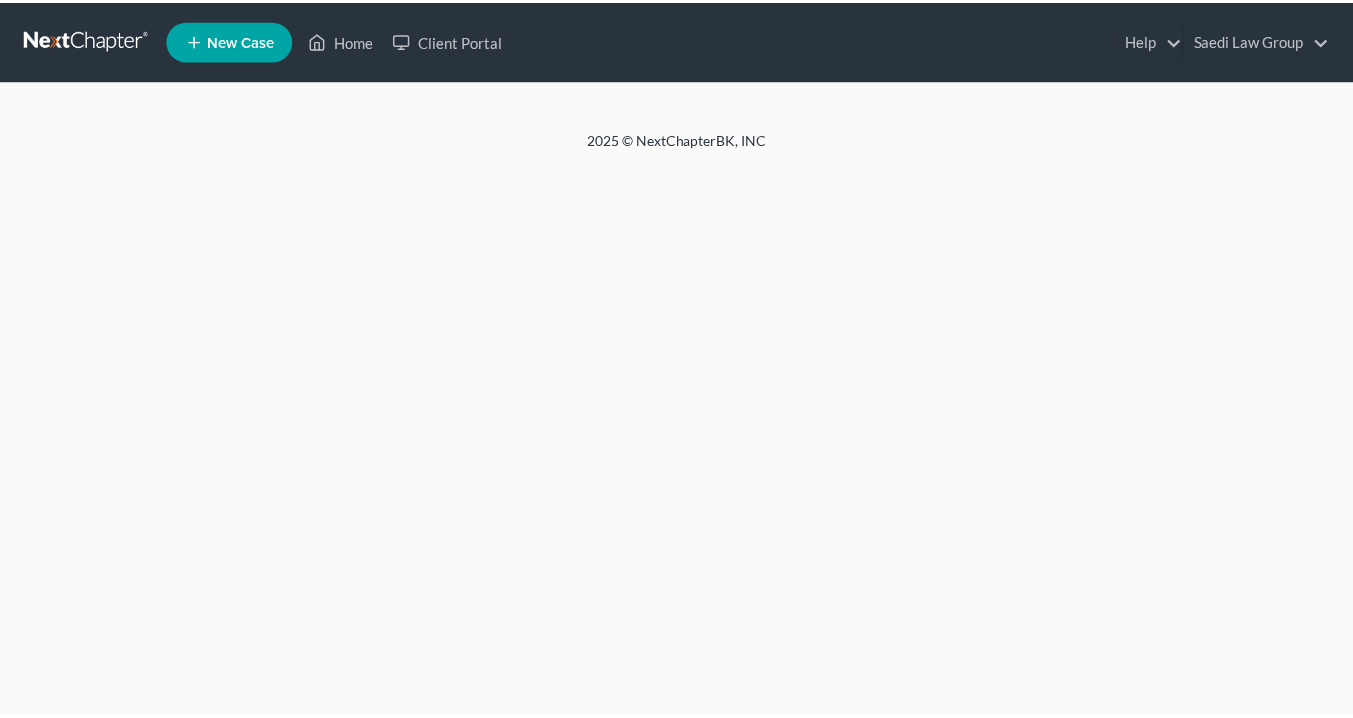 scroll, scrollTop: 0, scrollLeft: 0, axis: both 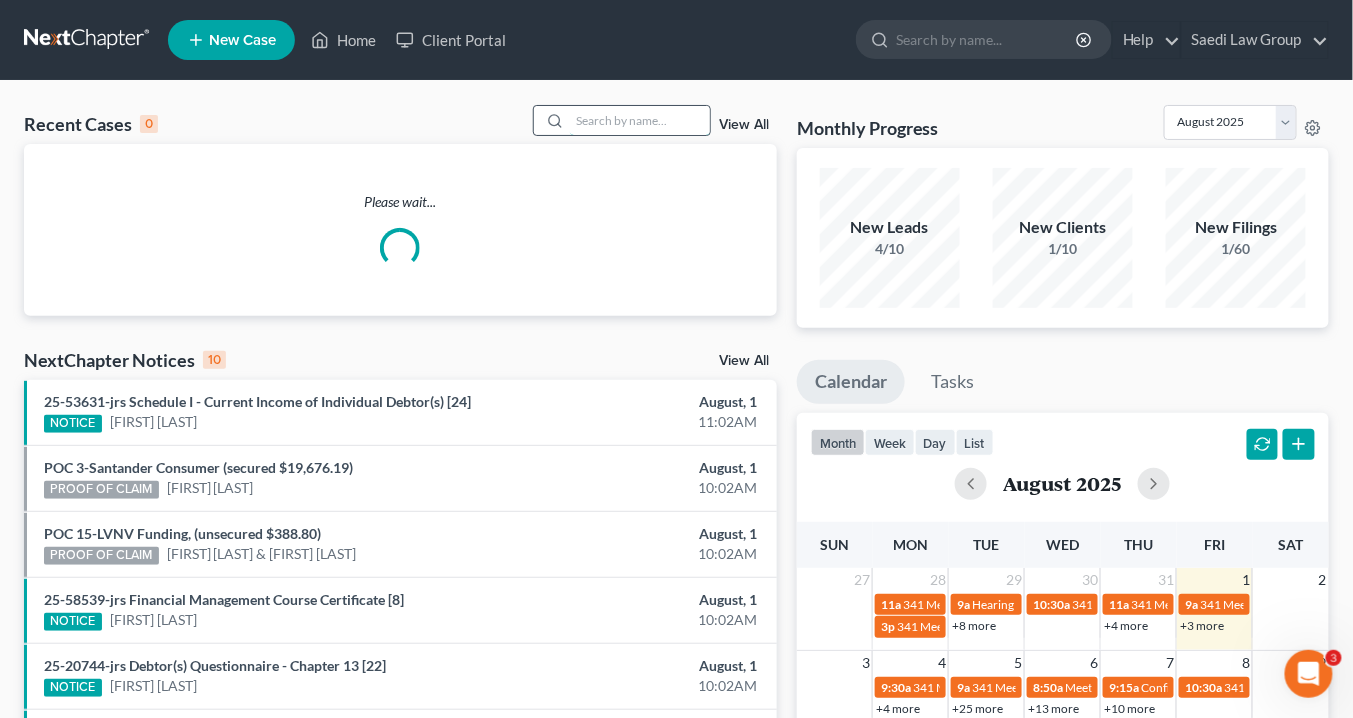 click at bounding box center [640, 120] 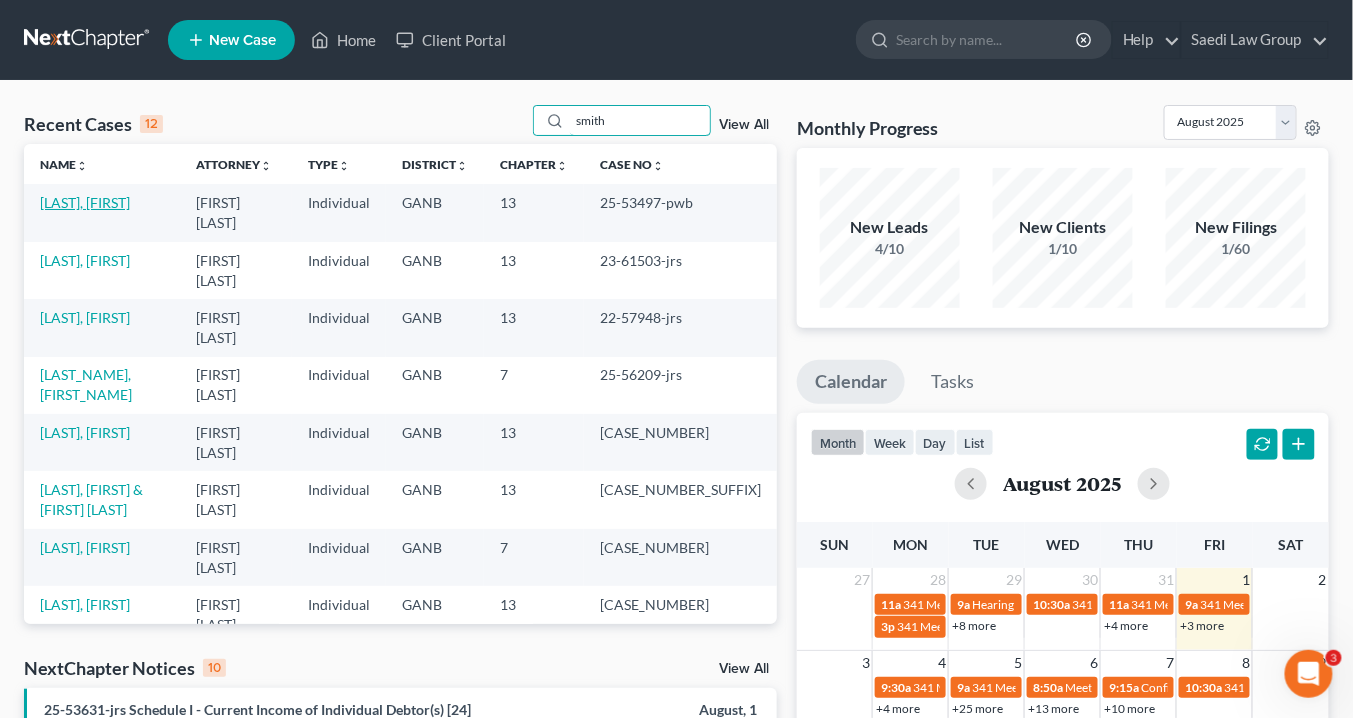 type on "smith" 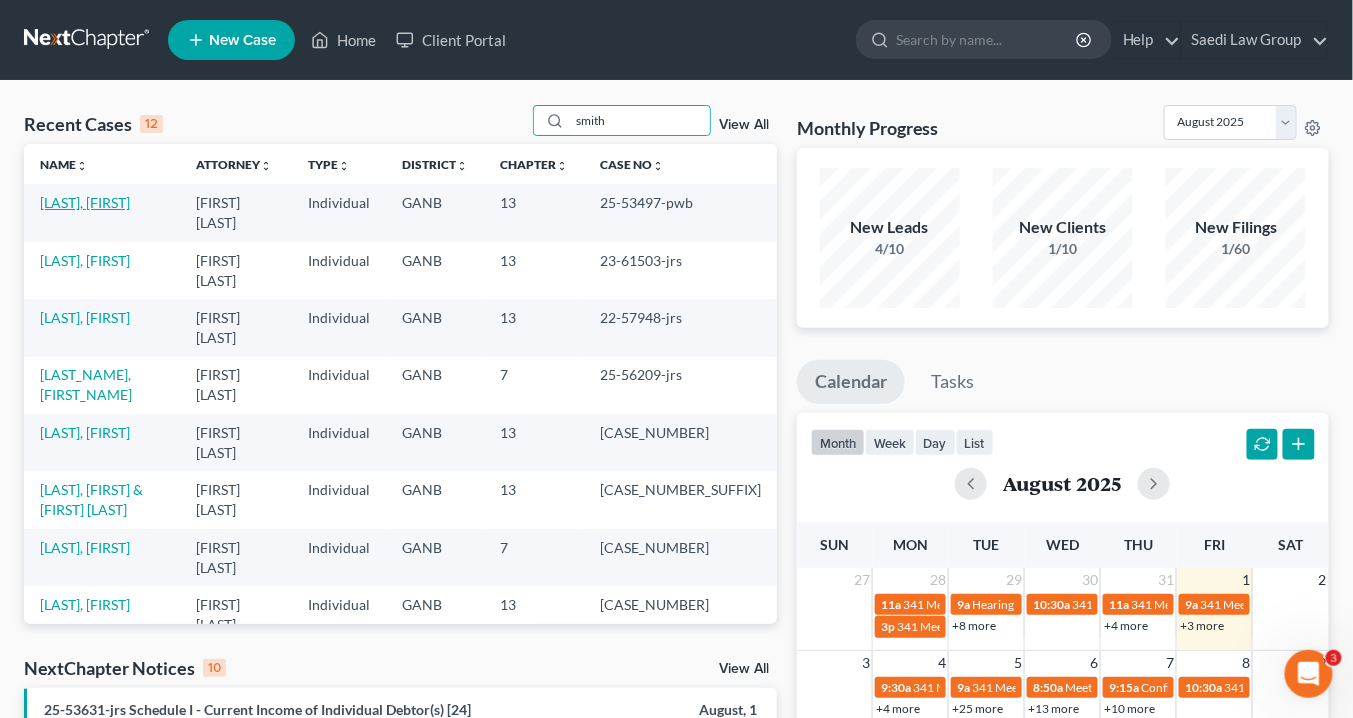 click on "[LAST], [FIRST]" at bounding box center [85, 202] 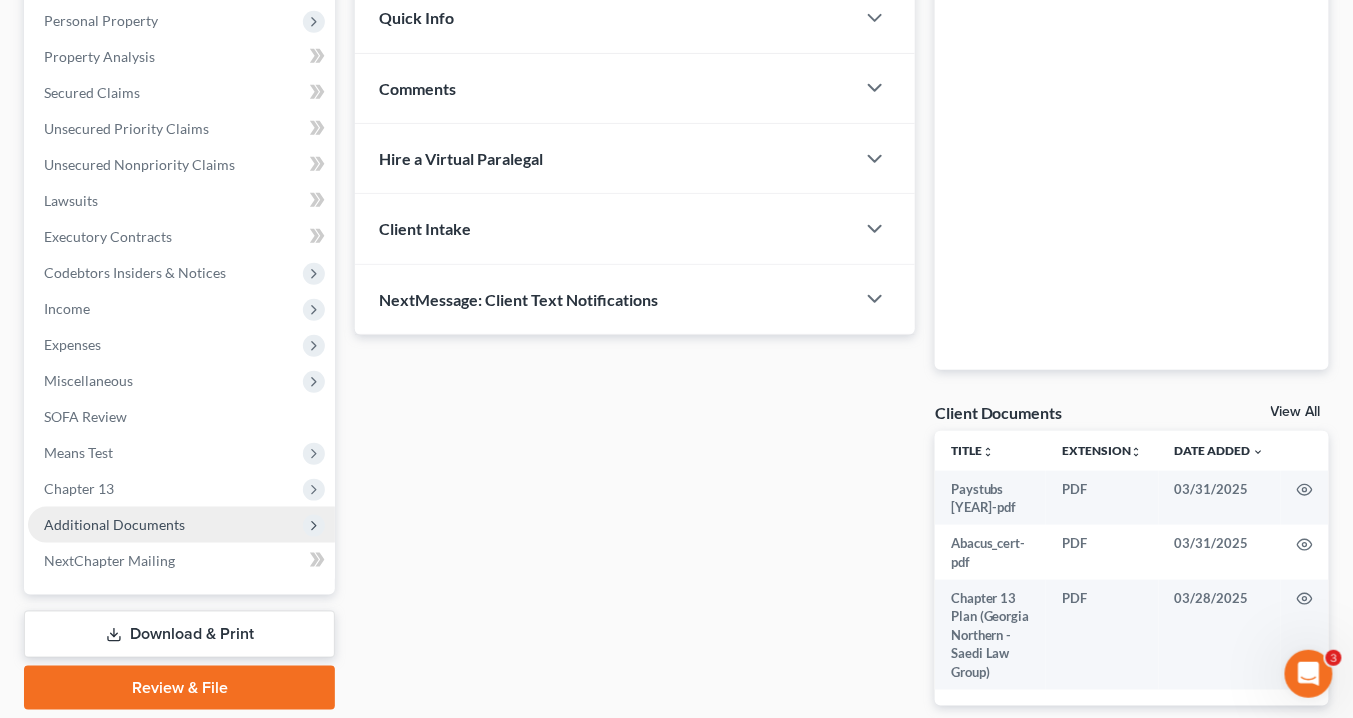 scroll, scrollTop: 400, scrollLeft: 0, axis: vertical 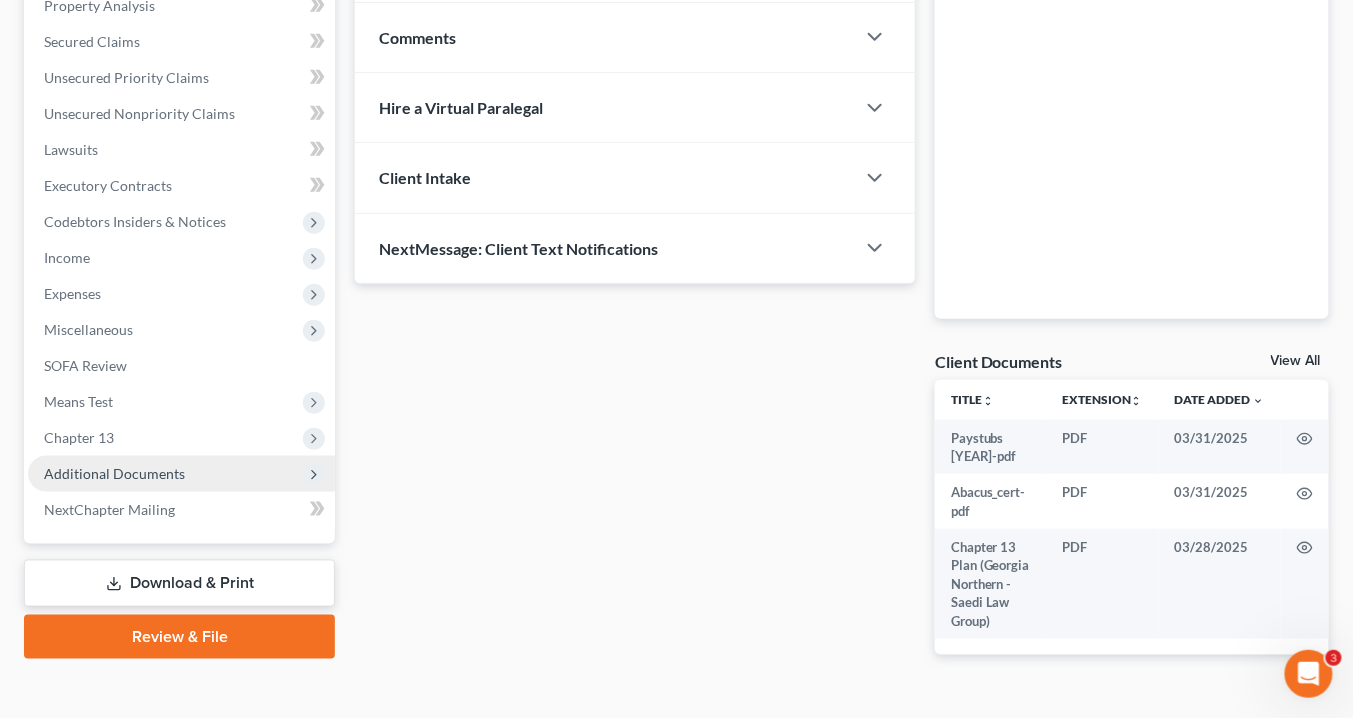 drag, startPoint x: 214, startPoint y: 468, endPoint x: 233, endPoint y: 462, distance: 19.924858 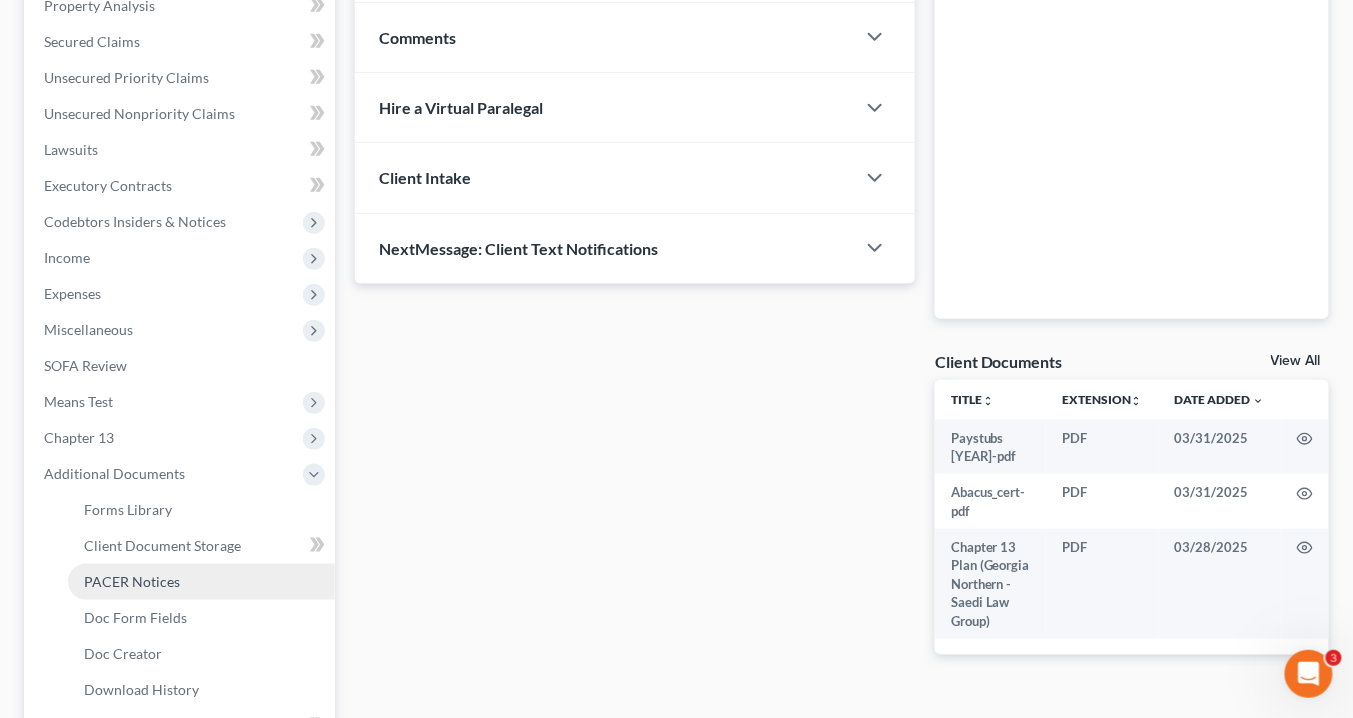 click on "PACER Notices" at bounding box center [132, 581] 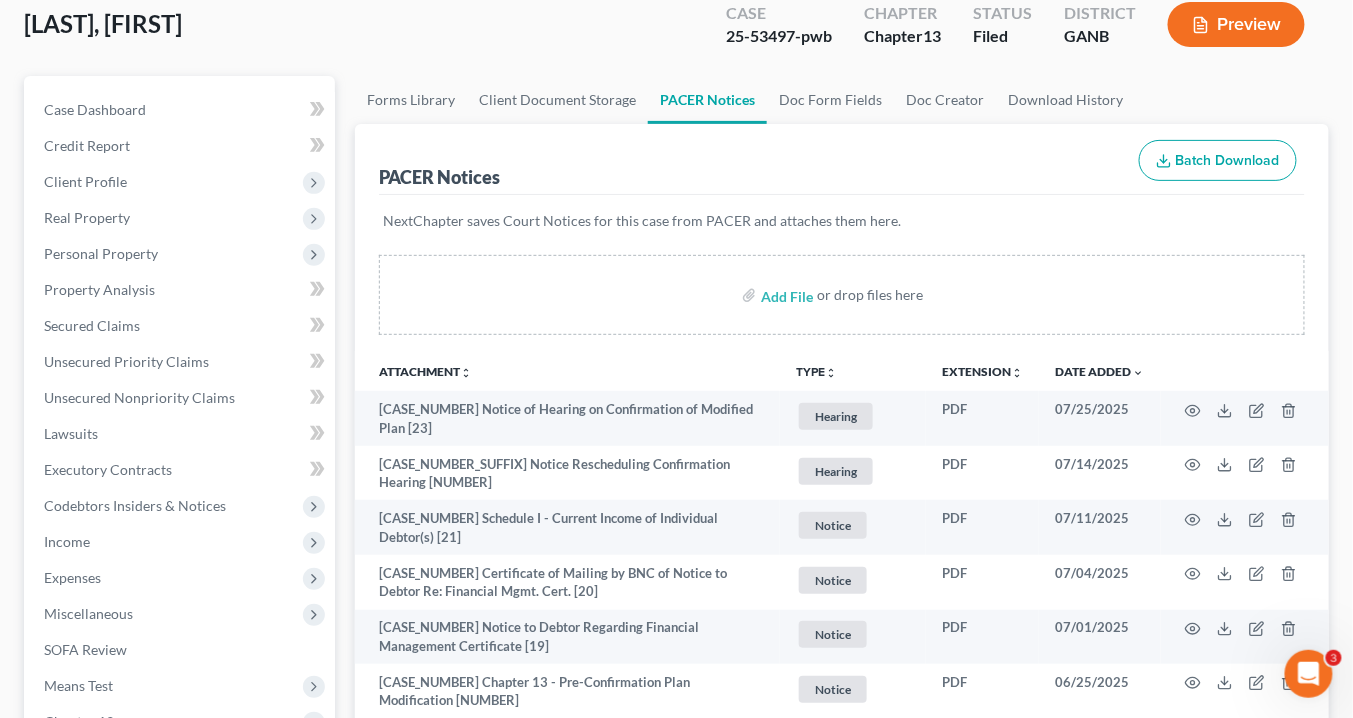 scroll, scrollTop: 240, scrollLeft: 0, axis: vertical 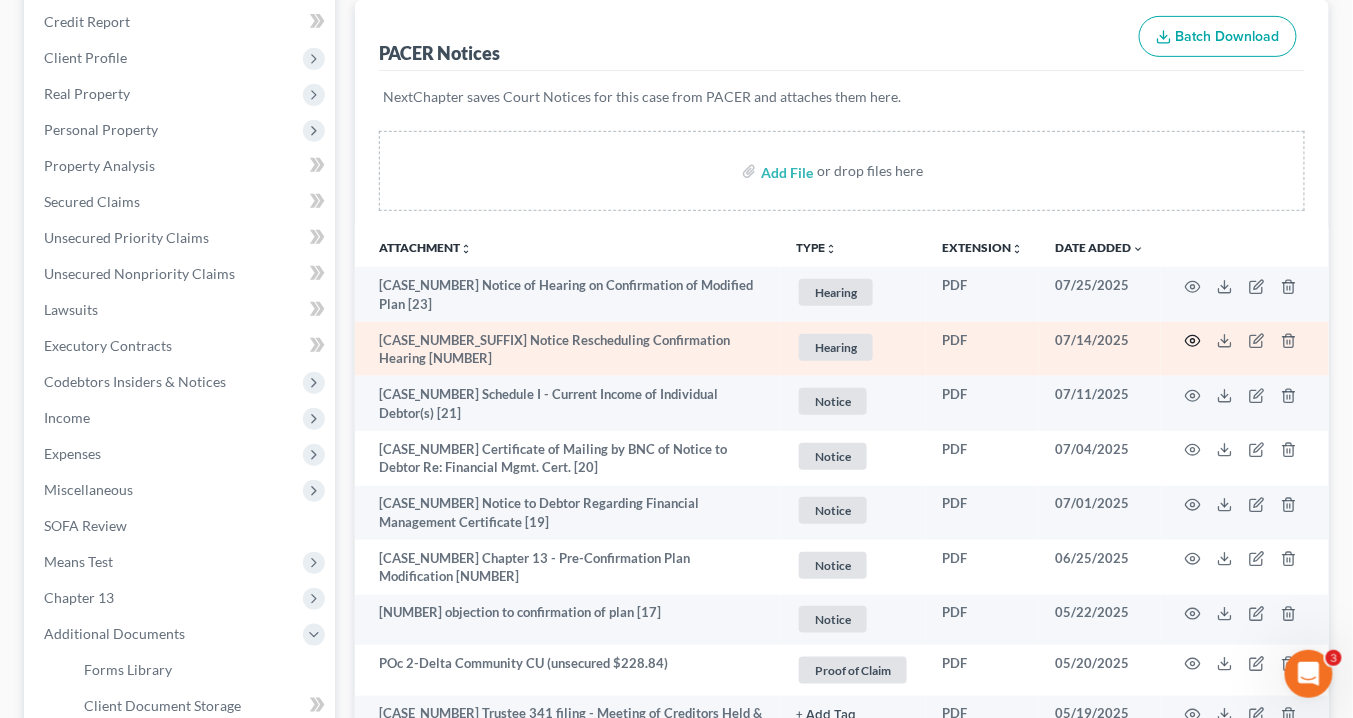 click 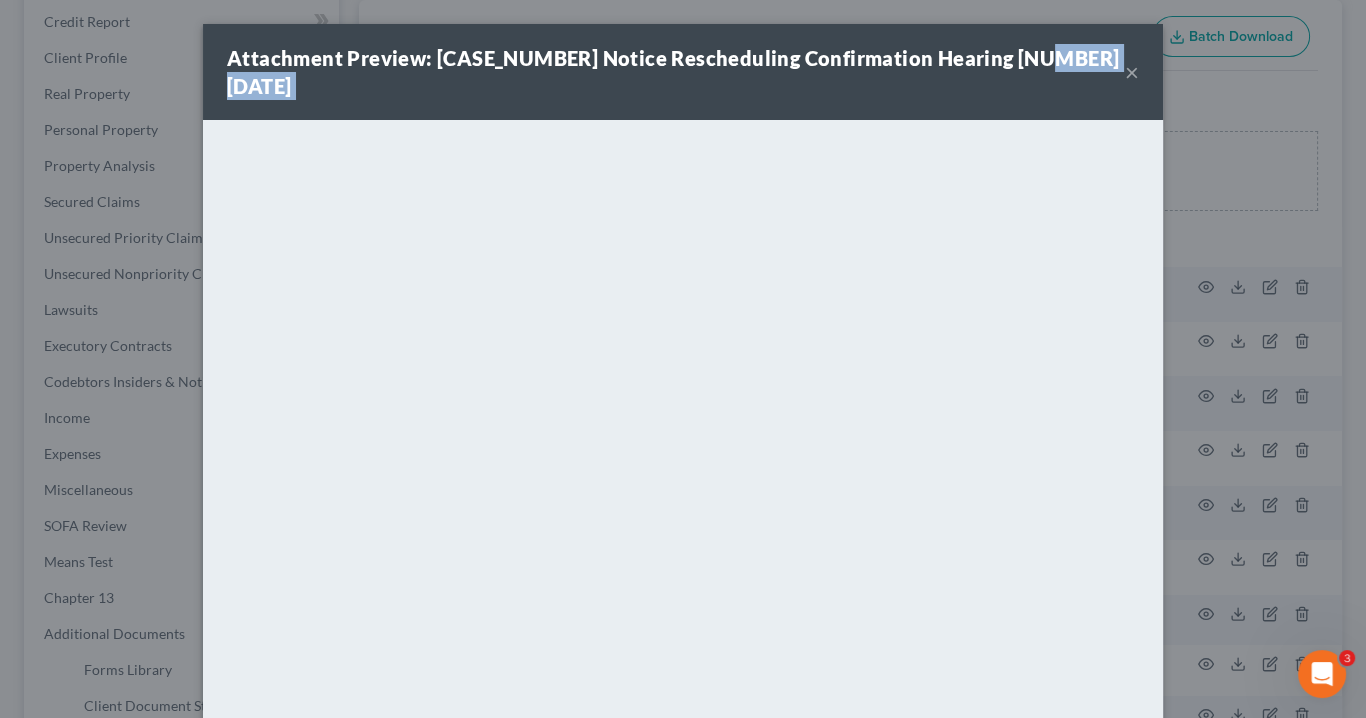 click on "Attachment Preview: 25-53497-pwb Notice Rescheduling Confirmation Hearing [22] 07/14/2025 ×" at bounding box center (683, 72) 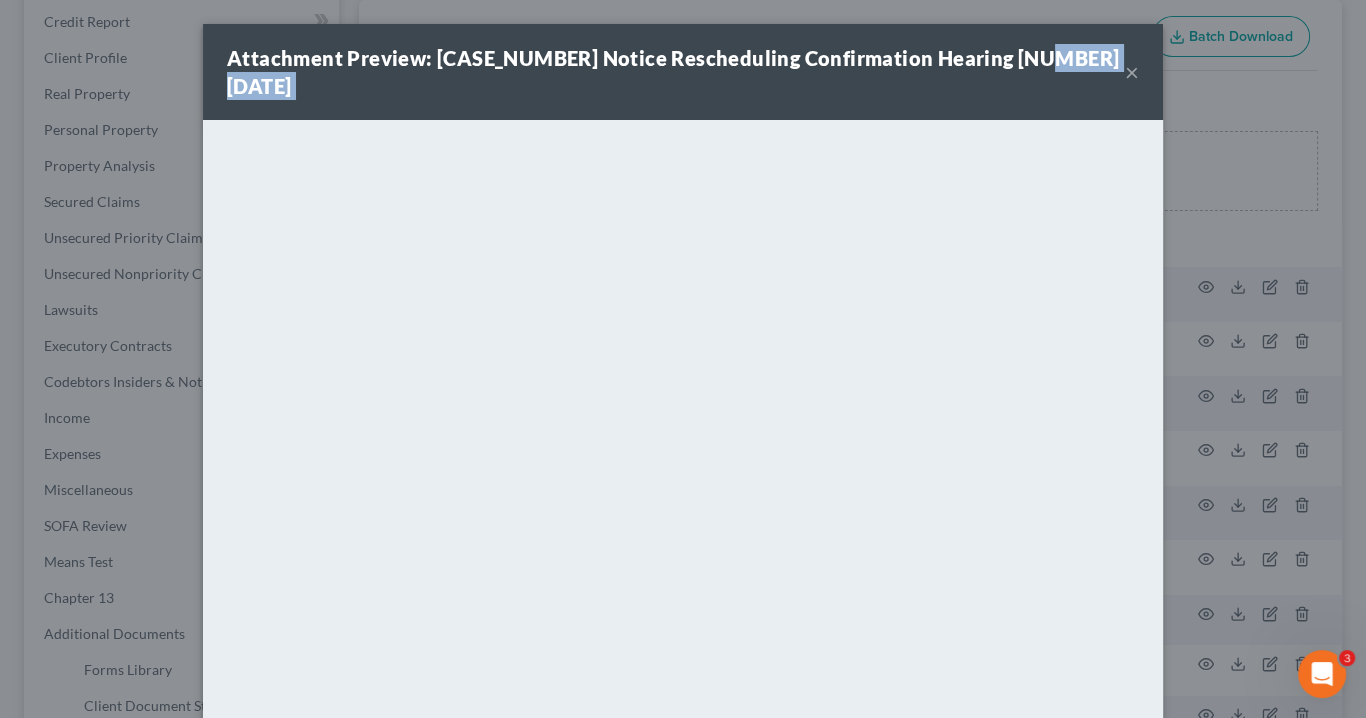 drag, startPoint x: 1124, startPoint y: 71, endPoint x: 1025, endPoint y: 21, distance: 110.909874 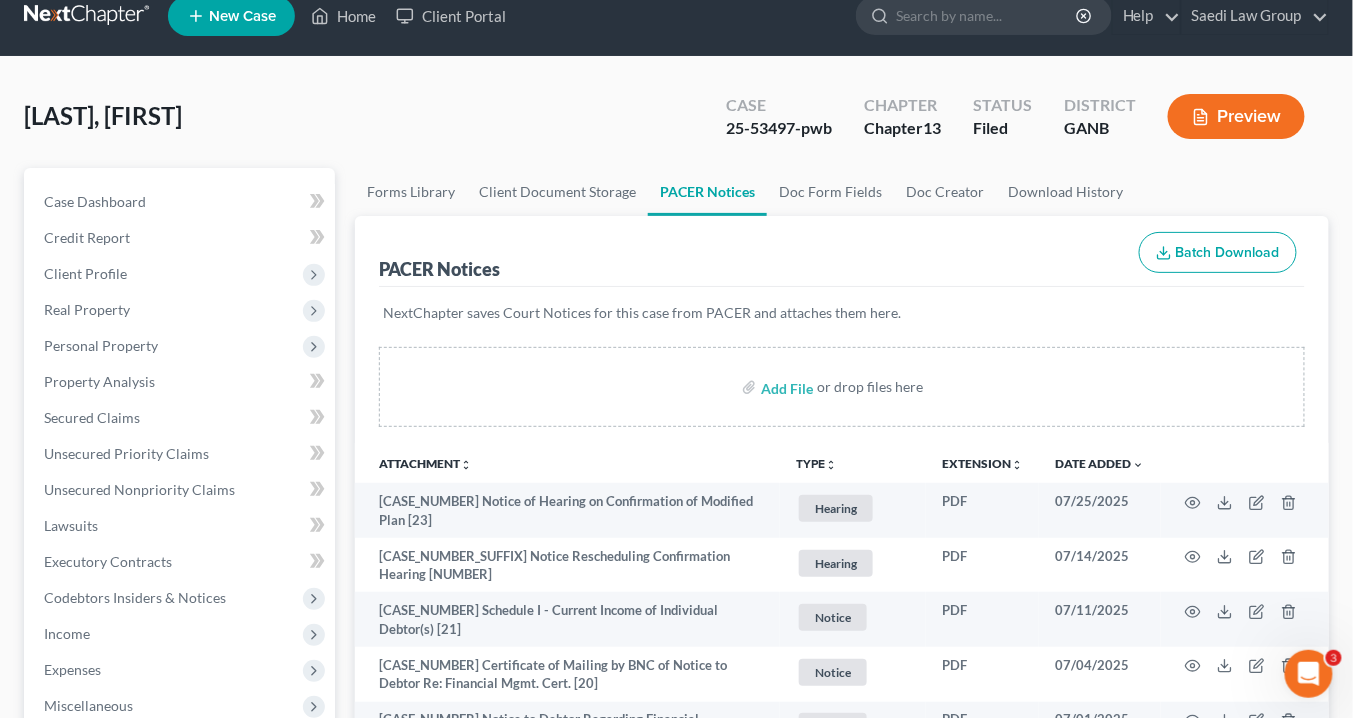 scroll, scrollTop: 0, scrollLeft: 0, axis: both 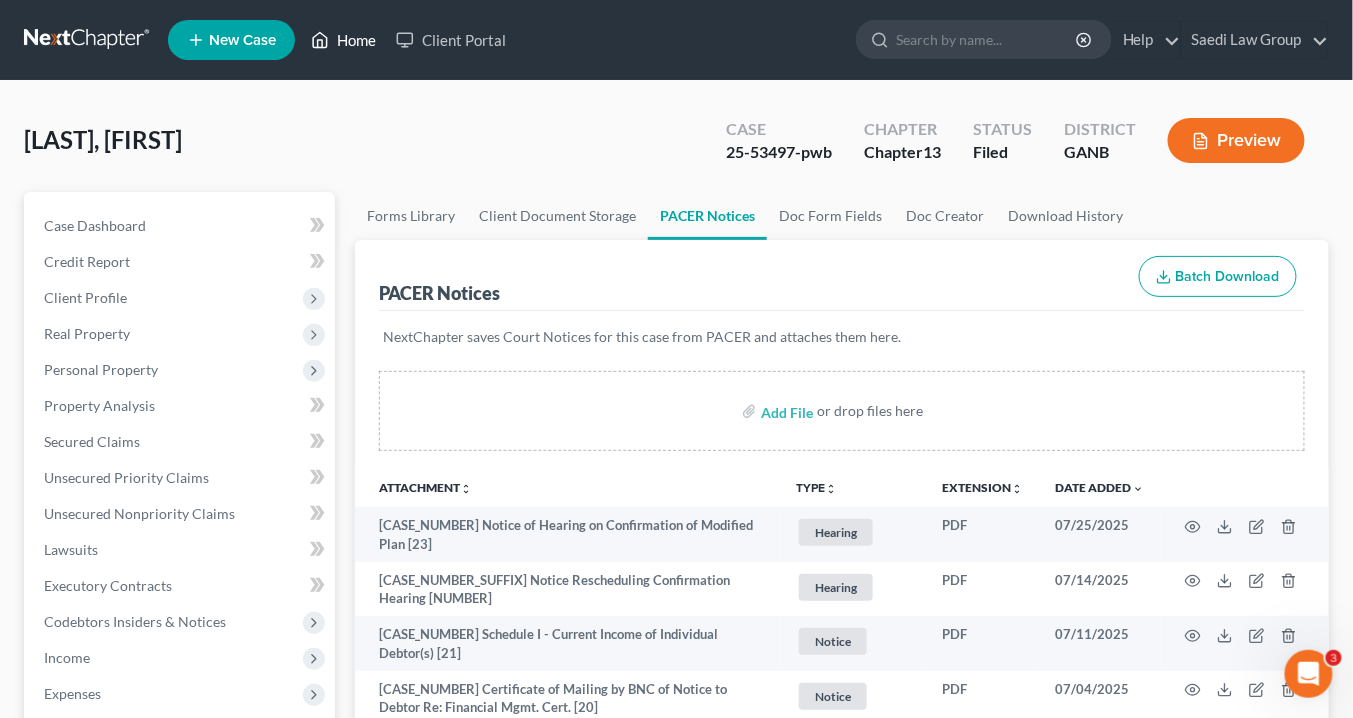 click on "Home" at bounding box center [343, 40] 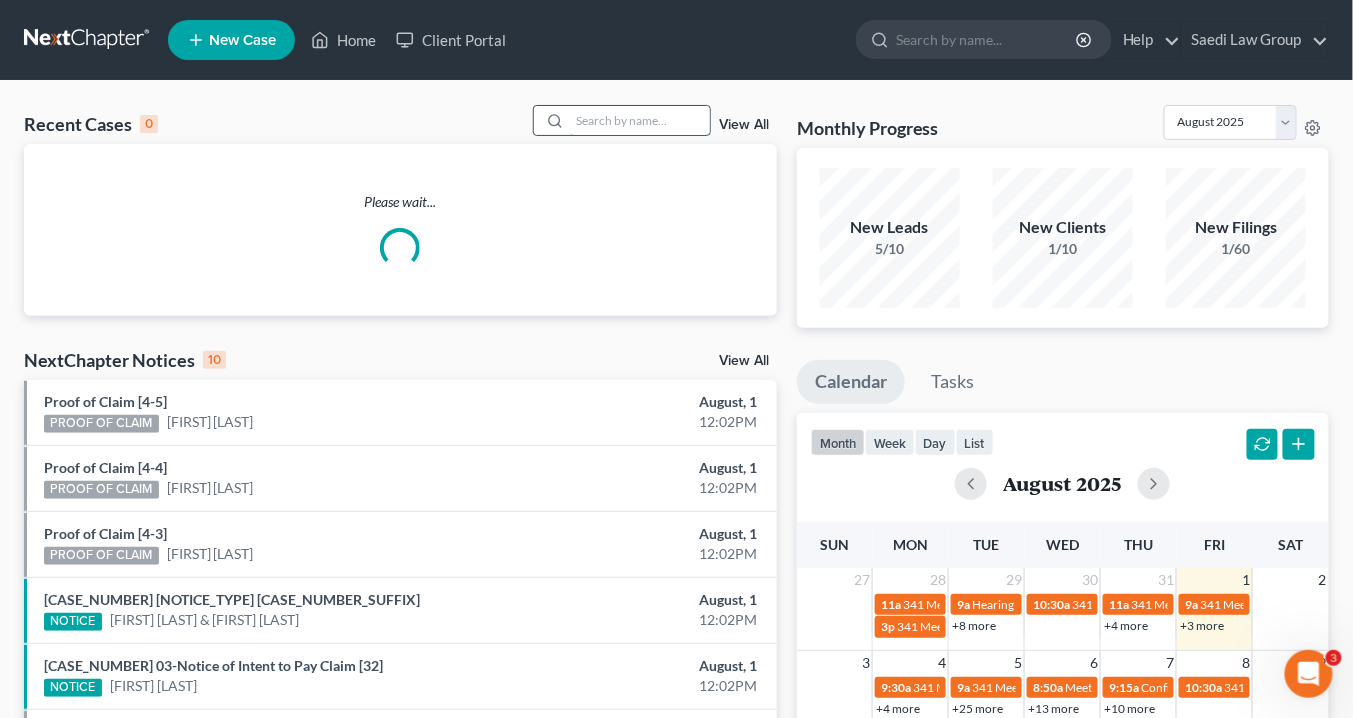 drag, startPoint x: 577, startPoint y: 120, endPoint x: 597, endPoint y: 107, distance: 23.853722 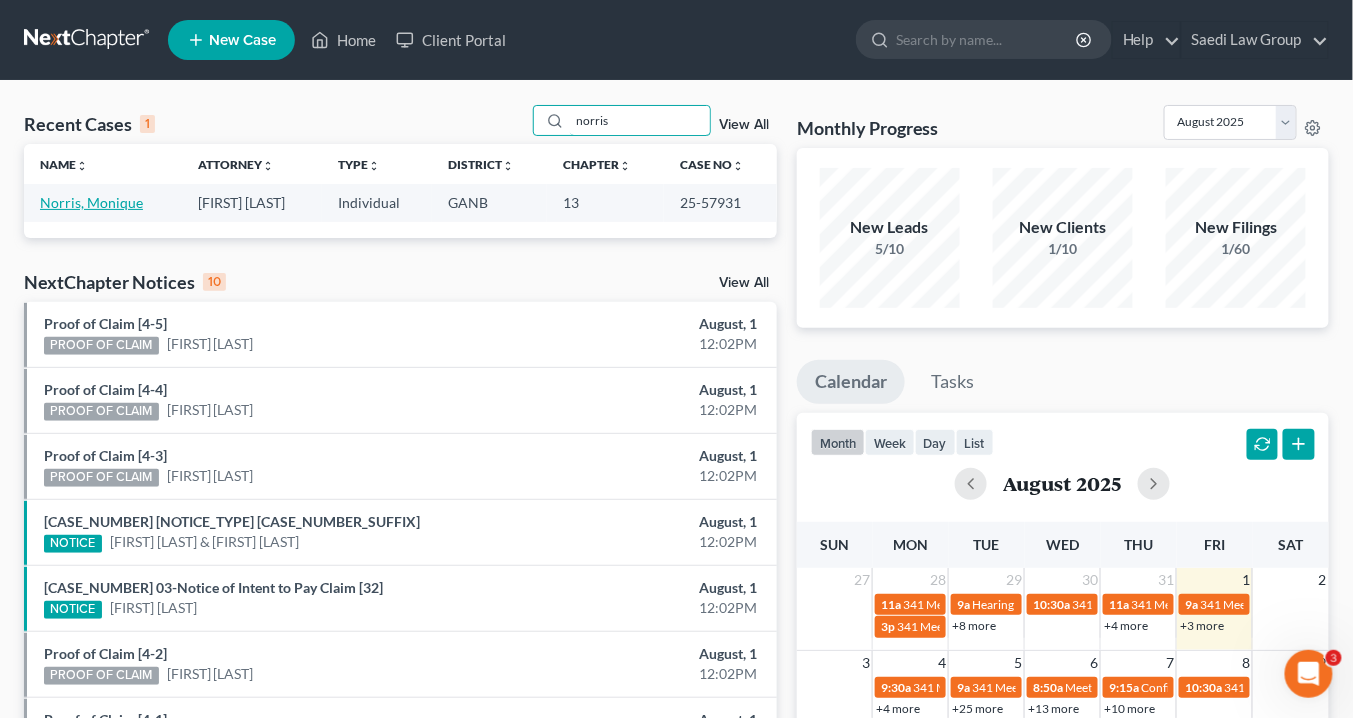 type on "norris" 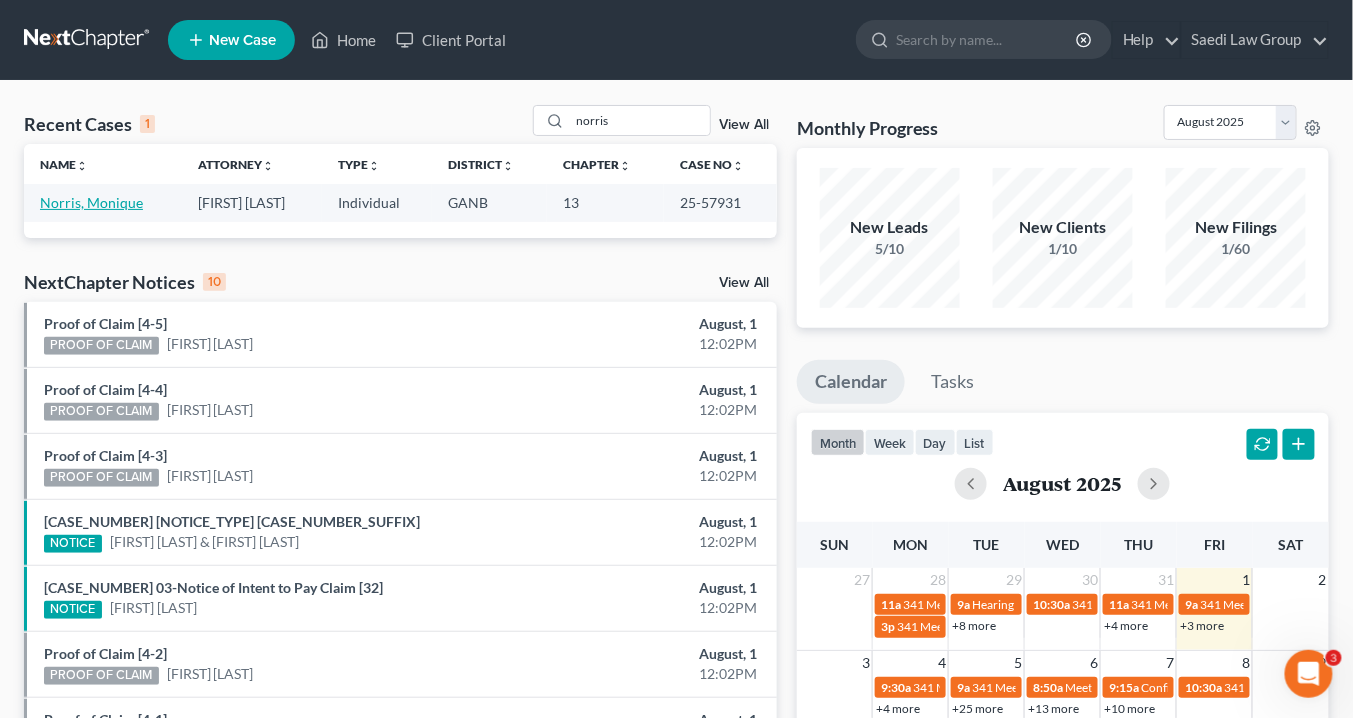 click on "Norris, Monique" at bounding box center (91, 202) 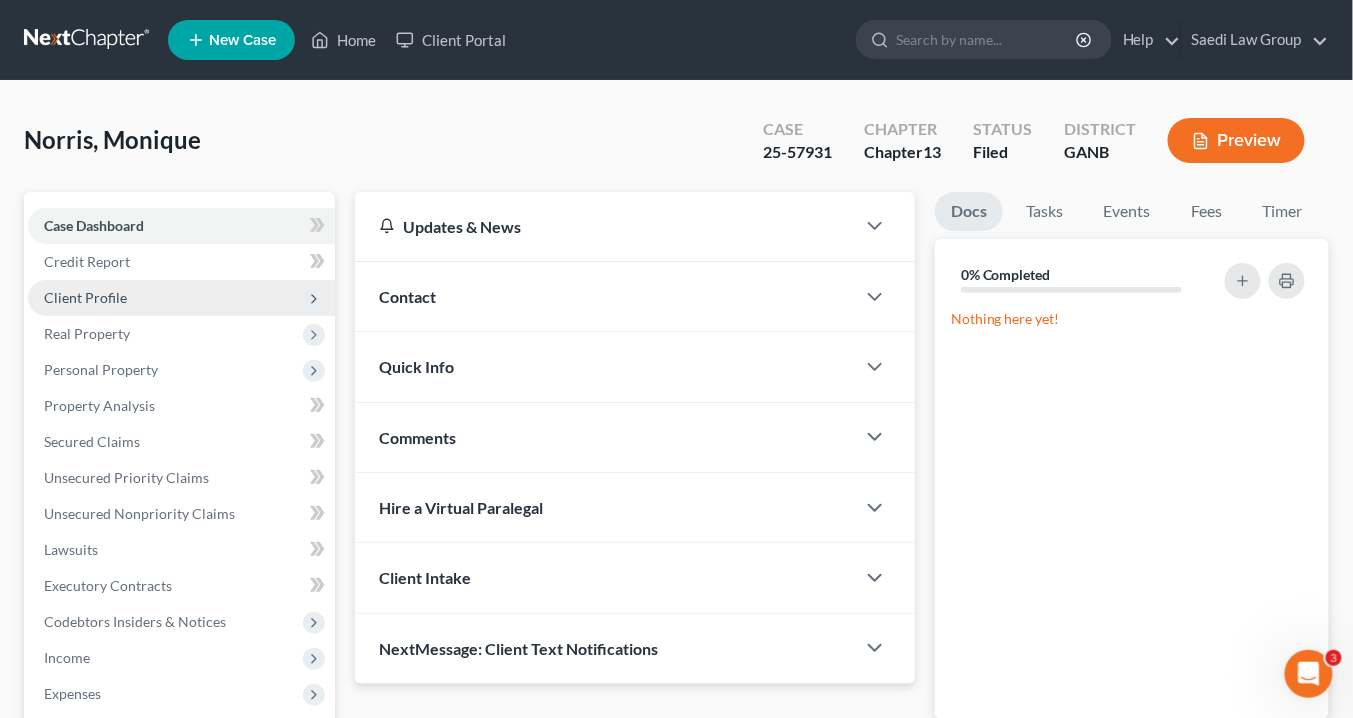 drag, startPoint x: 109, startPoint y: 297, endPoint x: 123, endPoint y: 295, distance: 14.142136 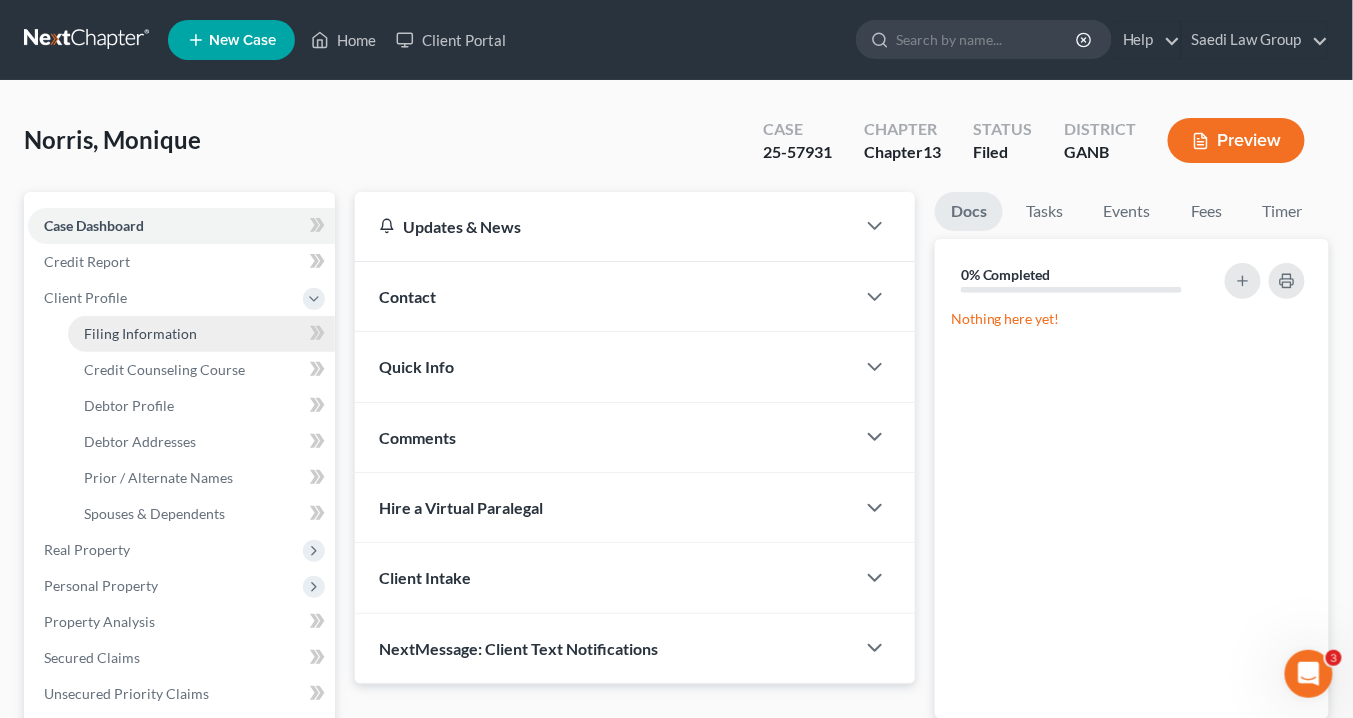 click on "Filing Information" at bounding box center [140, 333] 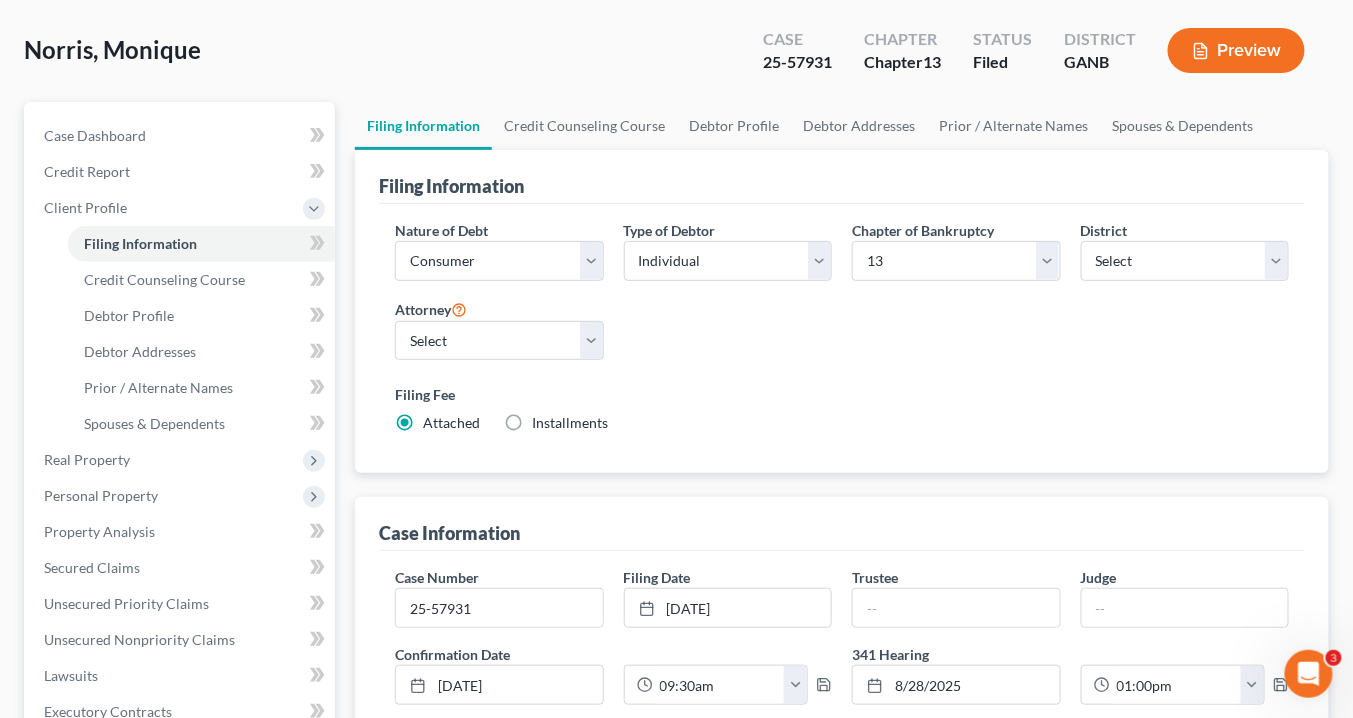 scroll, scrollTop: 160, scrollLeft: 0, axis: vertical 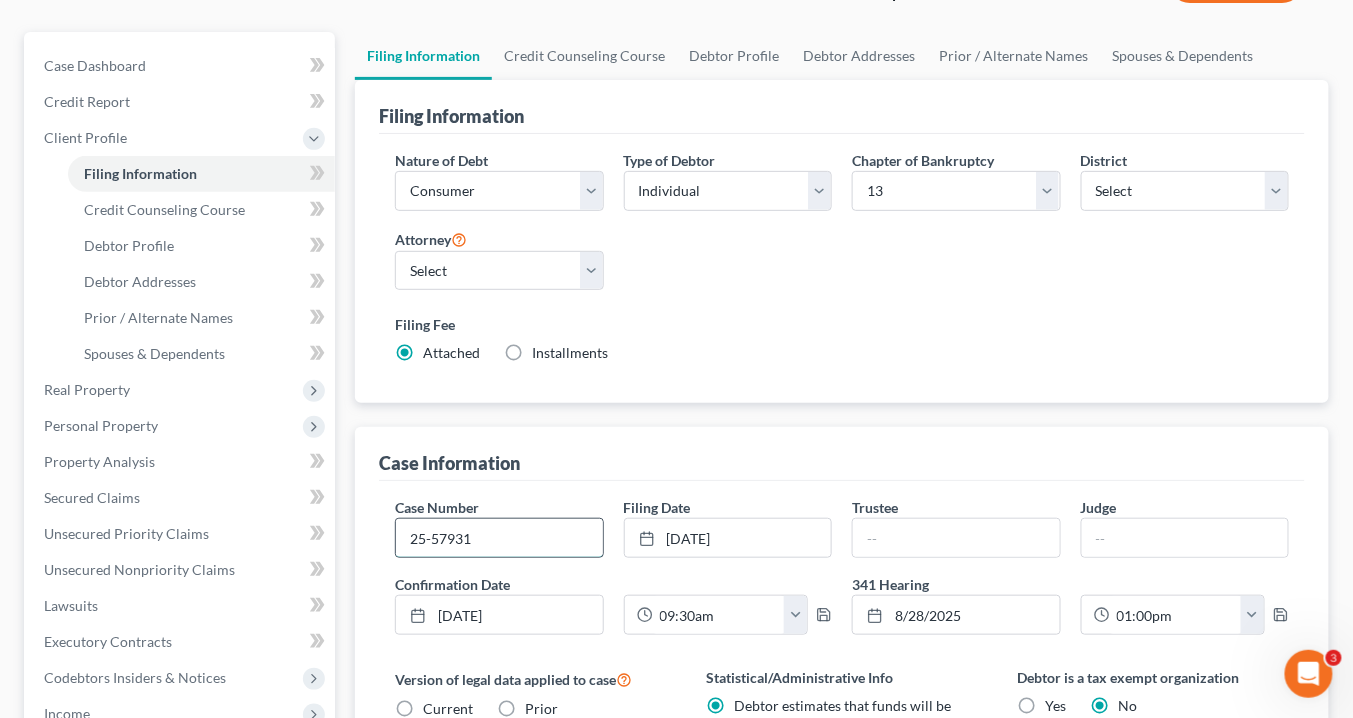drag, startPoint x: 484, startPoint y: 533, endPoint x: 500, endPoint y: 529, distance: 16.492422 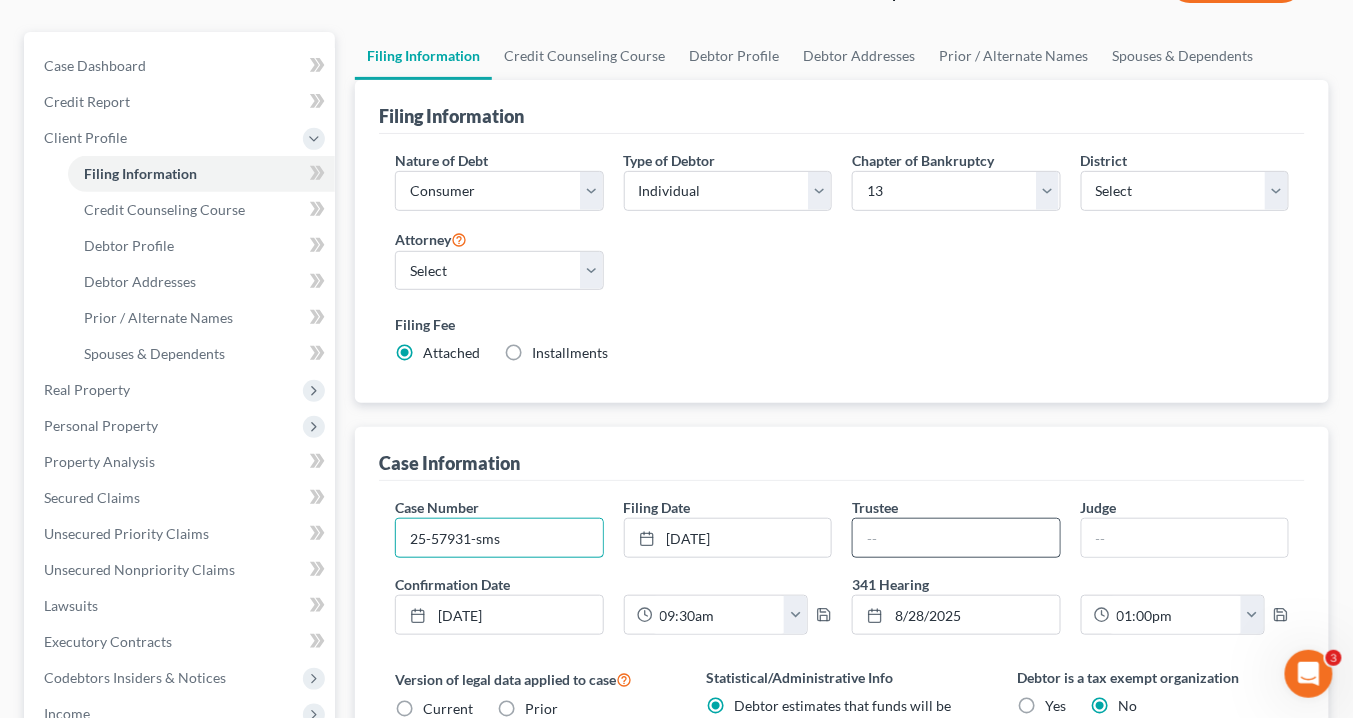 type on "25-57931-sms" 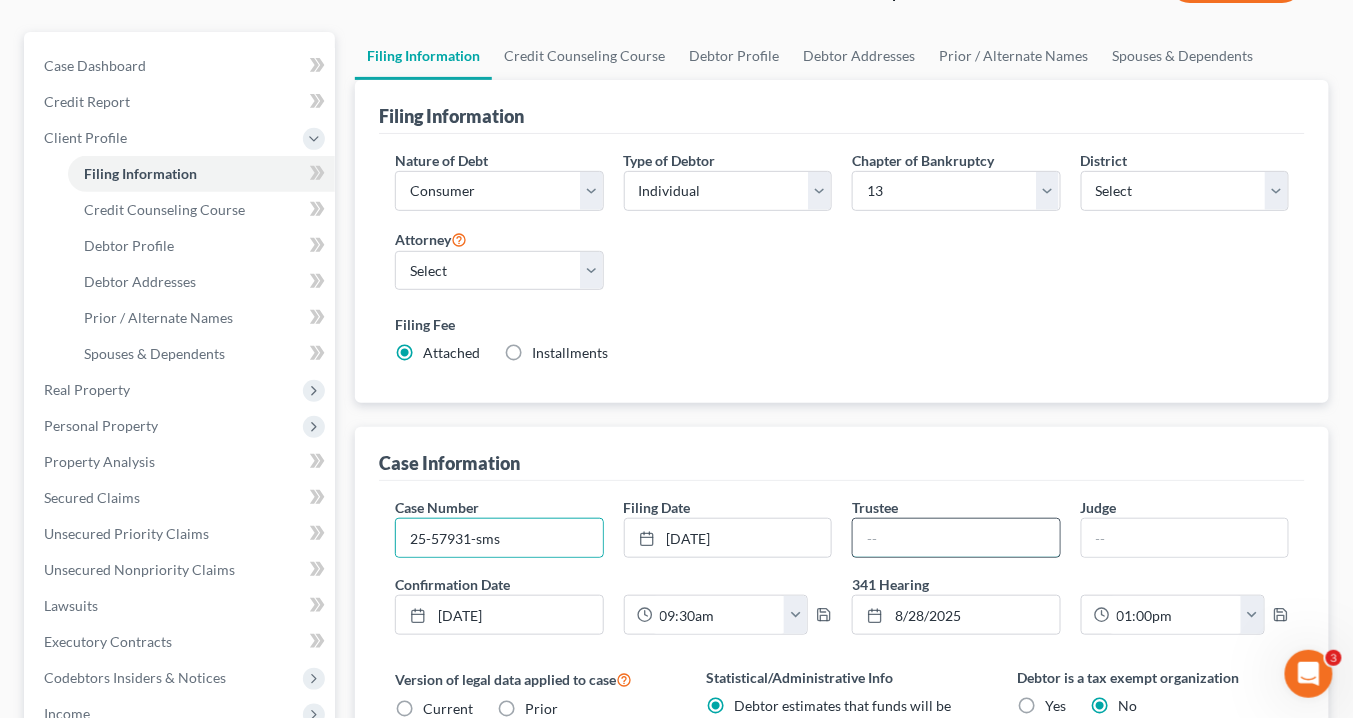 click at bounding box center [956, 538] 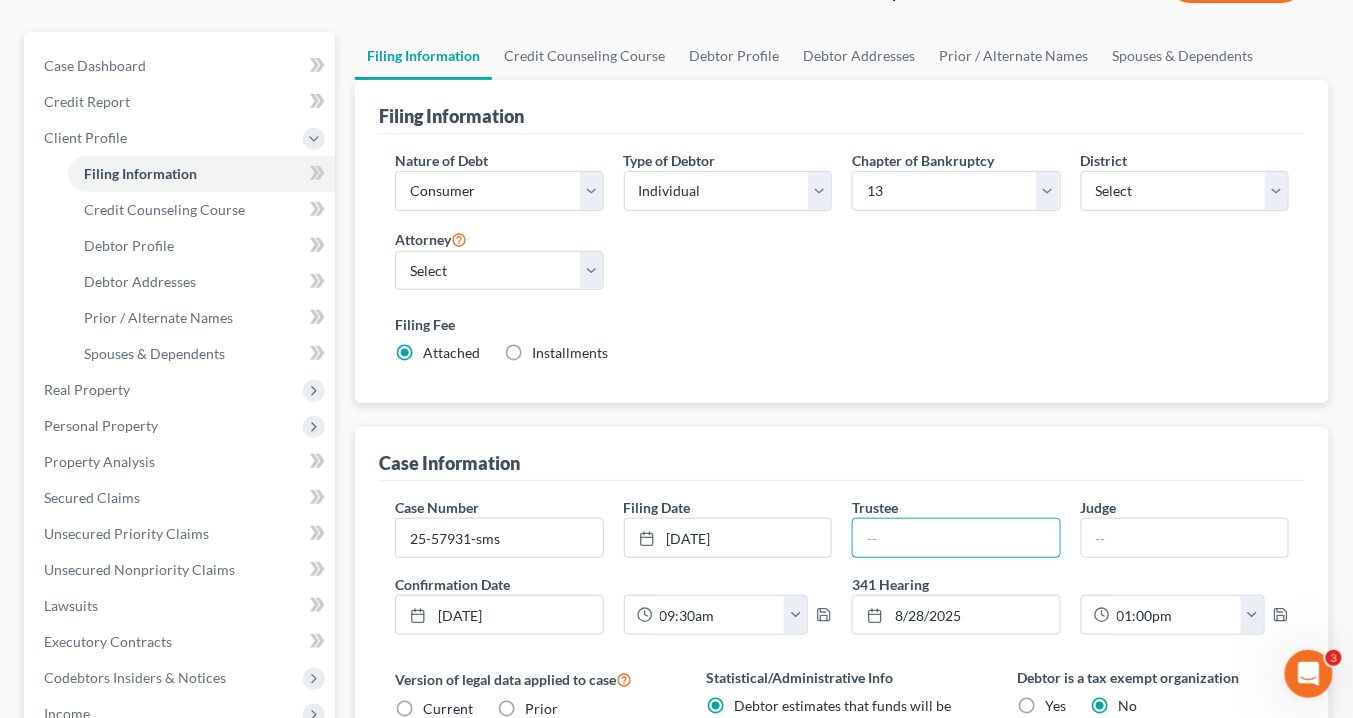 type on "K. Edward Safir" 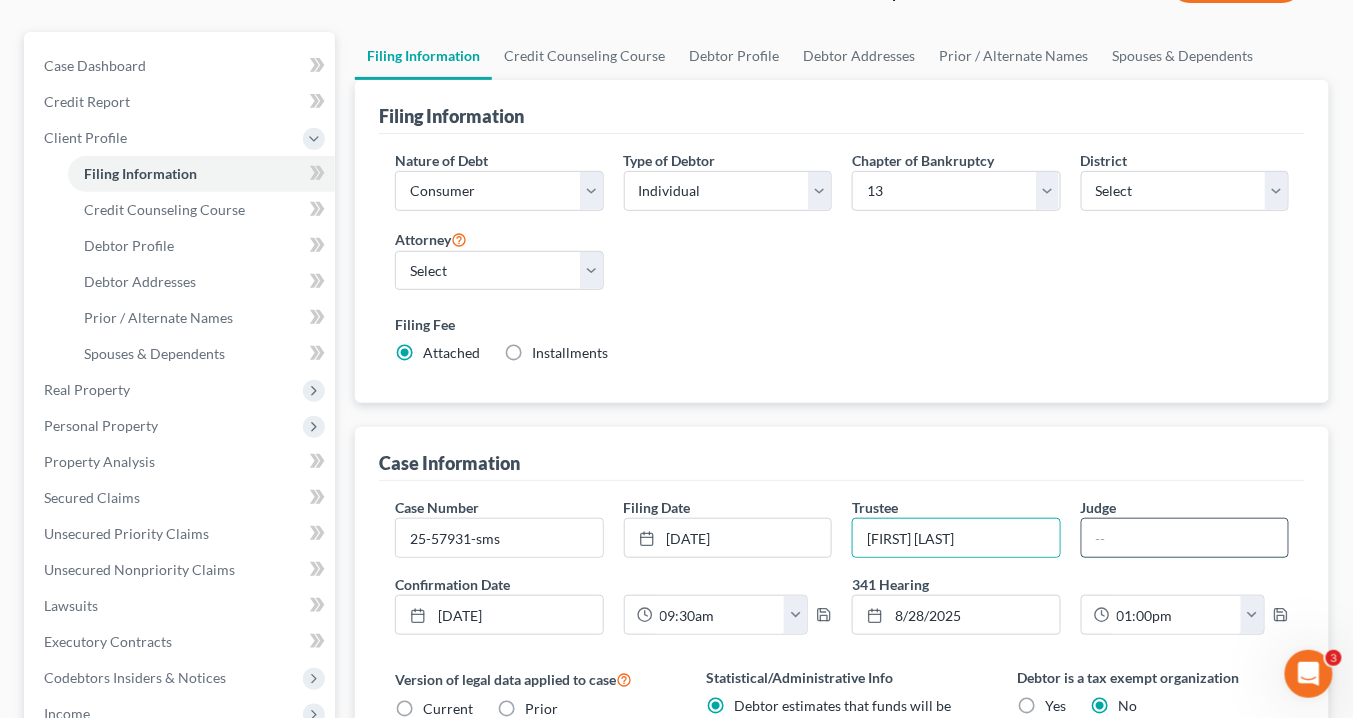 click at bounding box center [1185, 538] 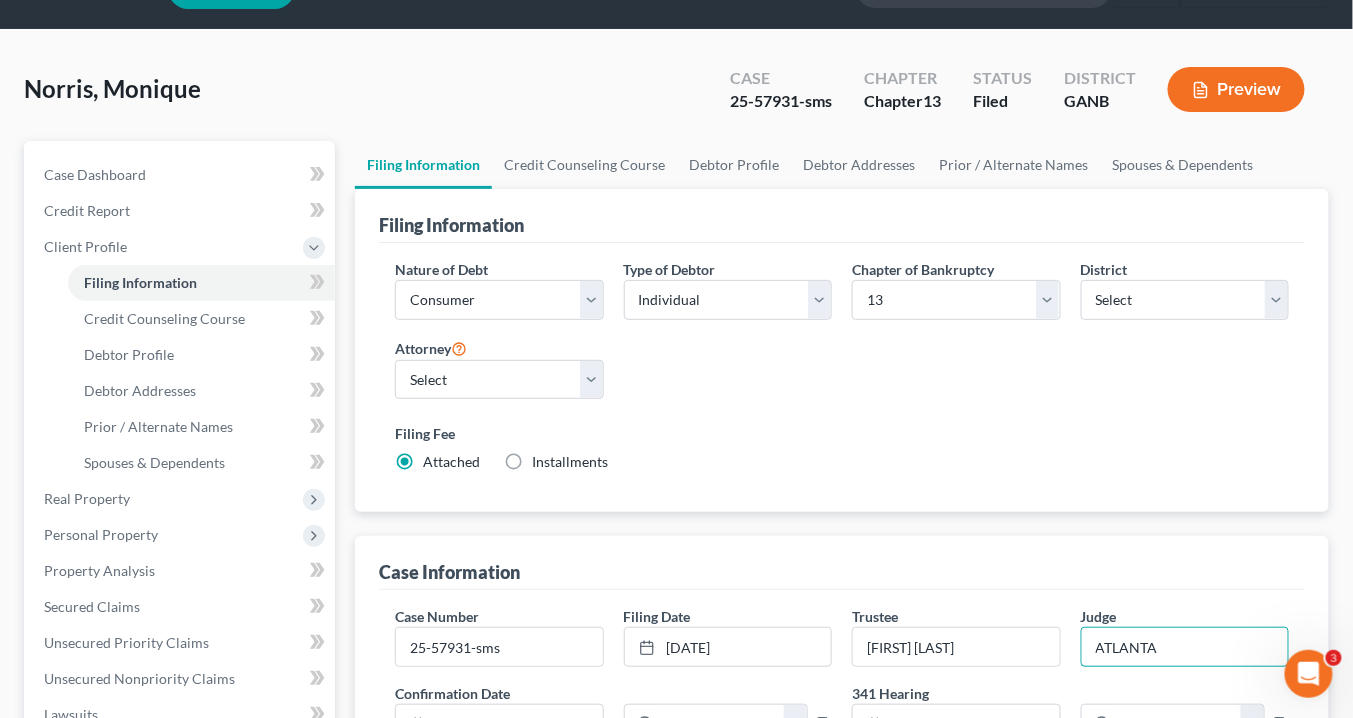 scroll, scrollTop: 0, scrollLeft: 0, axis: both 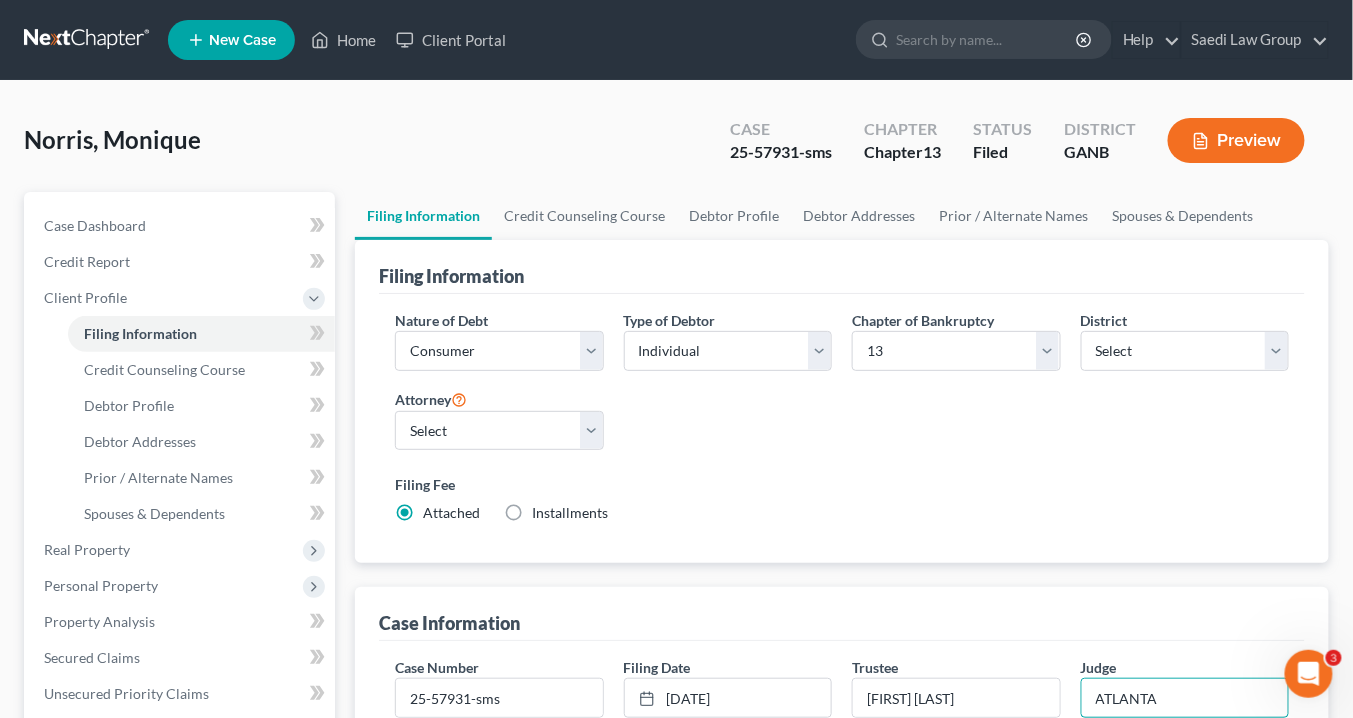 type on "ATLANTA" 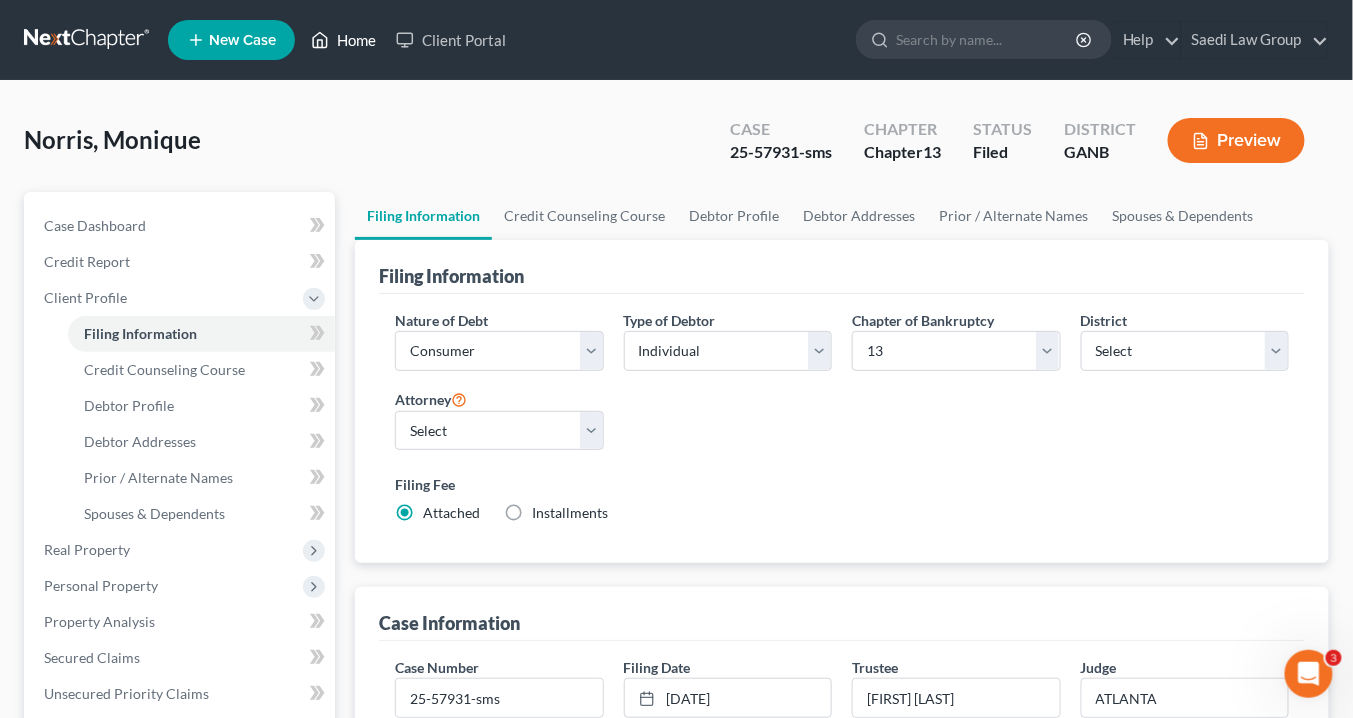 click on "Home" at bounding box center [343, 40] 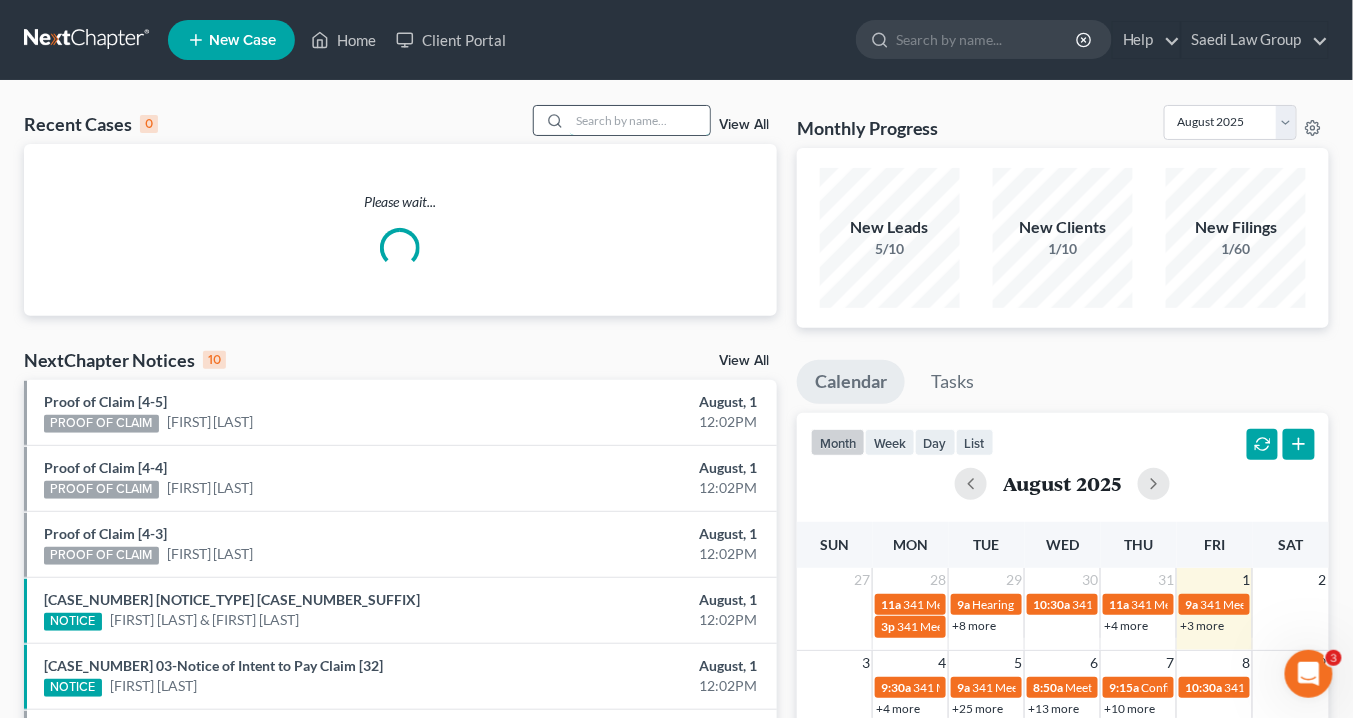 drag, startPoint x: 597, startPoint y: 117, endPoint x: 613, endPoint y: 128, distance: 19.416489 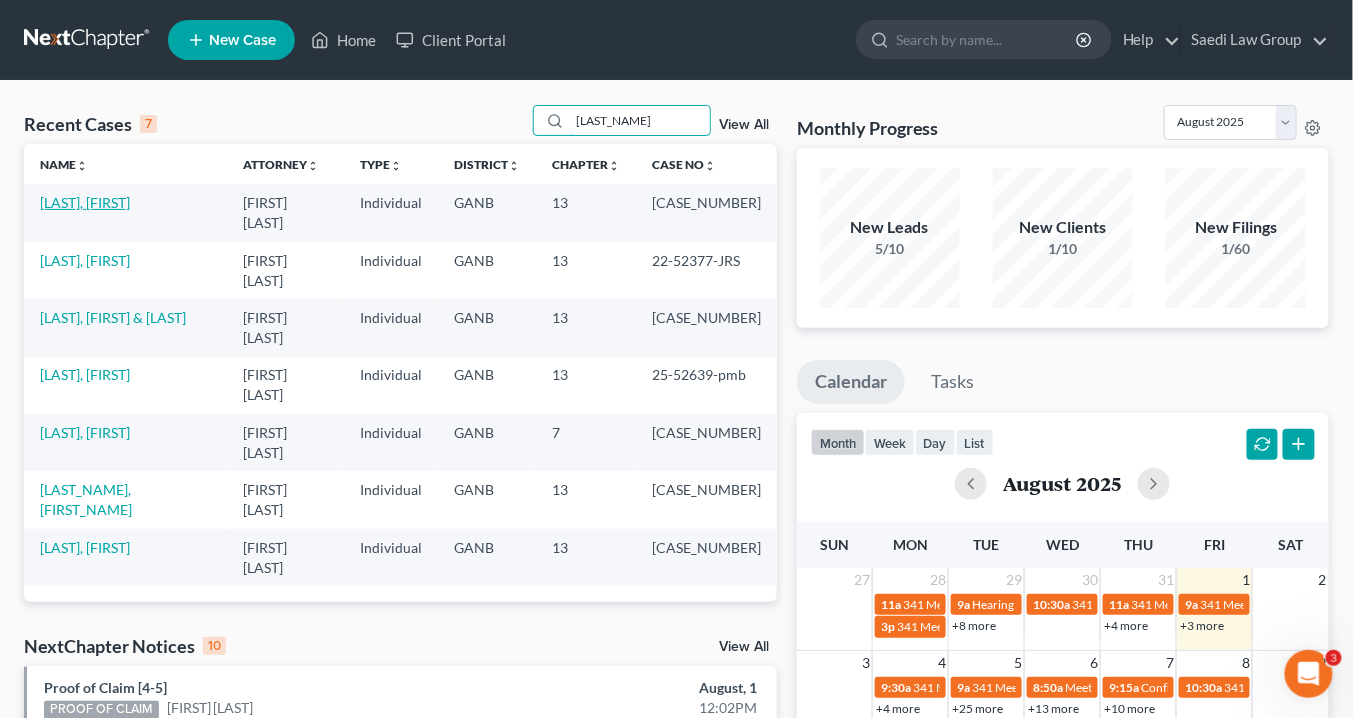 type on "richards" 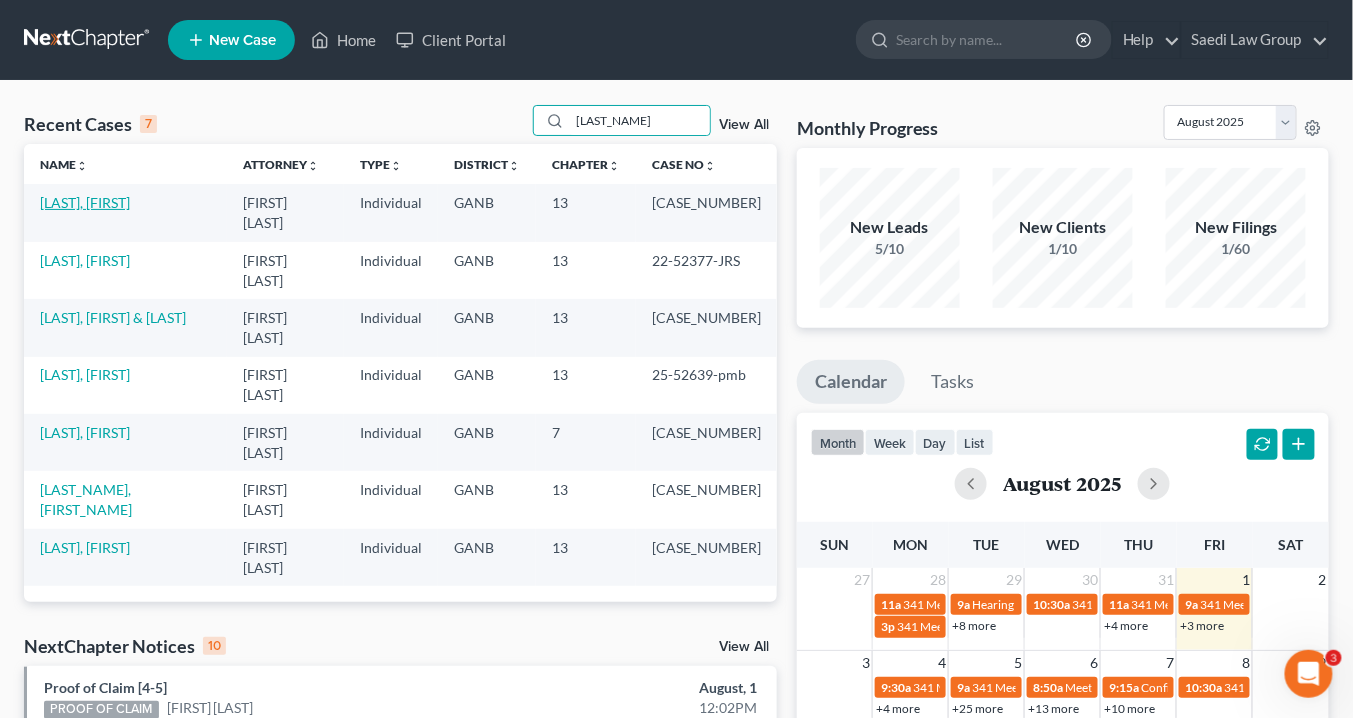 click on "[LAST], [FIRST]" at bounding box center (85, 202) 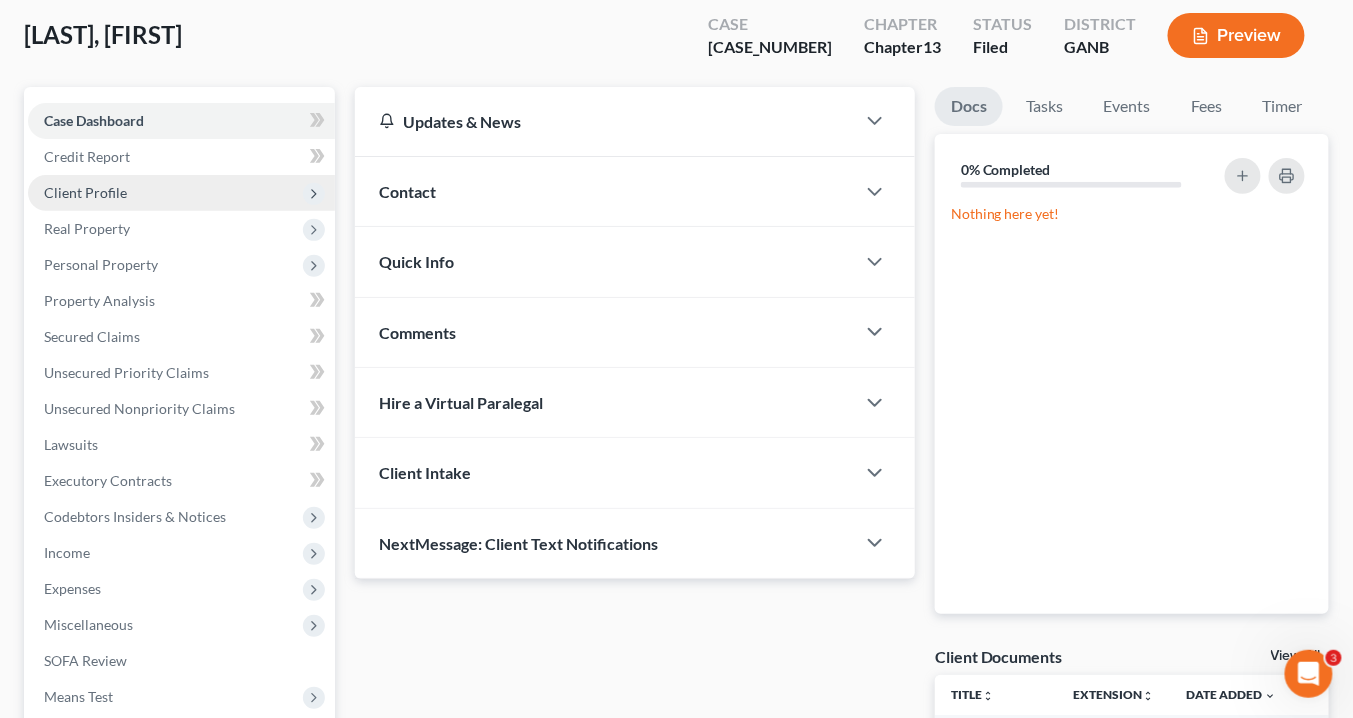 scroll, scrollTop: 80, scrollLeft: 0, axis: vertical 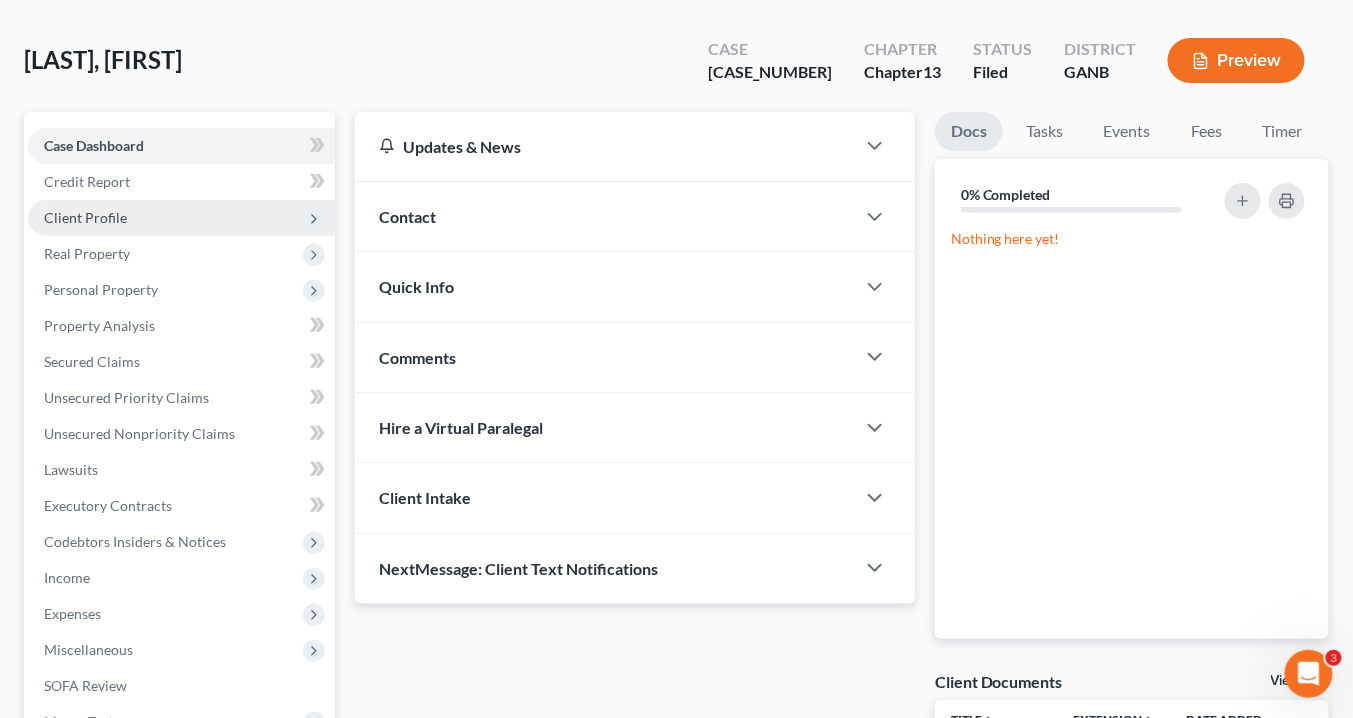 click on "Client Profile" at bounding box center (85, 217) 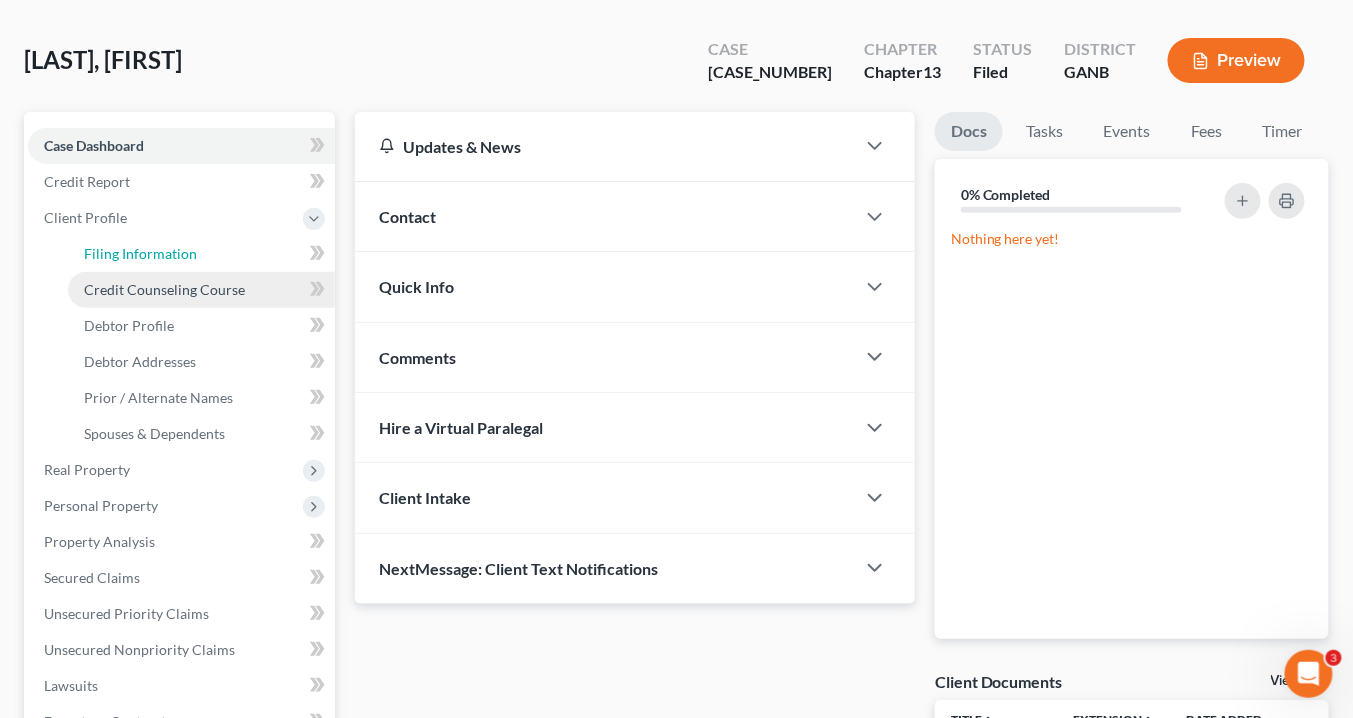 click on "Filing Information" at bounding box center (140, 253) 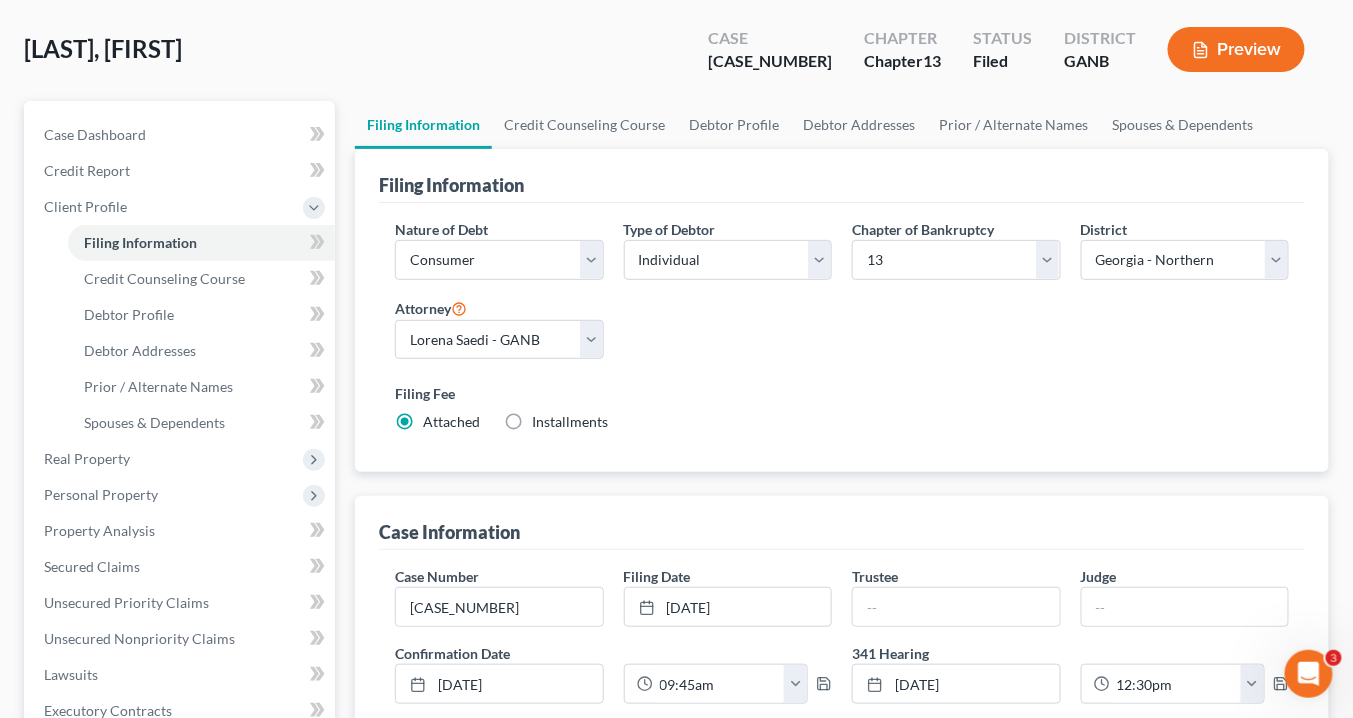 scroll, scrollTop: 160, scrollLeft: 0, axis: vertical 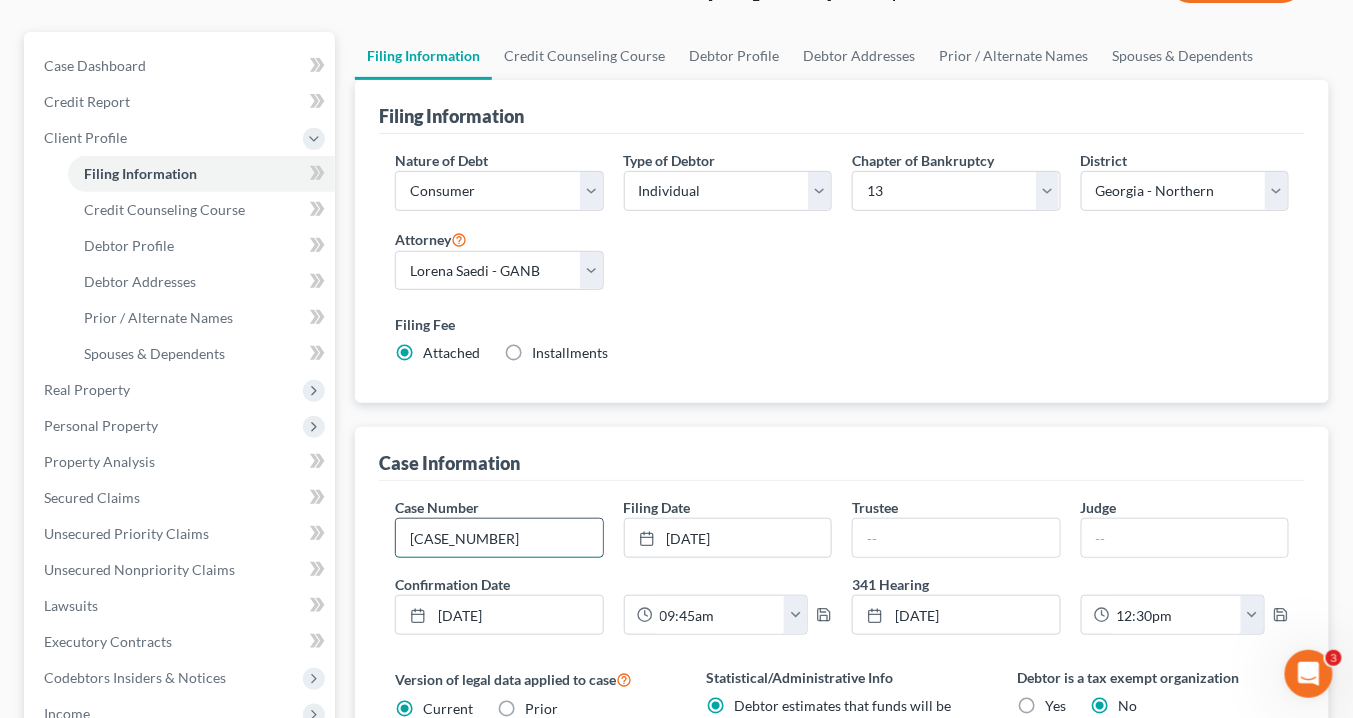 click on "25-58067" at bounding box center (499, 538) 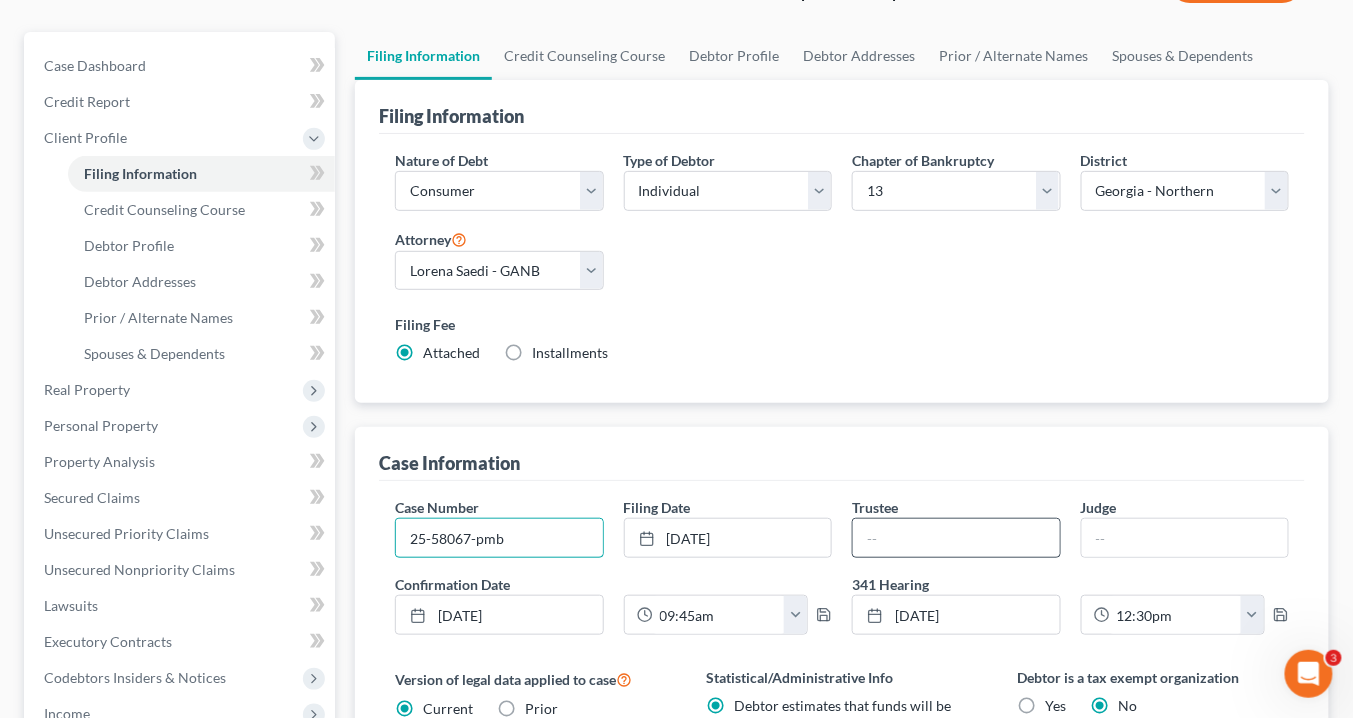 type on "[CASE_NUMBER]" 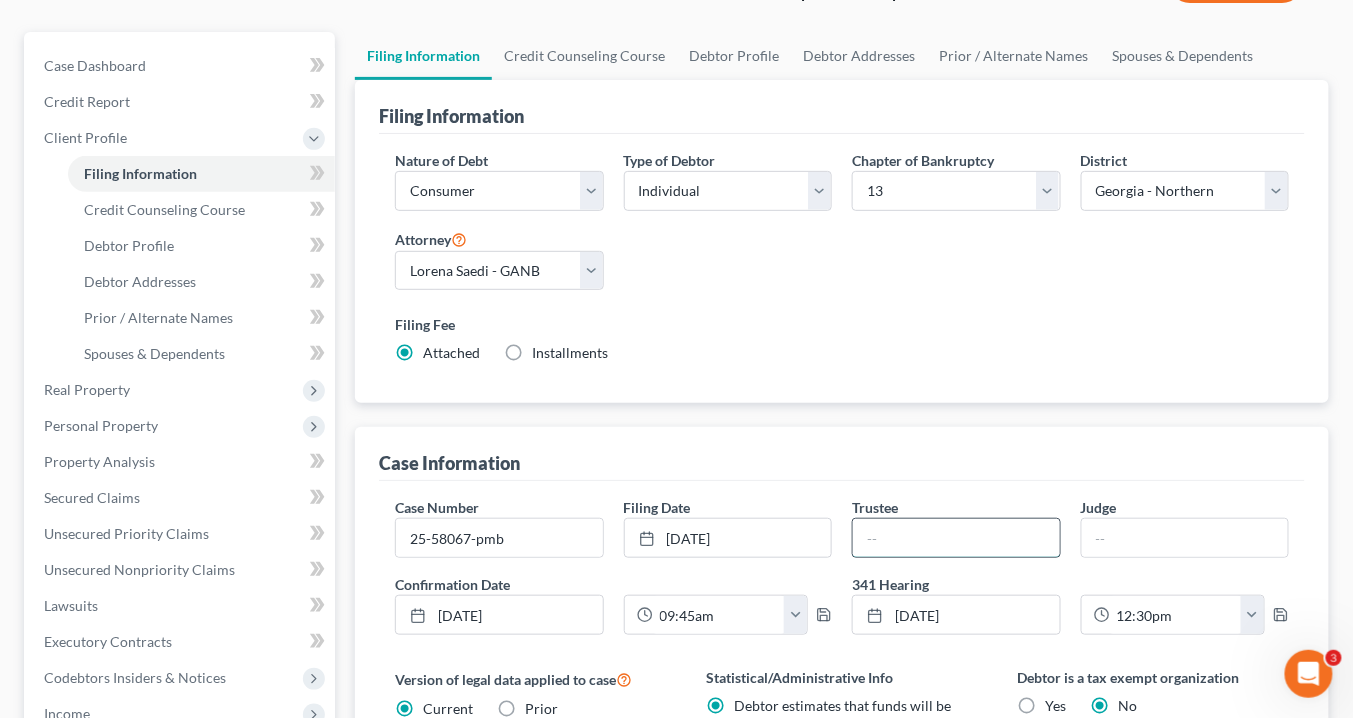 click at bounding box center (956, 538) 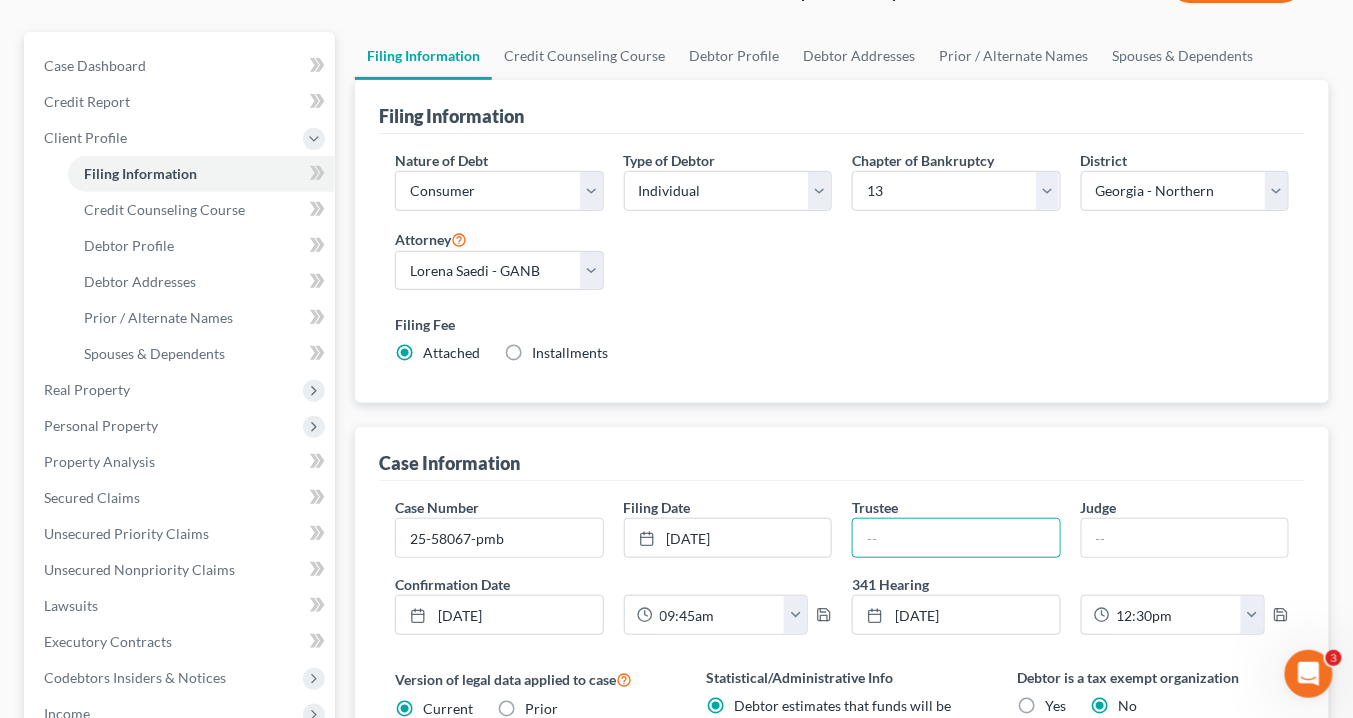 type on "Melissa J Davey" 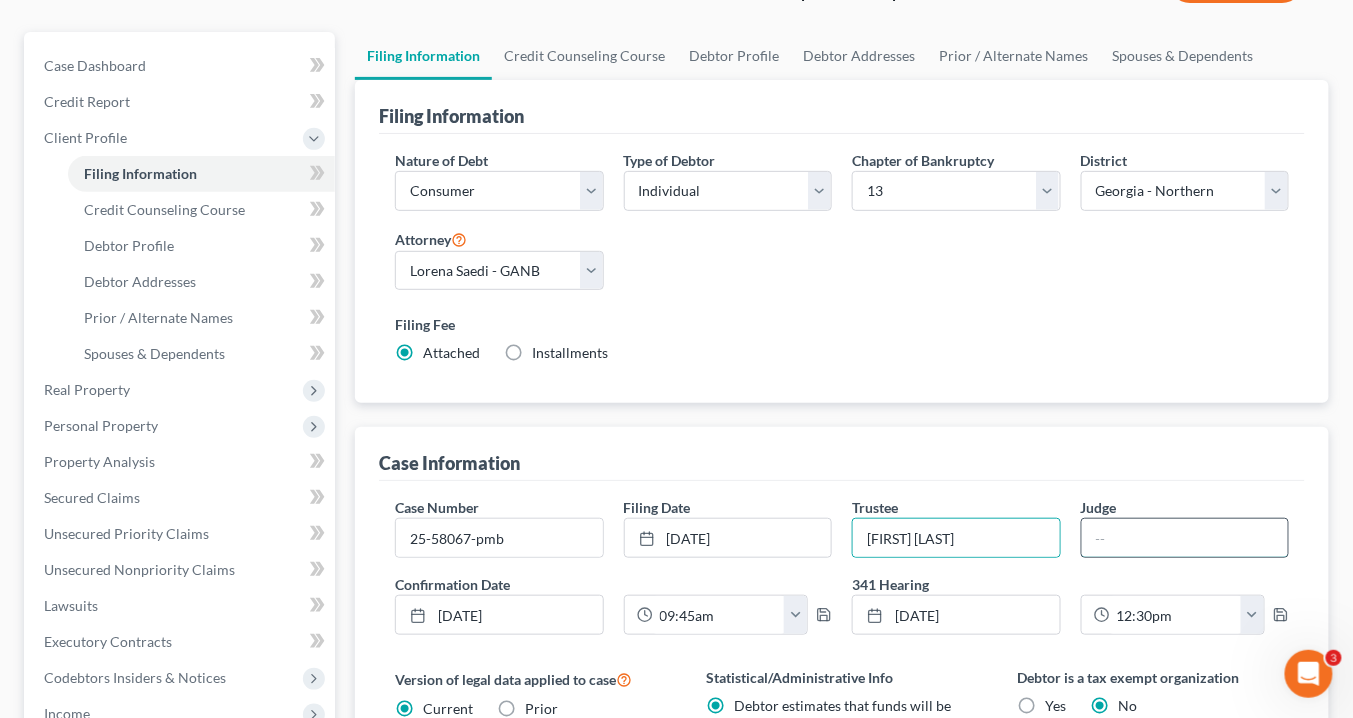 drag, startPoint x: 1097, startPoint y: 537, endPoint x: 1122, endPoint y: 553, distance: 29.681644 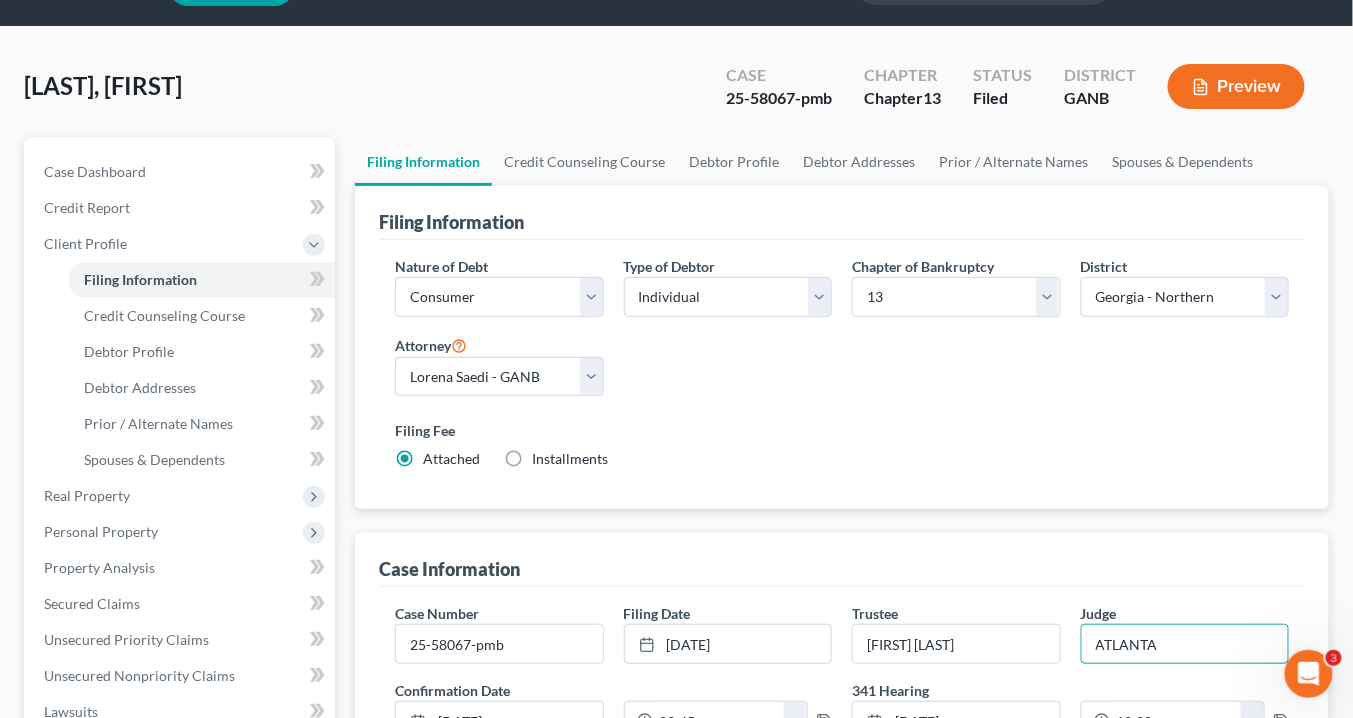 scroll, scrollTop: 0, scrollLeft: 0, axis: both 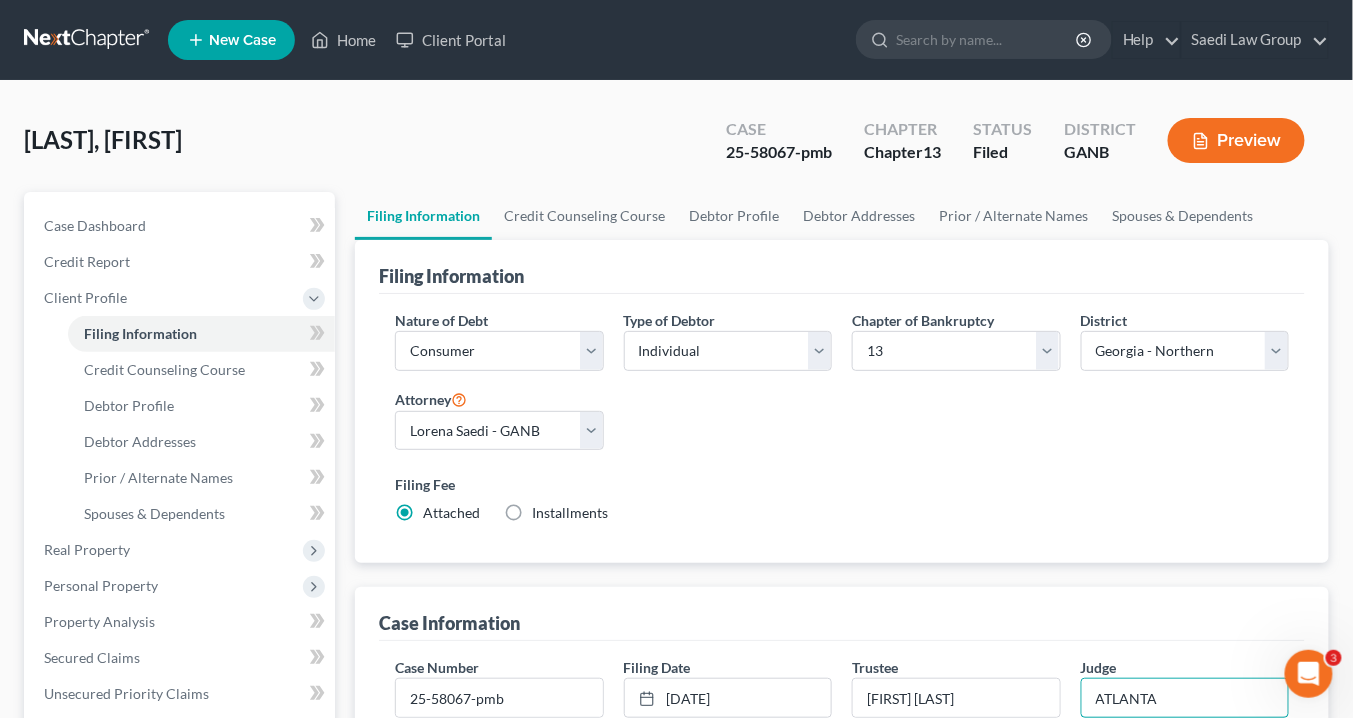 type on "ATLANTA" 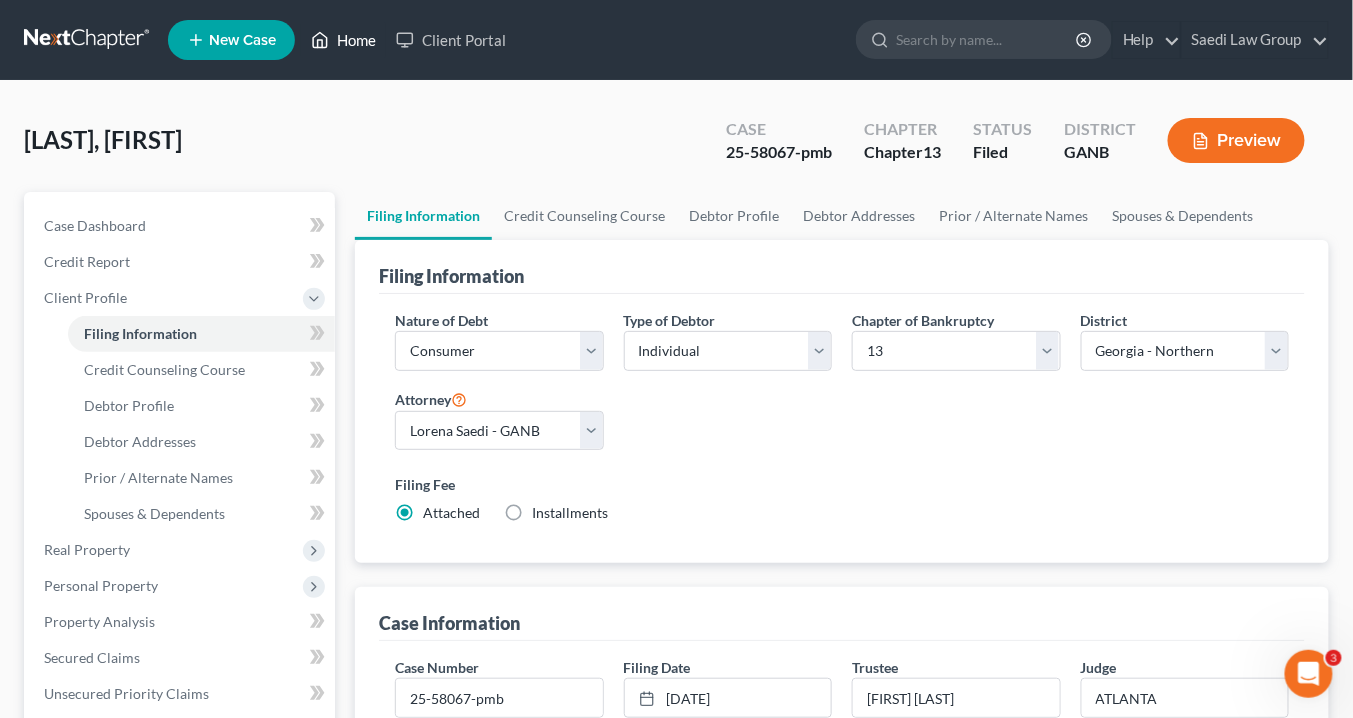 click on "Home" at bounding box center (343, 40) 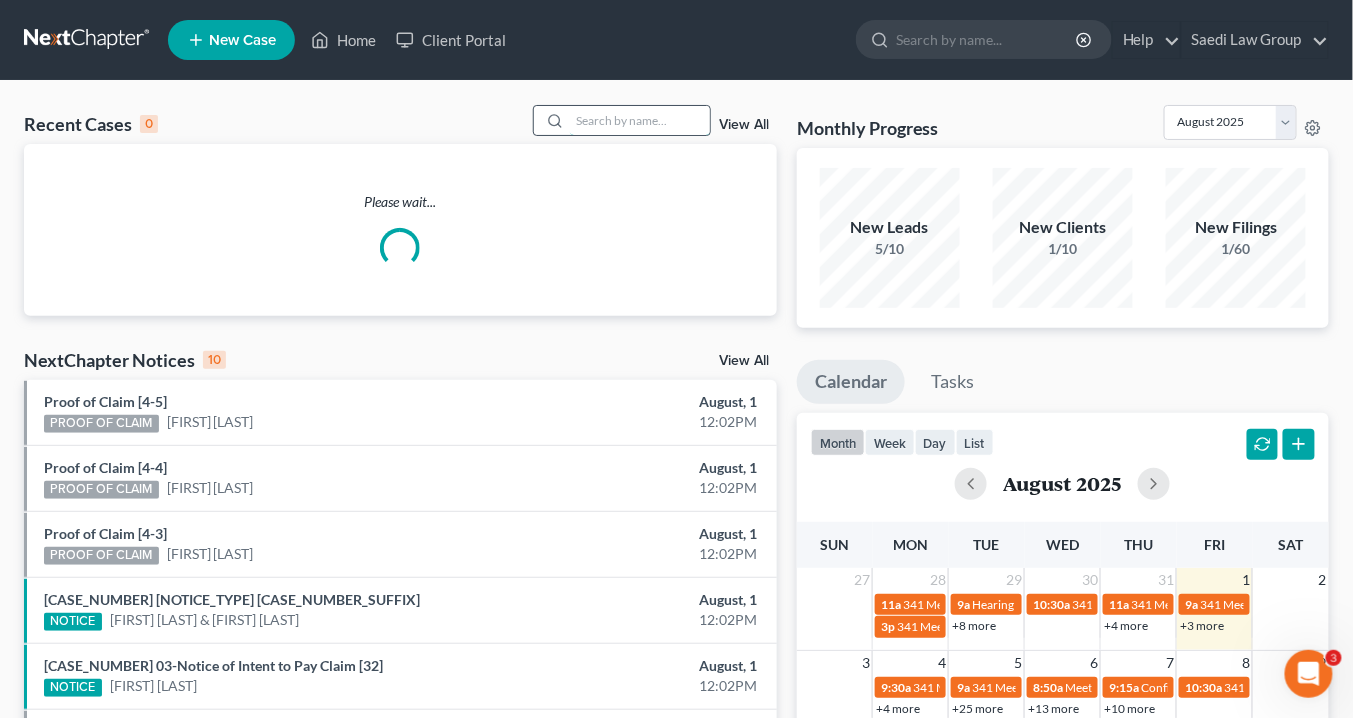 drag, startPoint x: 588, startPoint y: 121, endPoint x: 602, endPoint y: 124, distance: 14.3178215 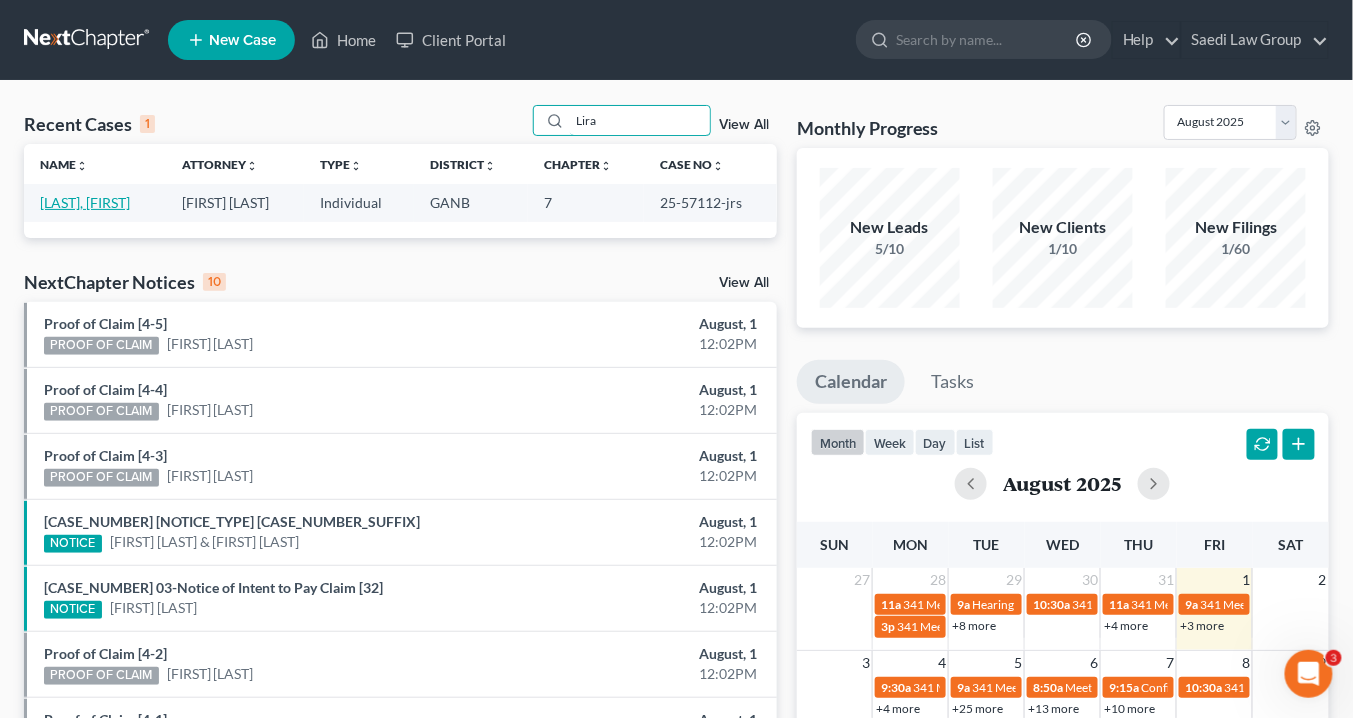 type on "Lira" 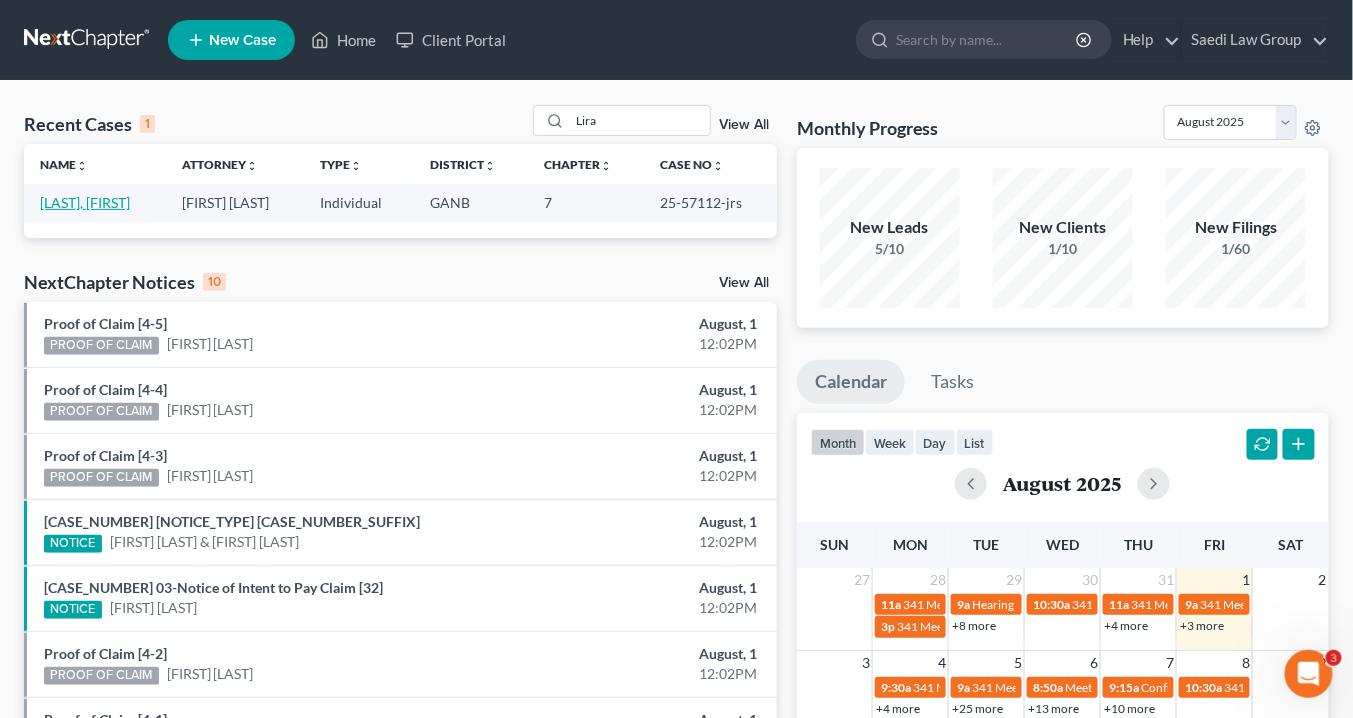 click on "[LAST], [FIRST]" at bounding box center (85, 202) 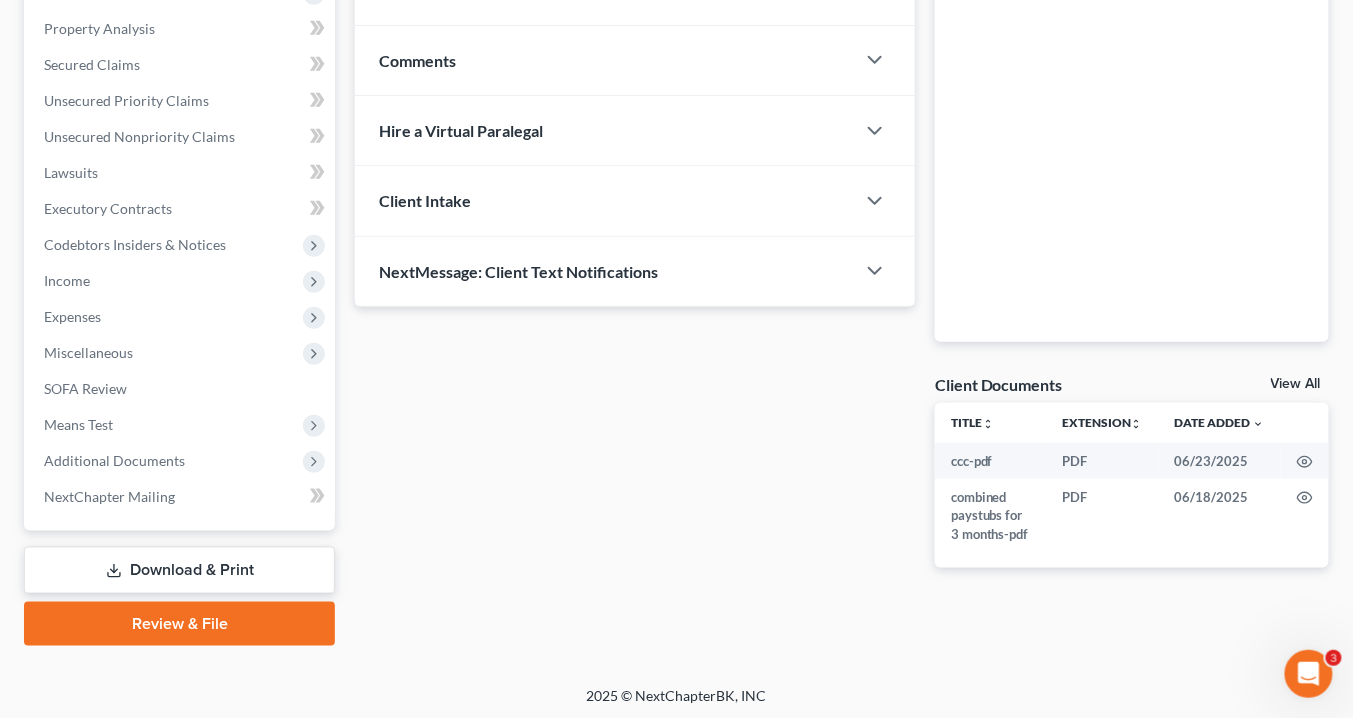 scroll, scrollTop: 378, scrollLeft: 0, axis: vertical 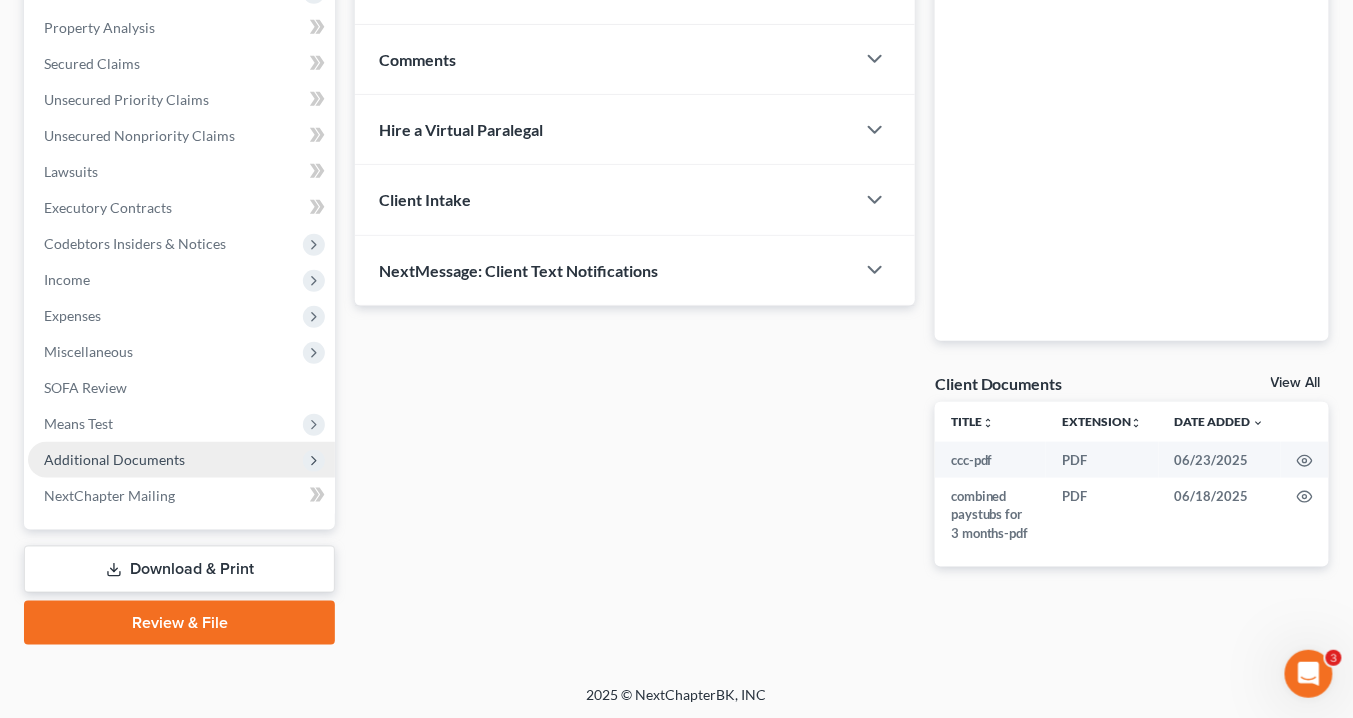 click on "Additional Documents" at bounding box center [114, 459] 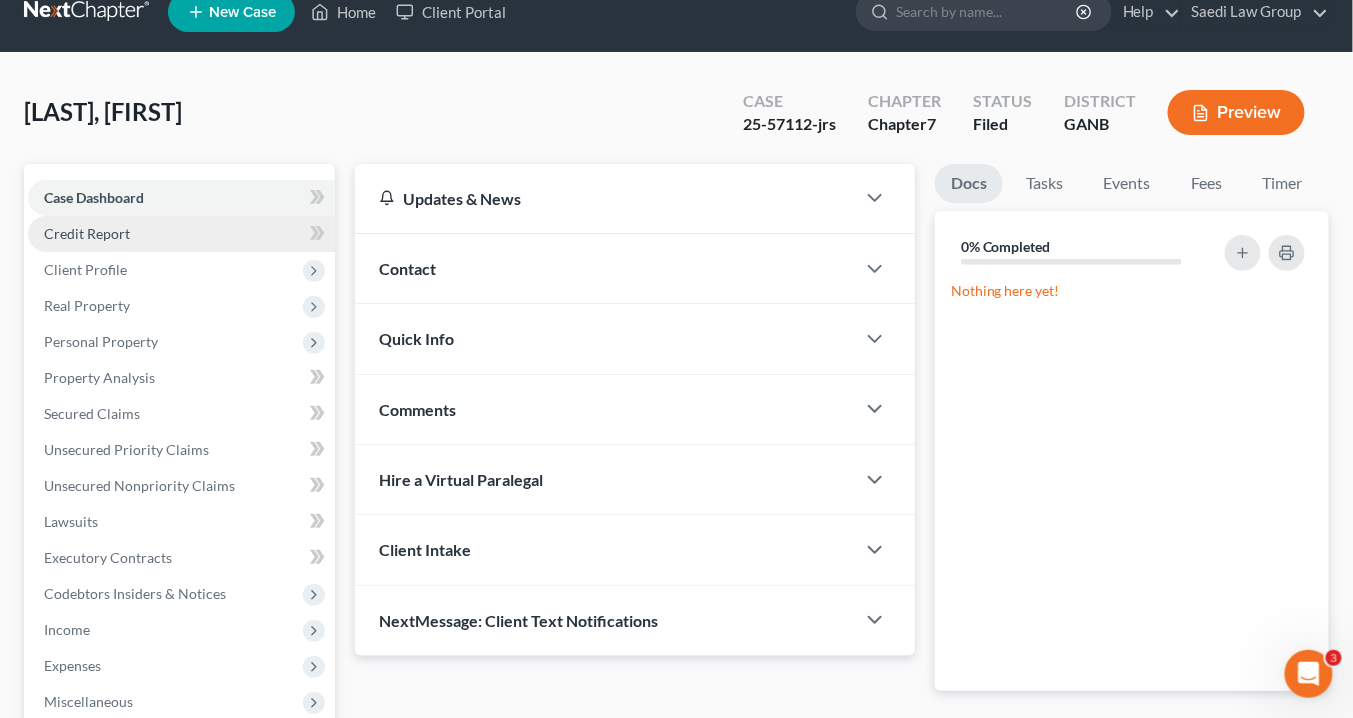 scroll, scrollTop: 0, scrollLeft: 0, axis: both 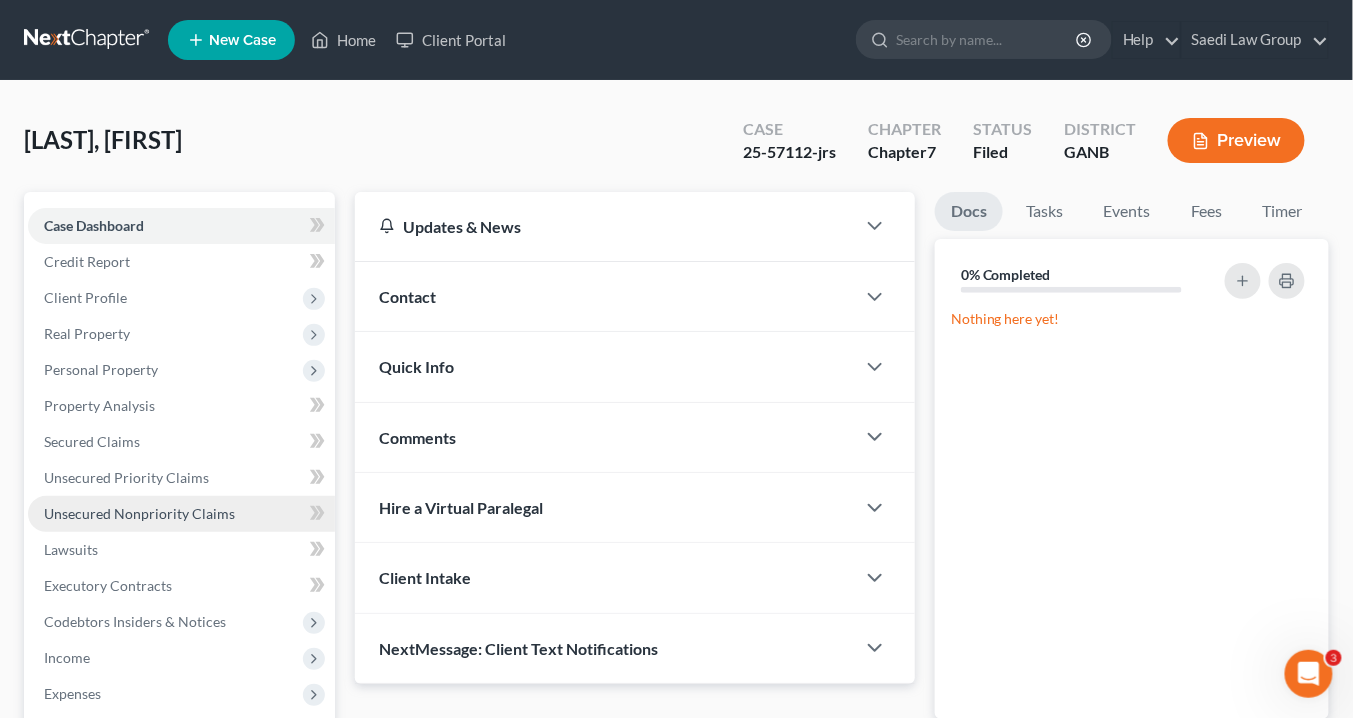 click on "Unsecured Nonpriority Claims" at bounding box center [139, 513] 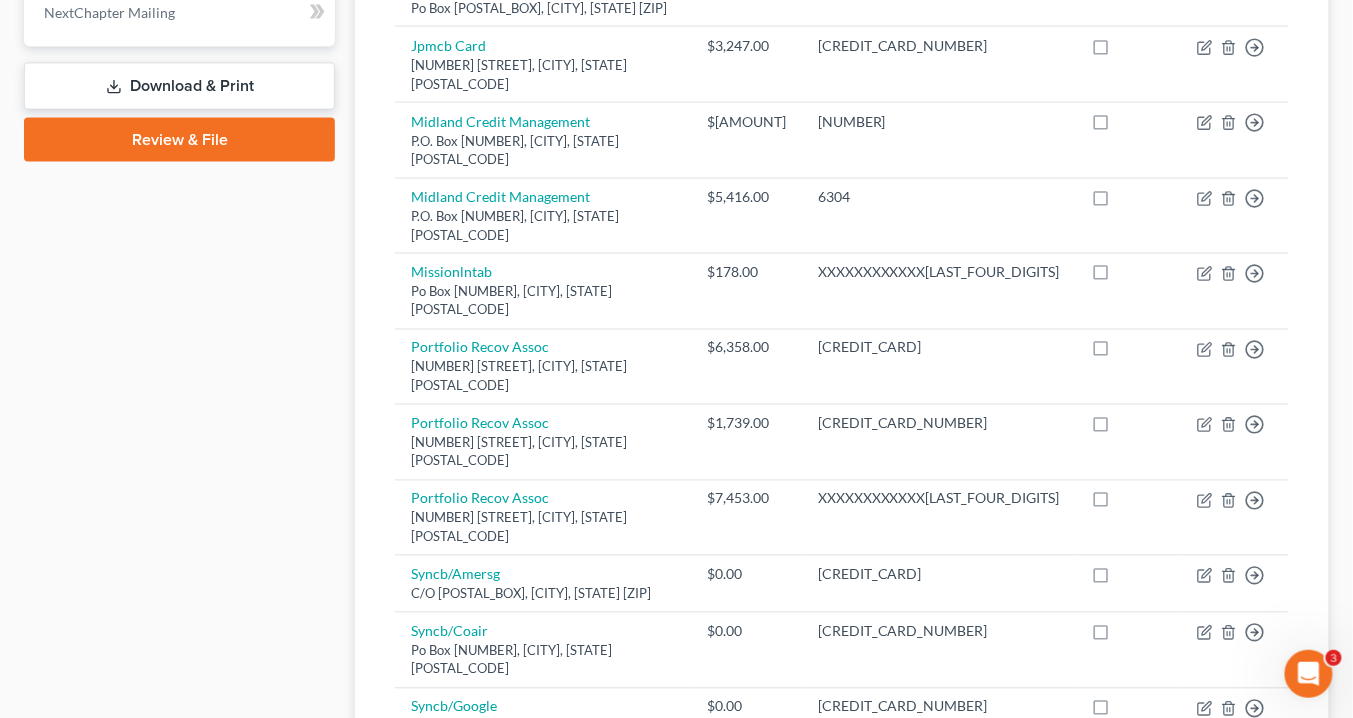 scroll, scrollTop: 1040, scrollLeft: 0, axis: vertical 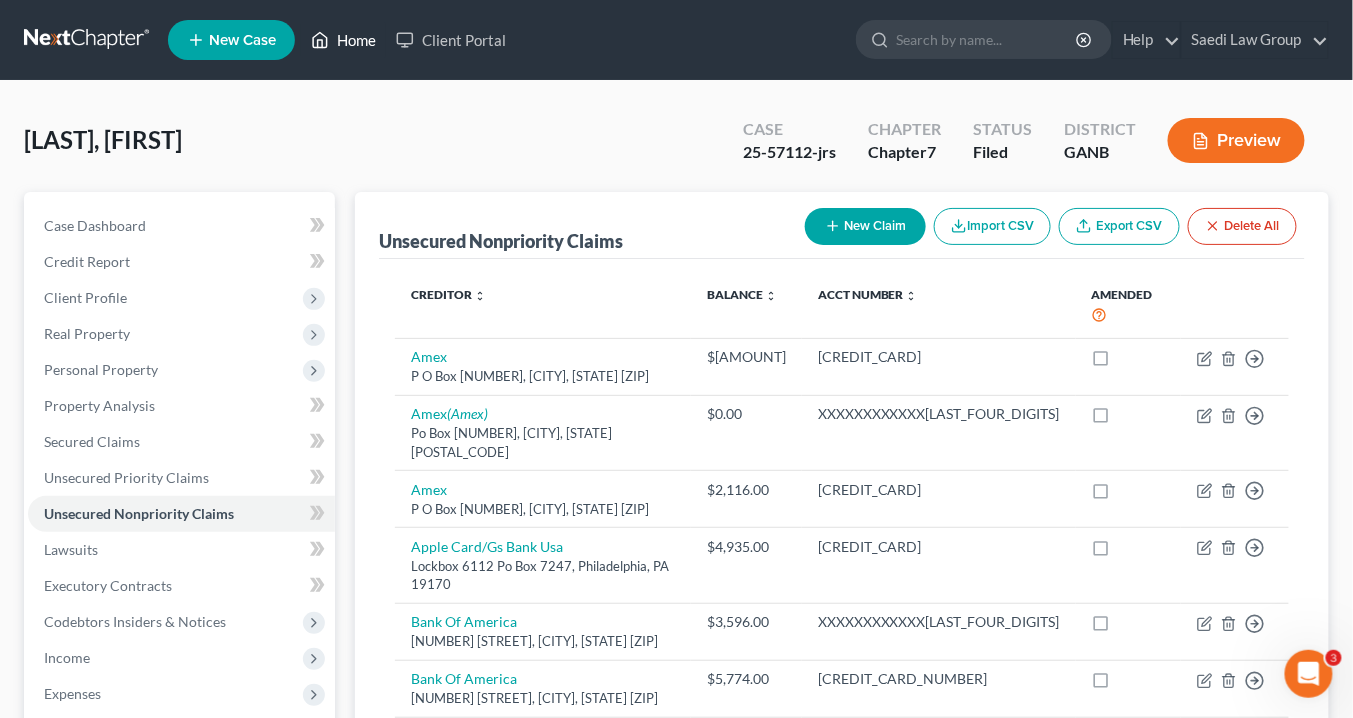 click on "Home" at bounding box center (343, 40) 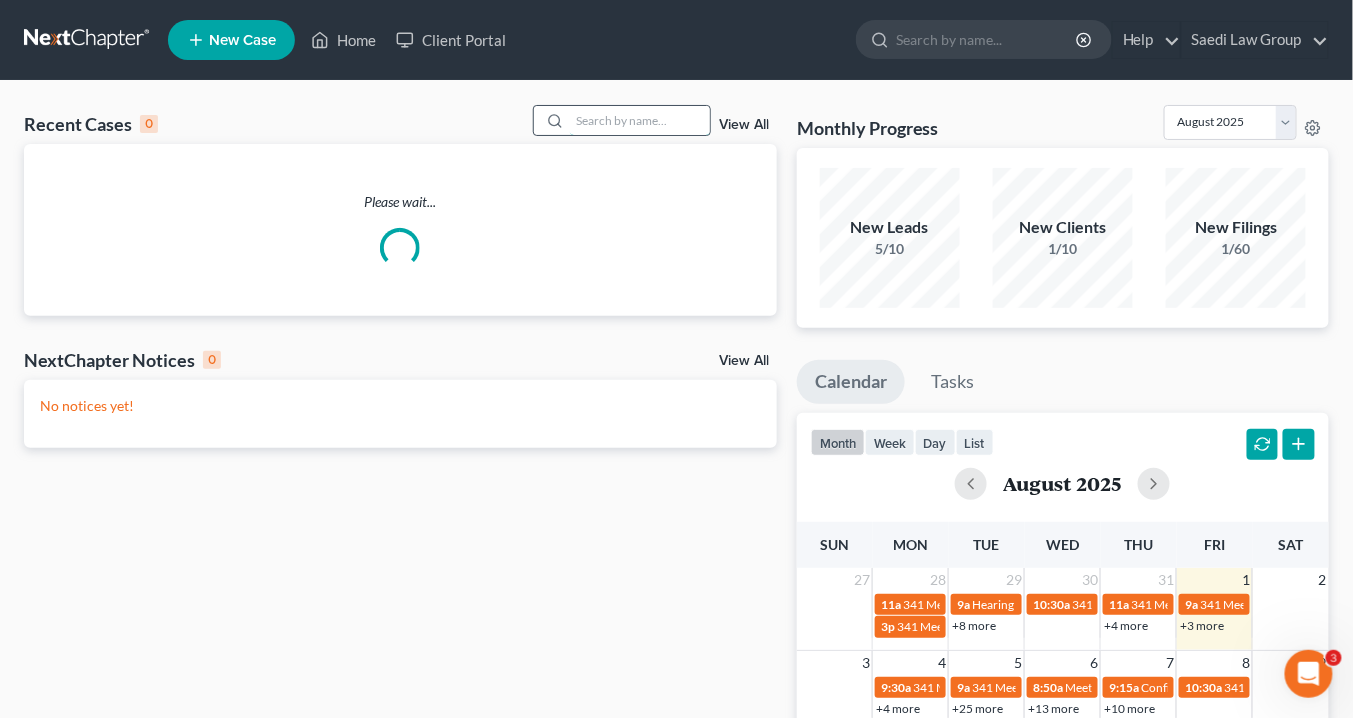 click at bounding box center (640, 120) 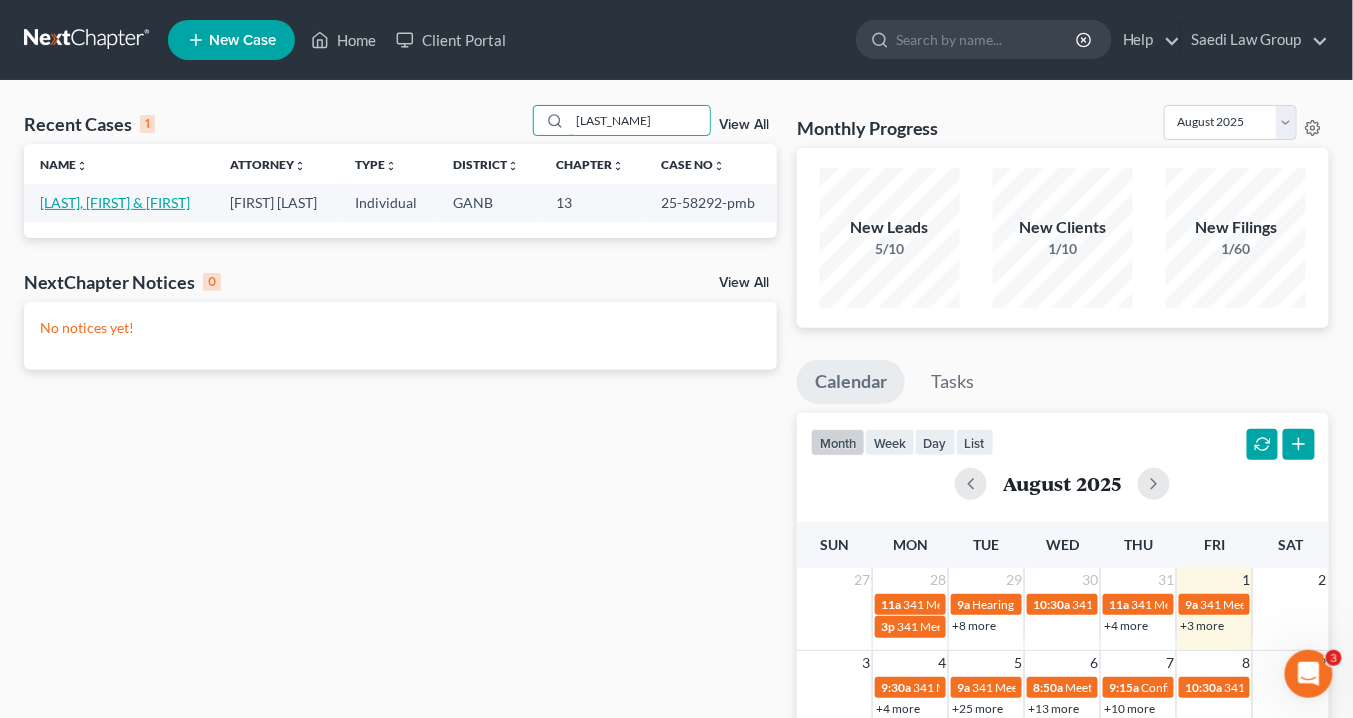 type on "peters" 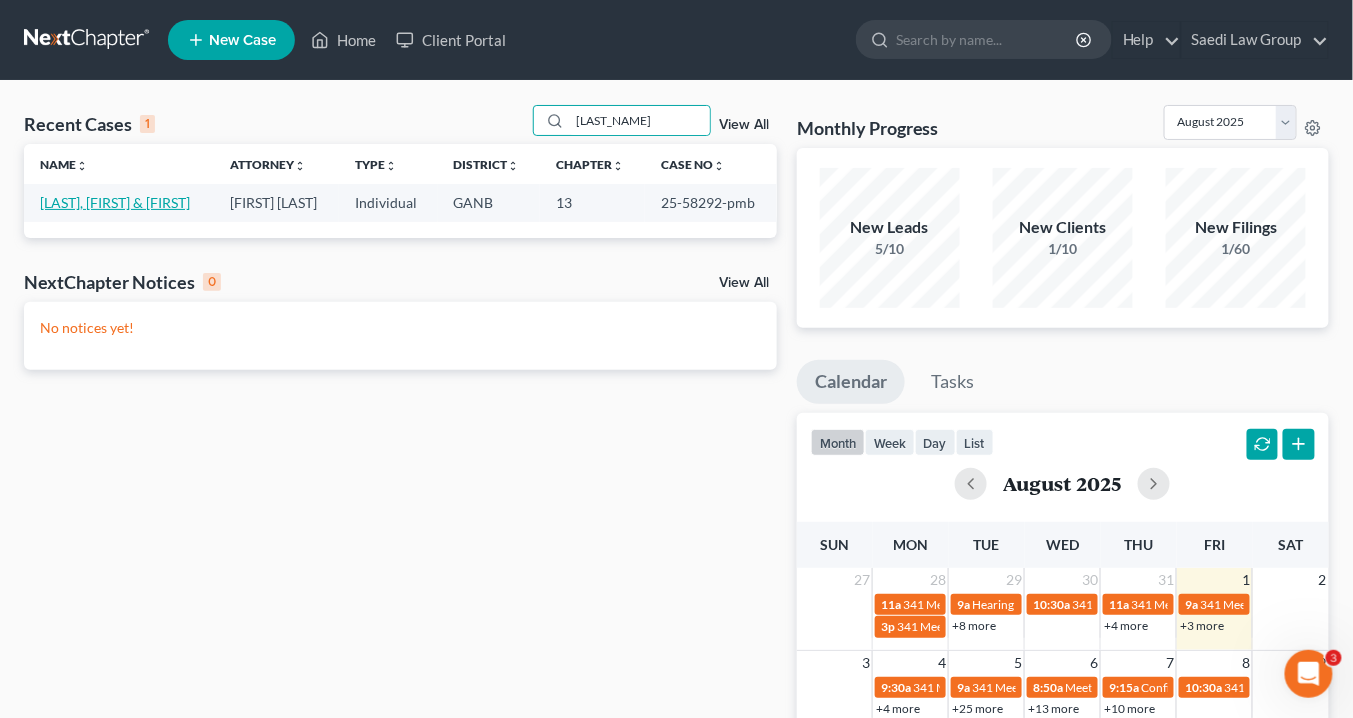click on "[LAST], [FIRST] & [FIRST]" at bounding box center [115, 202] 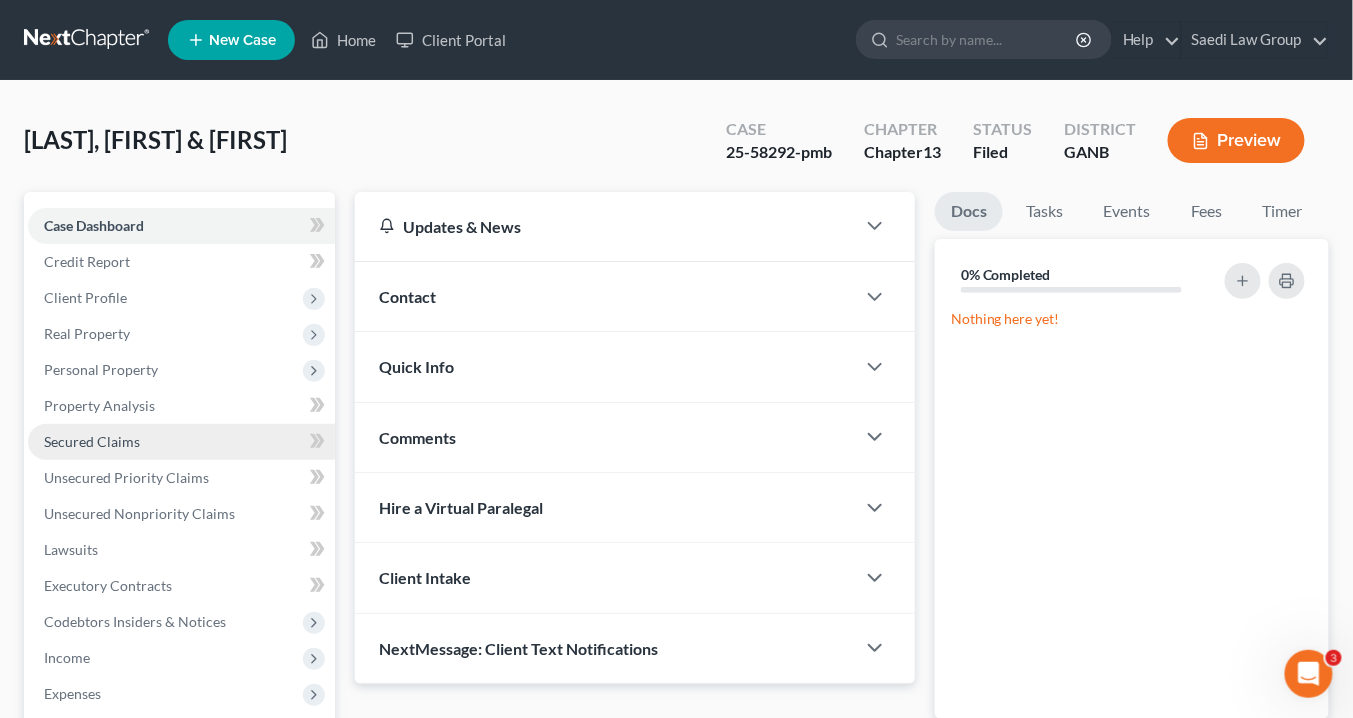 click on "Secured Claims" at bounding box center [92, 441] 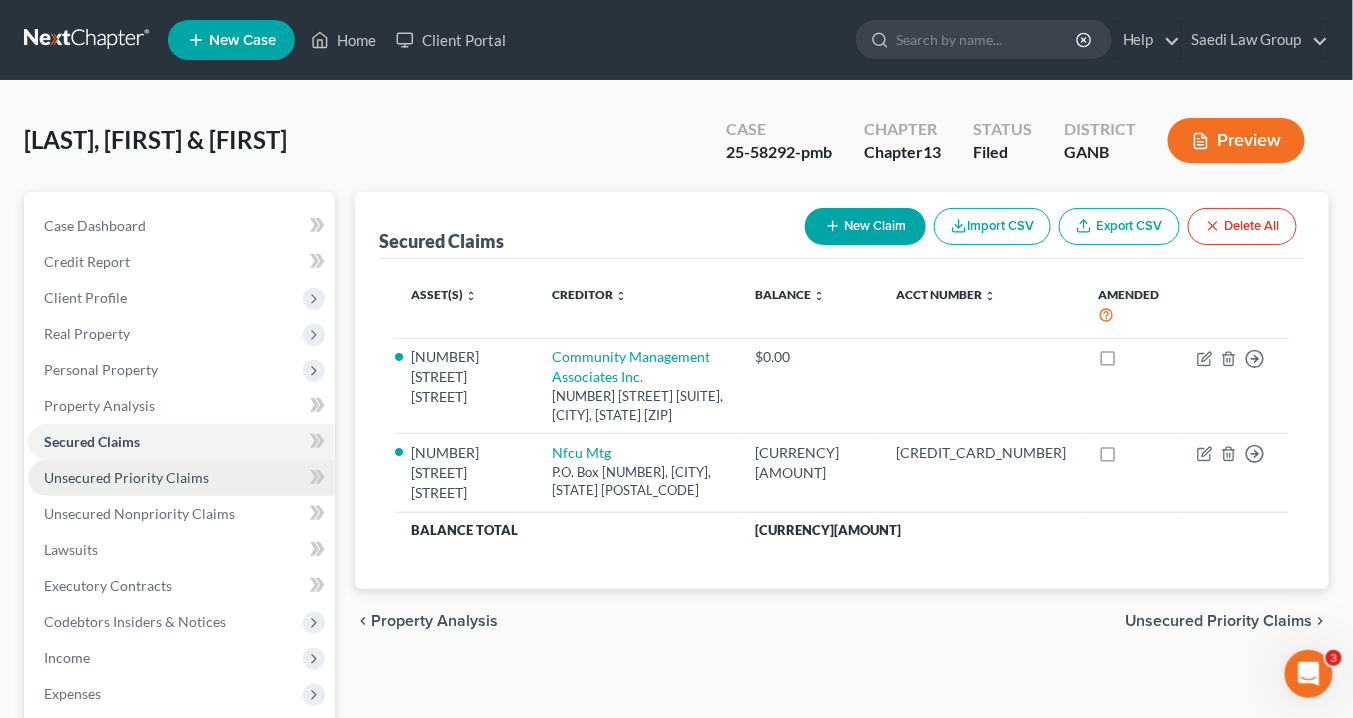 click on "Unsecured Priority Claims" at bounding box center (126, 477) 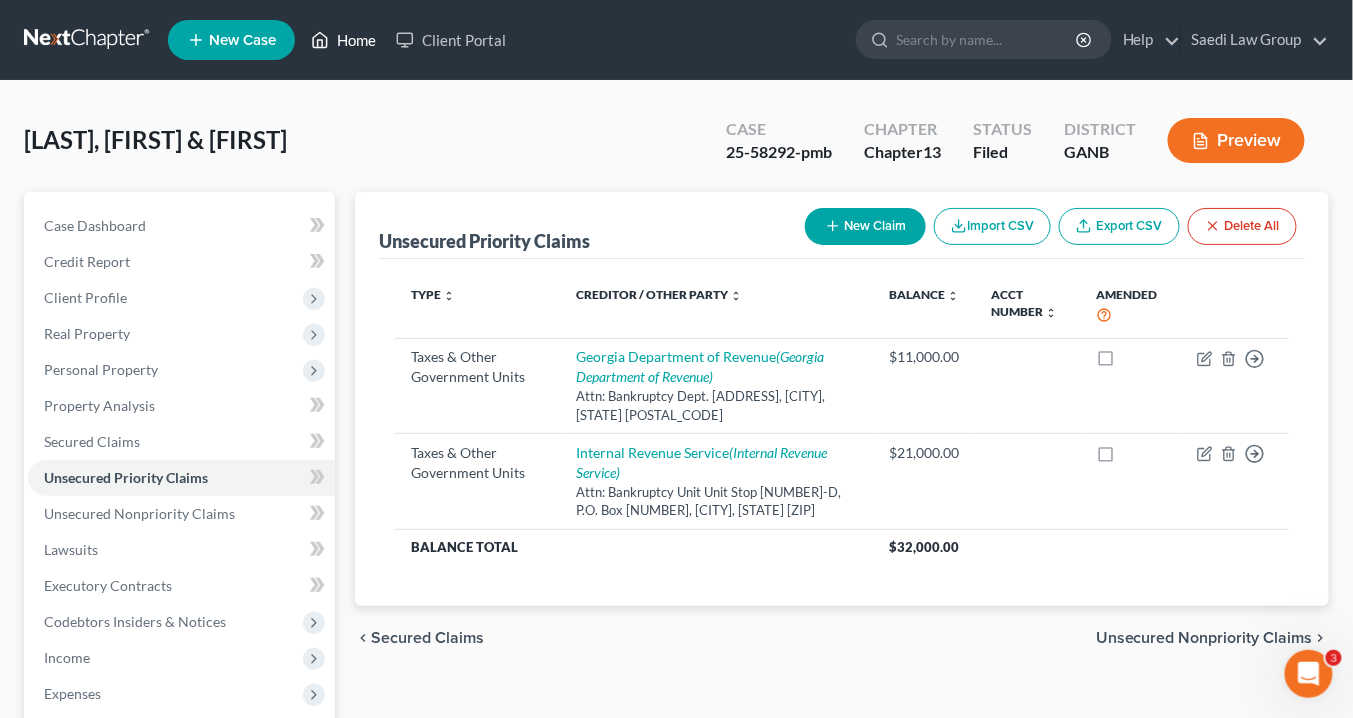 click on "Home" at bounding box center (343, 40) 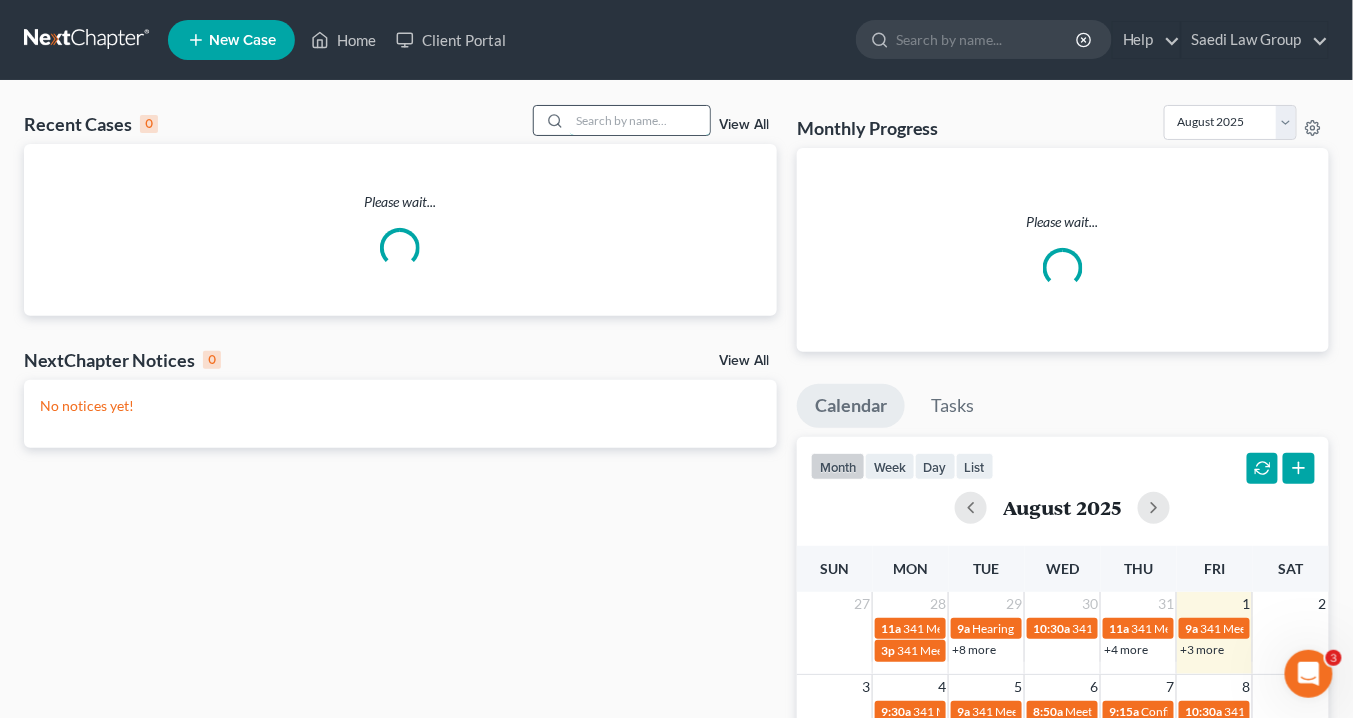 click at bounding box center (640, 120) 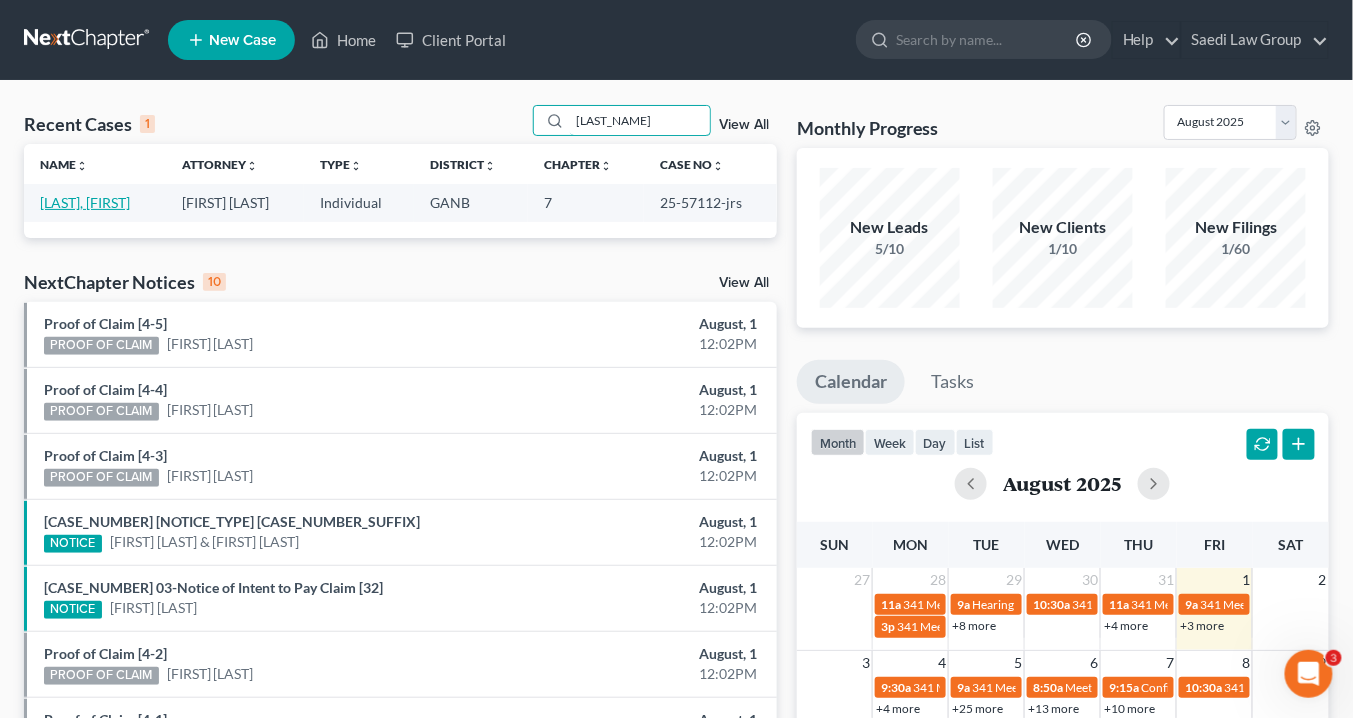 type on "[LAST]" 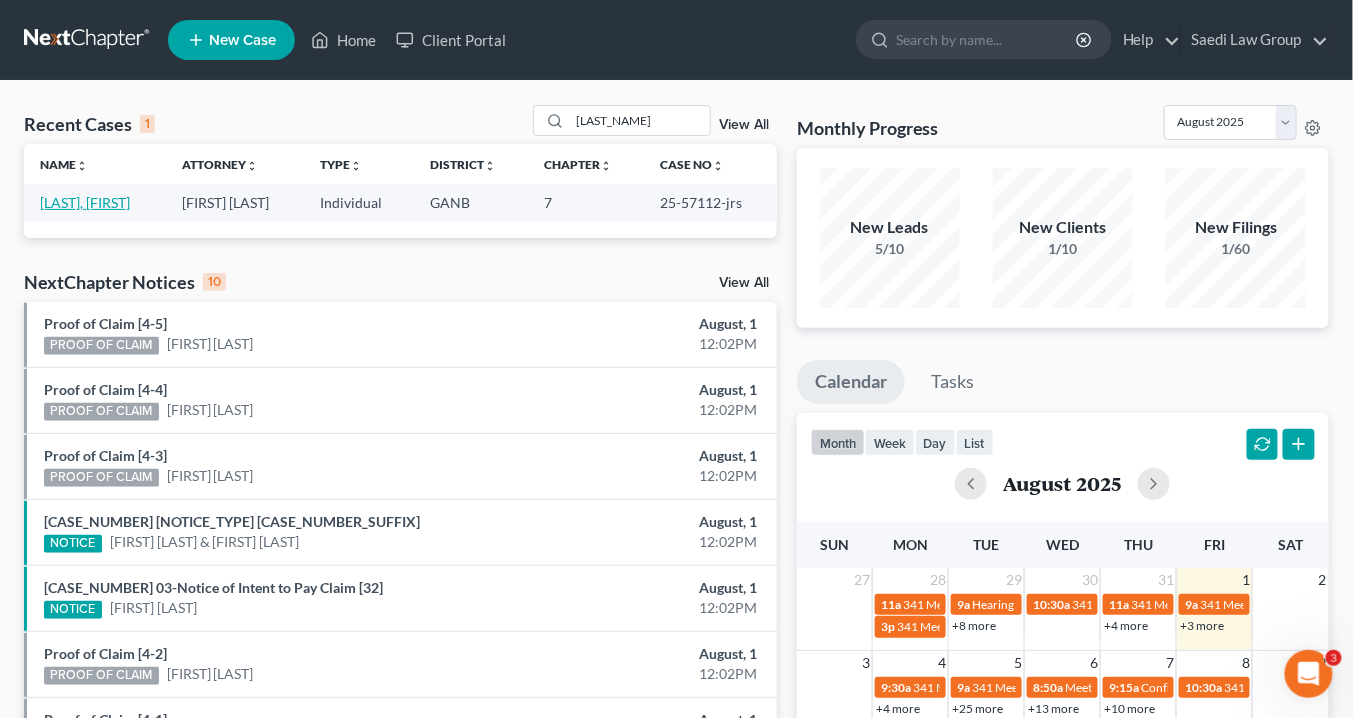 click on "[LAST], [FIRST]" at bounding box center (85, 202) 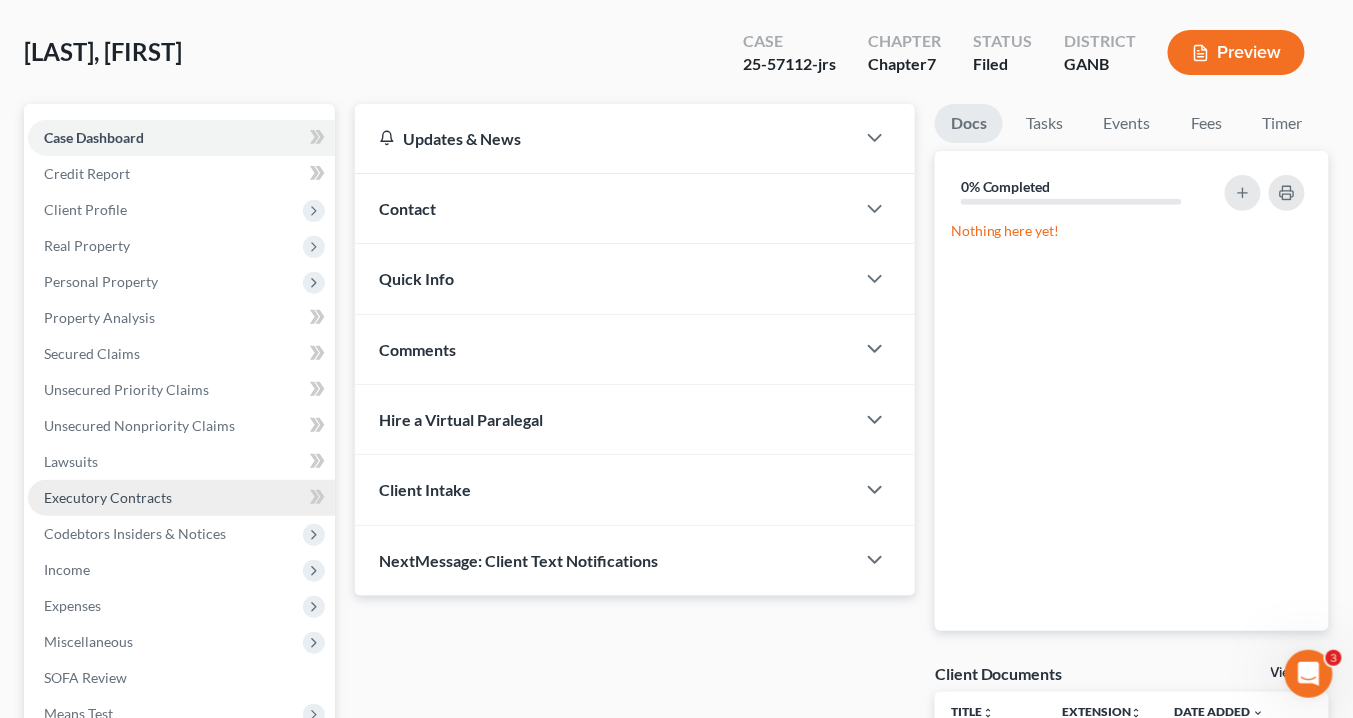 scroll, scrollTop: 160, scrollLeft: 0, axis: vertical 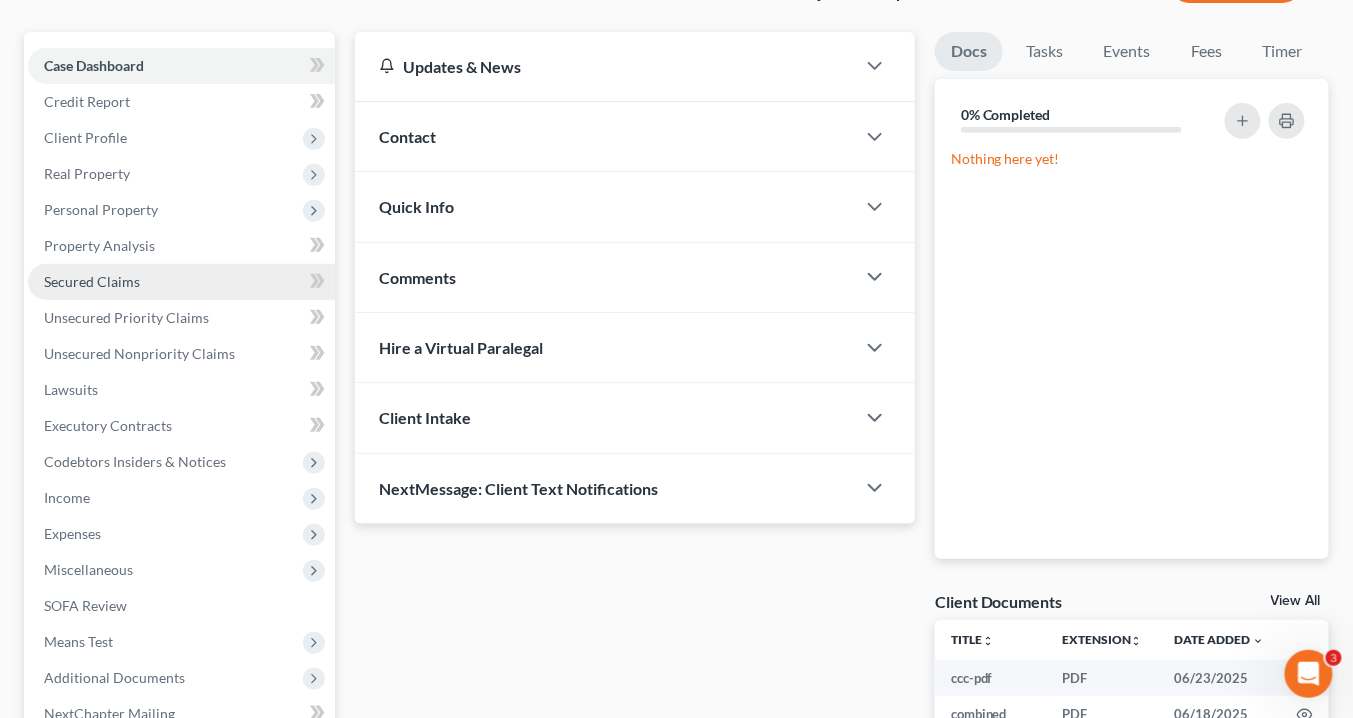 click on "Secured Claims" at bounding box center (92, 281) 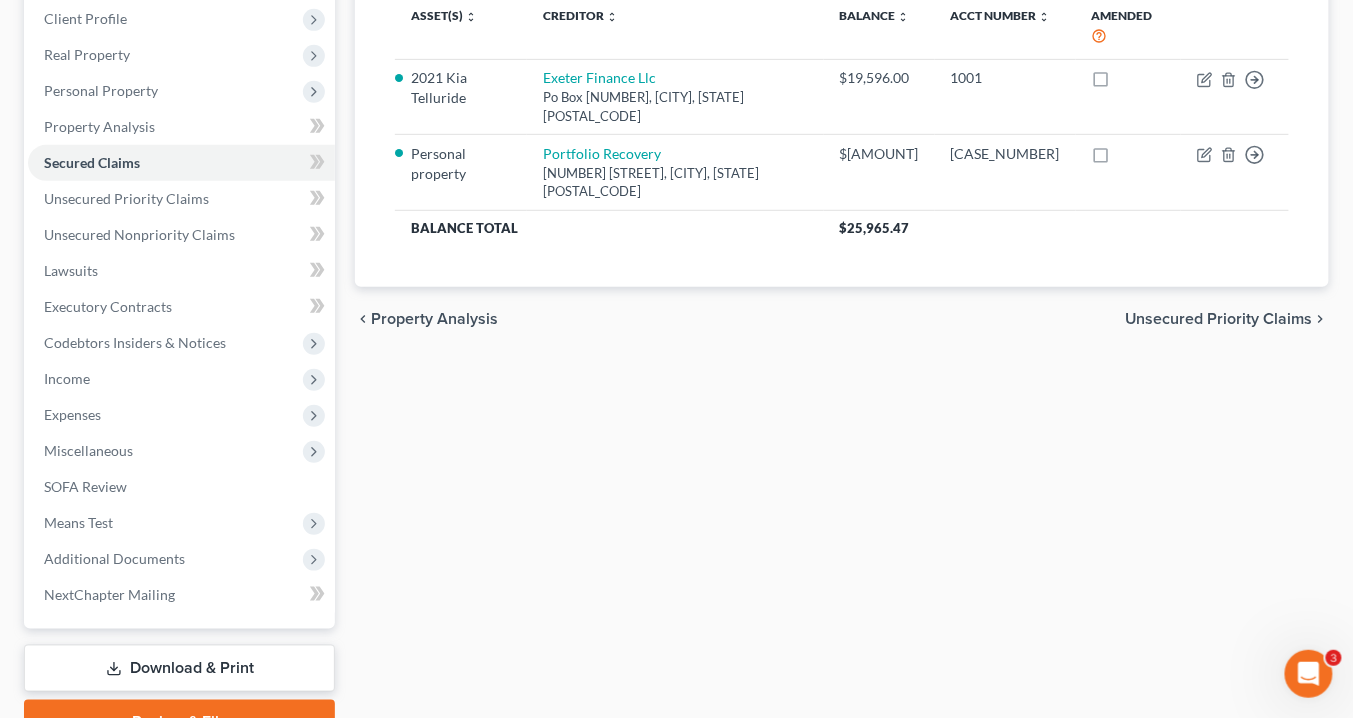 scroll, scrollTop: 378, scrollLeft: 0, axis: vertical 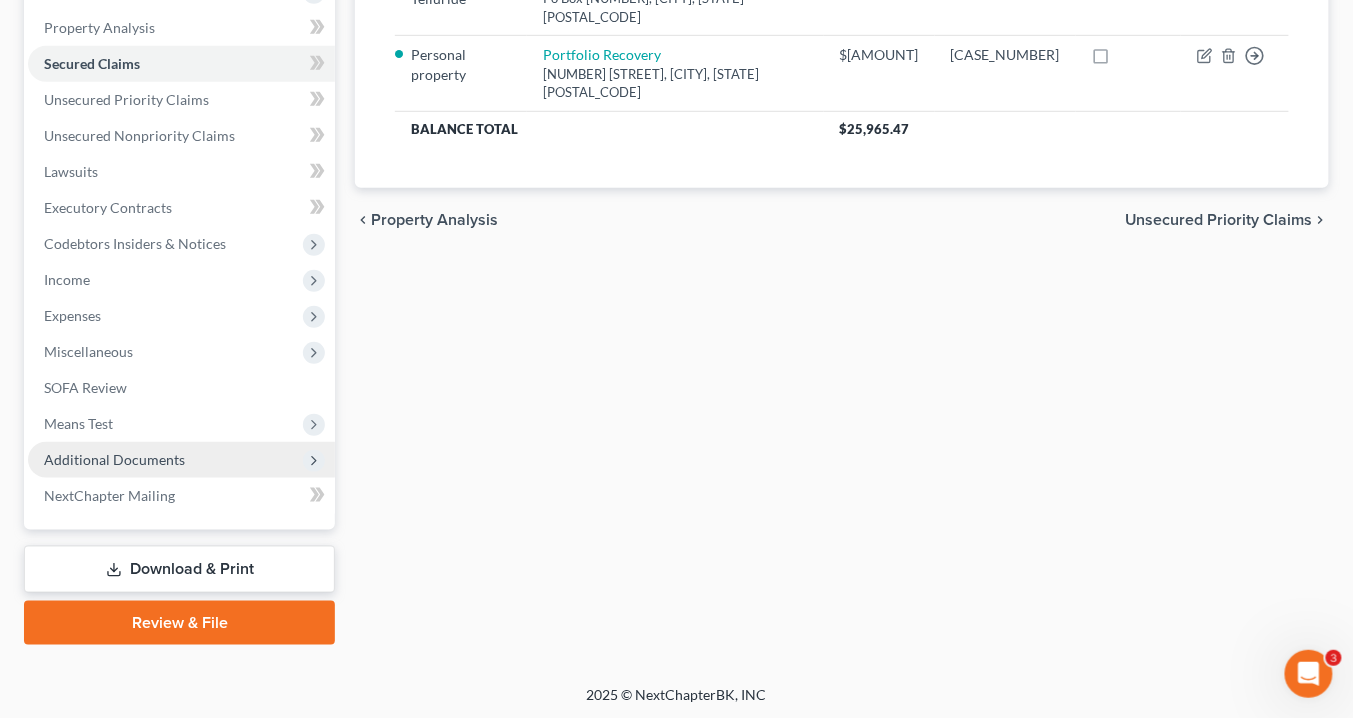 click on "Additional Documents" at bounding box center (114, 459) 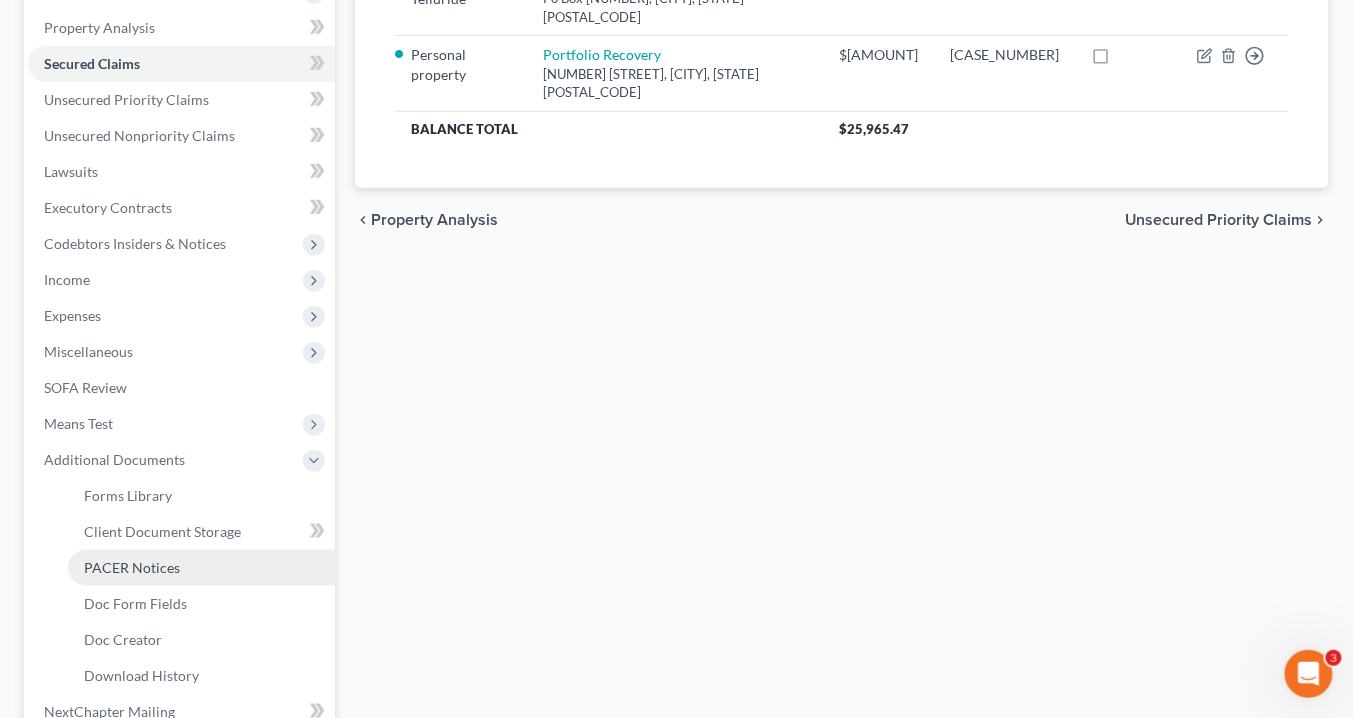 click on "PACER Notices" at bounding box center [201, 568] 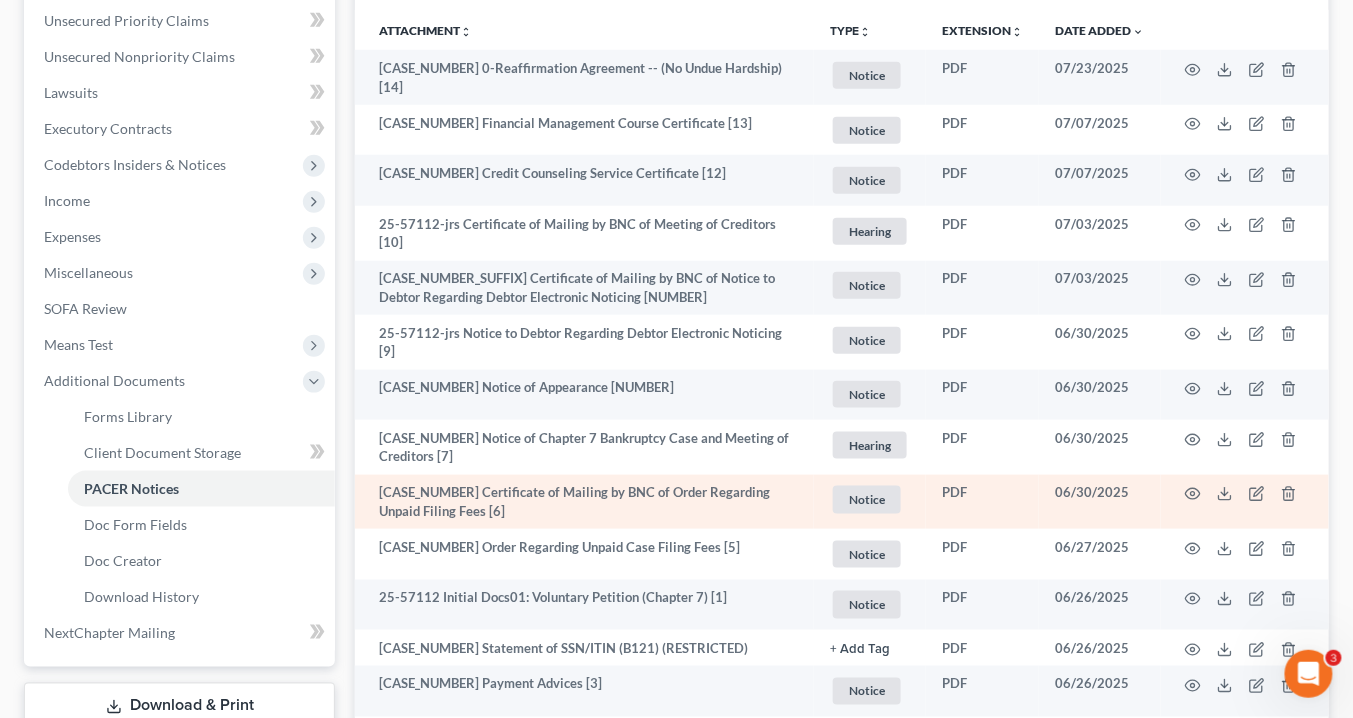 scroll, scrollTop: 400, scrollLeft: 0, axis: vertical 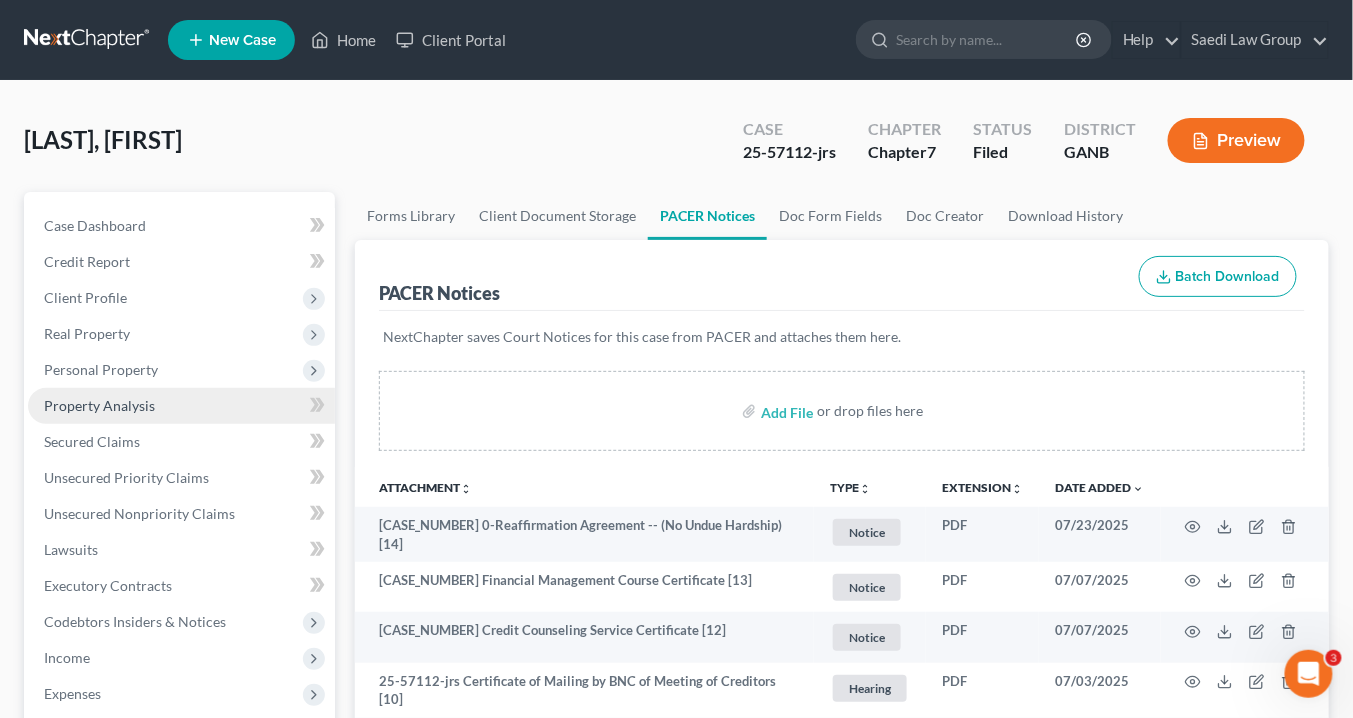 click on "Property Analysis" at bounding box center (99, 405) 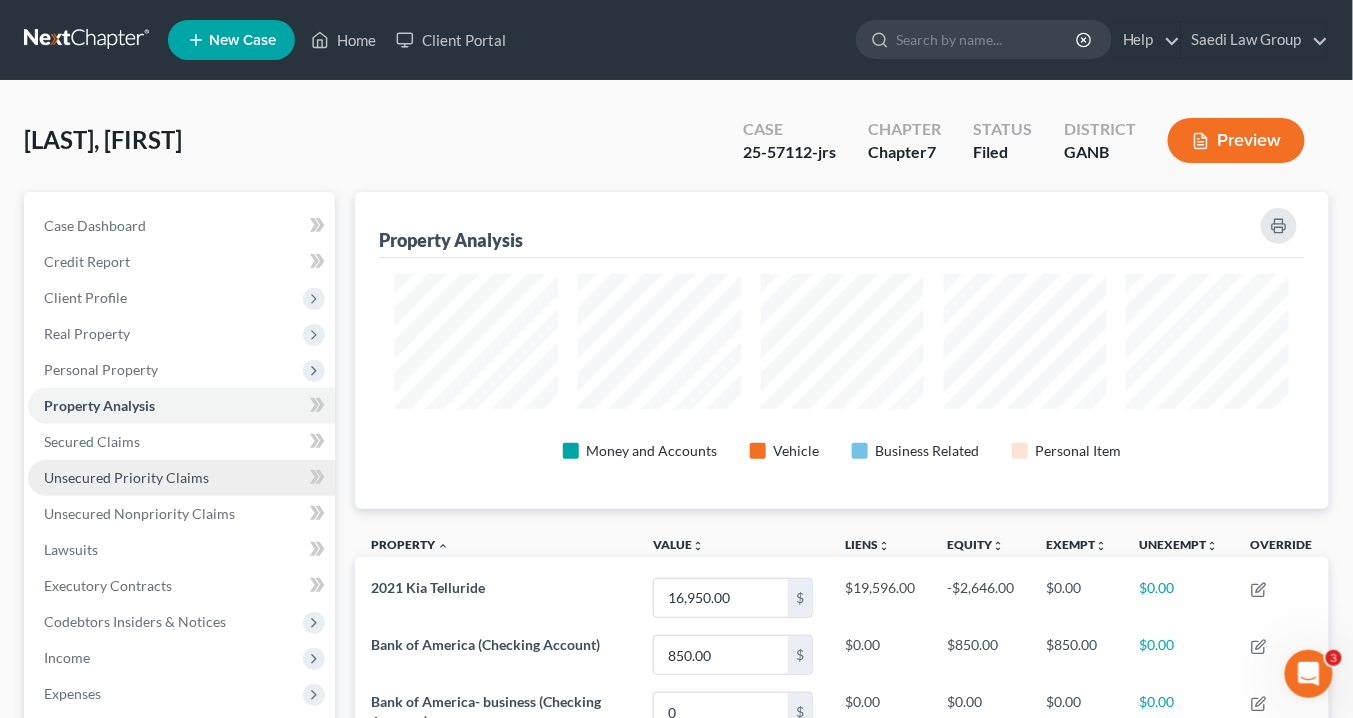 scroll, scrollTop: 999683, scrollLeft: 999025, axis: both 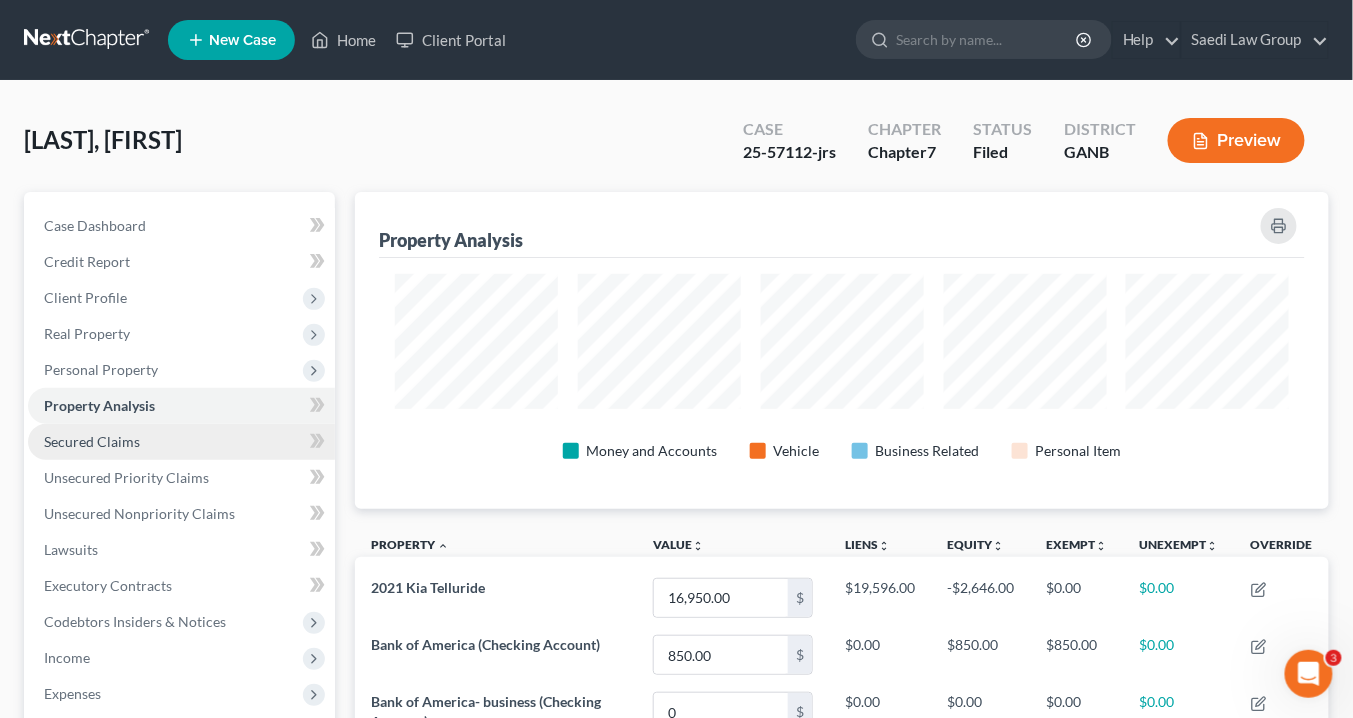 click on "Secured Claims" at bounding box center (92, 441) 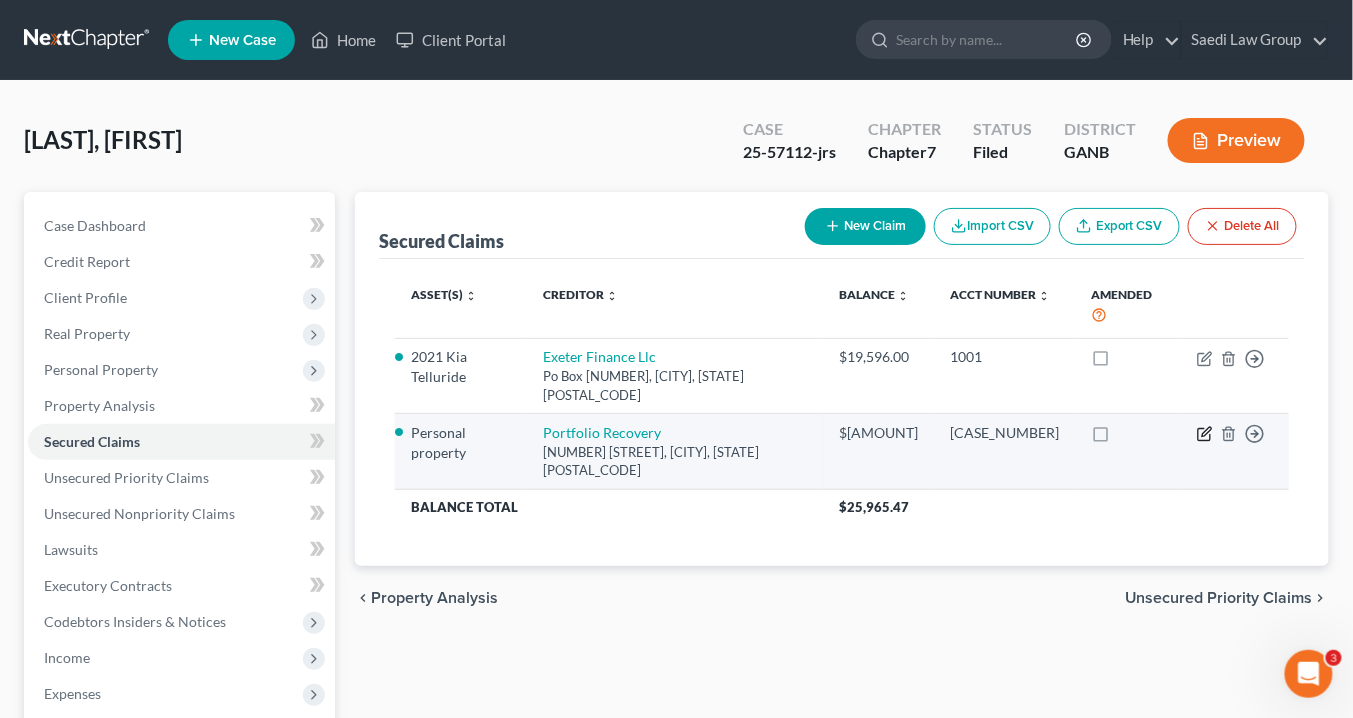 click 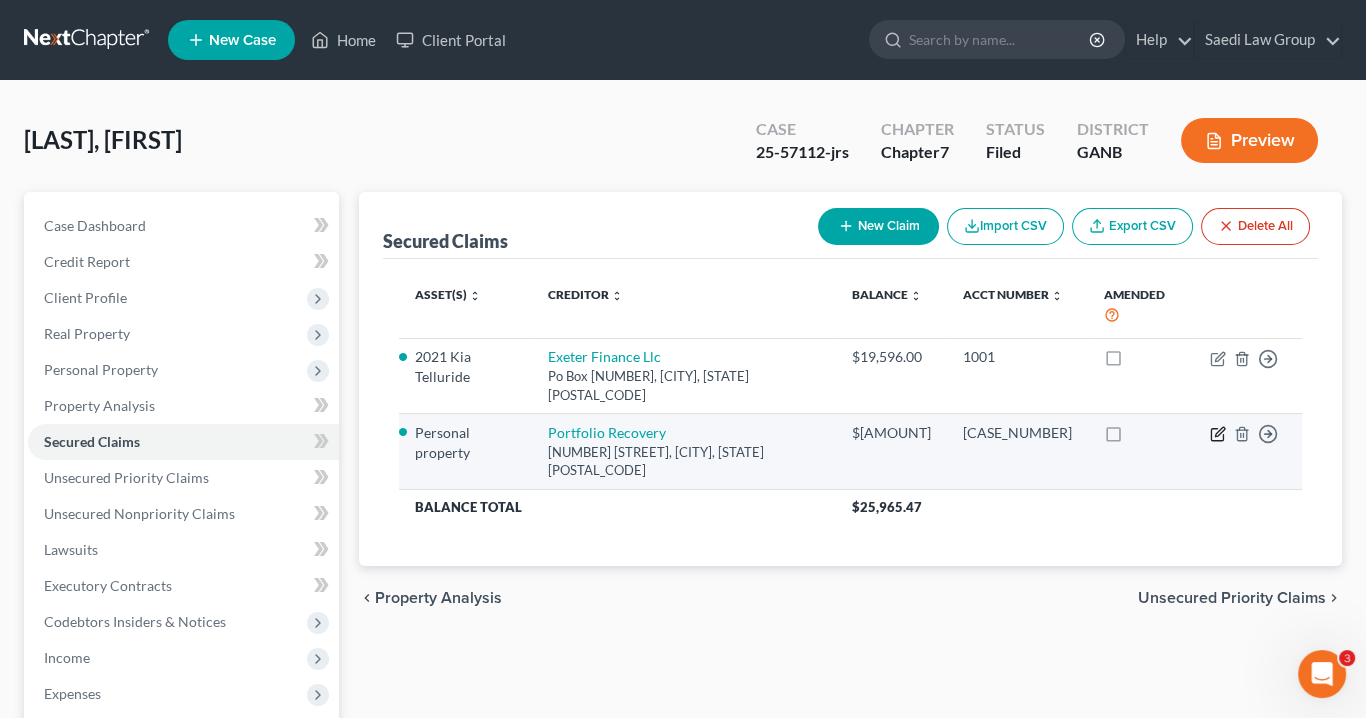 select on "48" 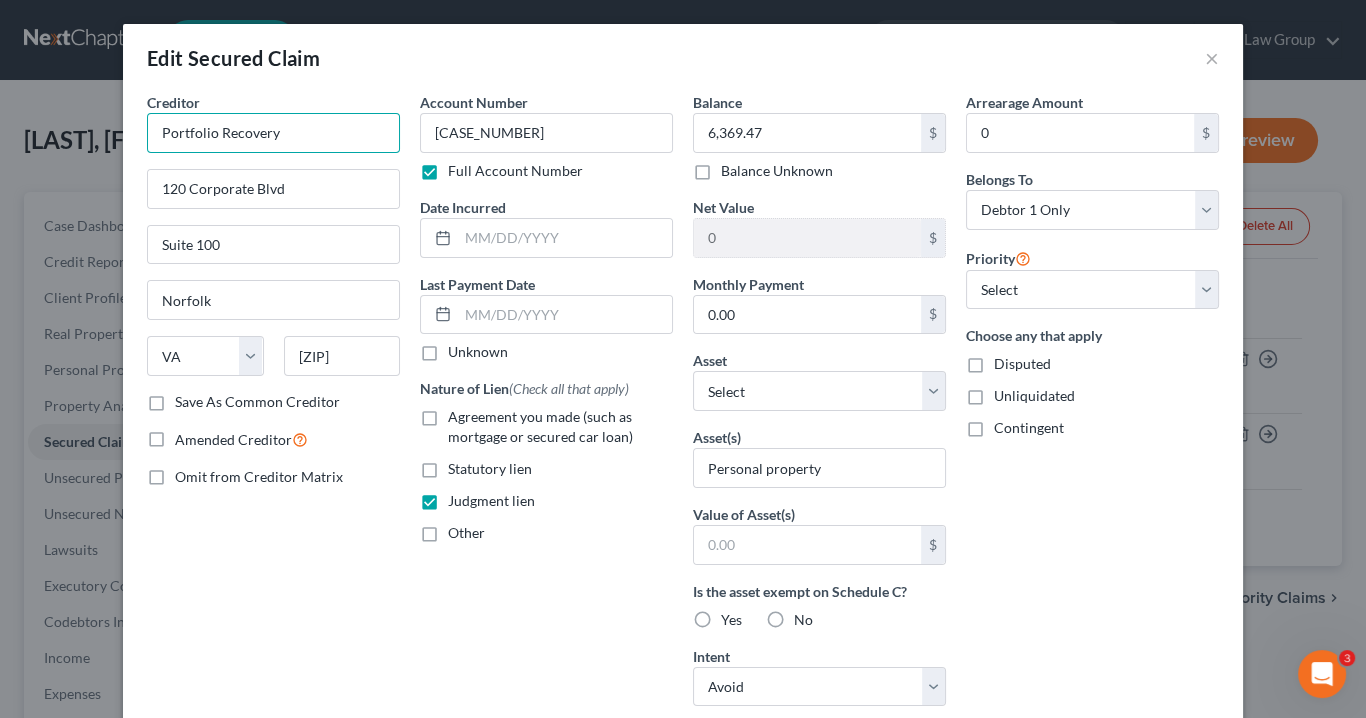 drag, startPoint x: 289, startPoint y: 134, endPoint x: 158, endPoint y: 118, distance: 131.97348 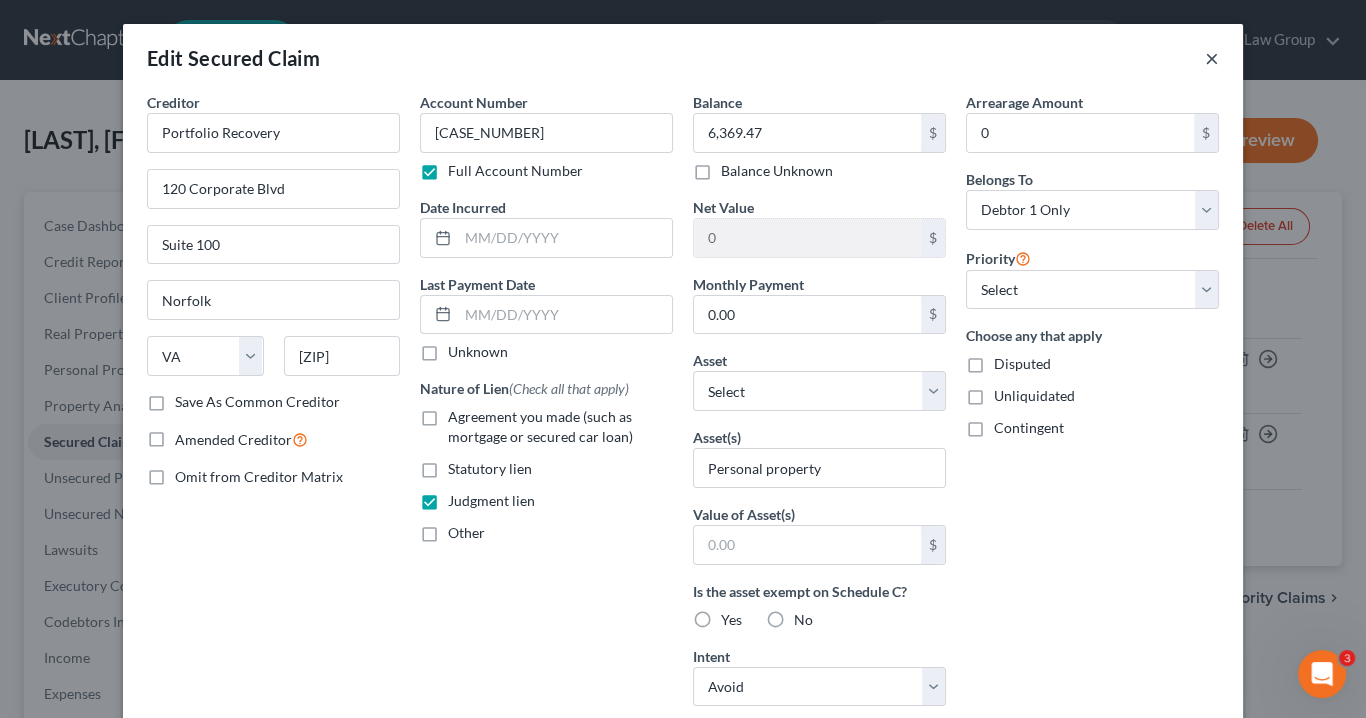 click on "×" at bounding box center [1212, 58] 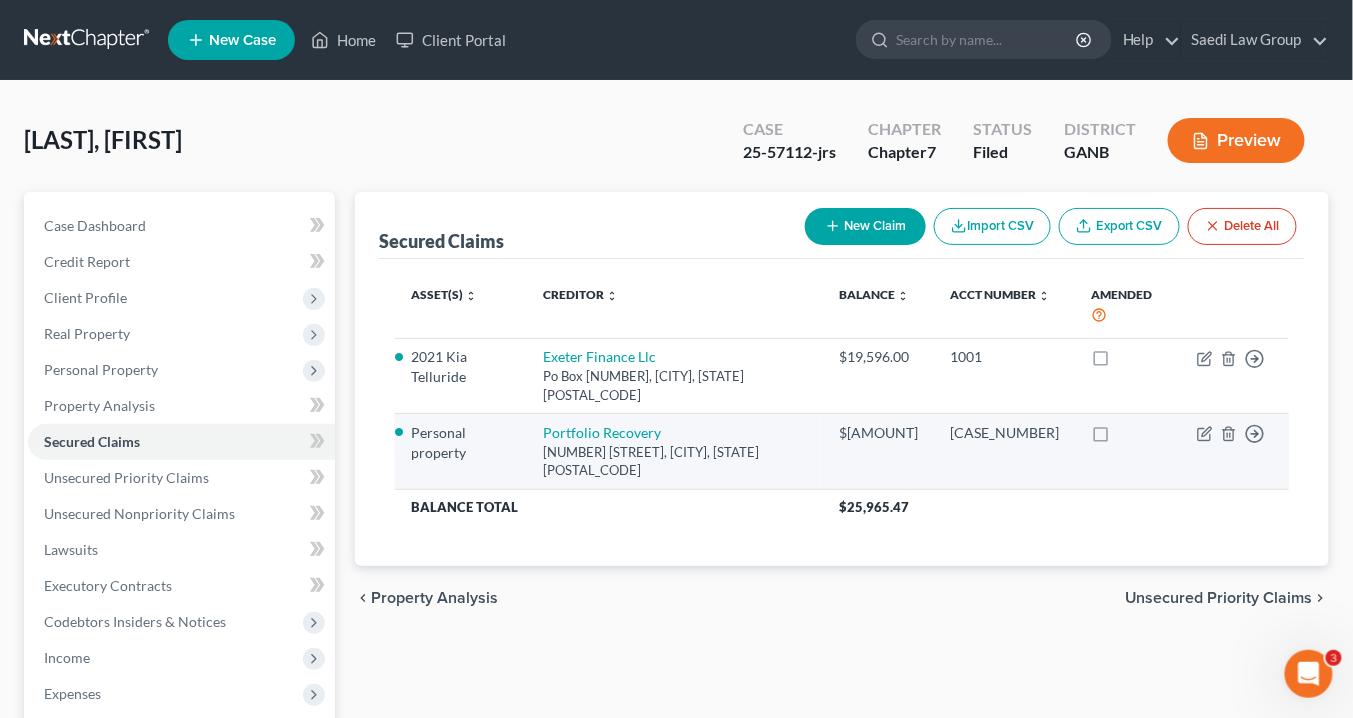 drag, startPoint x: 604, startPoint y: 442, endPoint x: 534, endPoint y: 414, distance: 75.39231 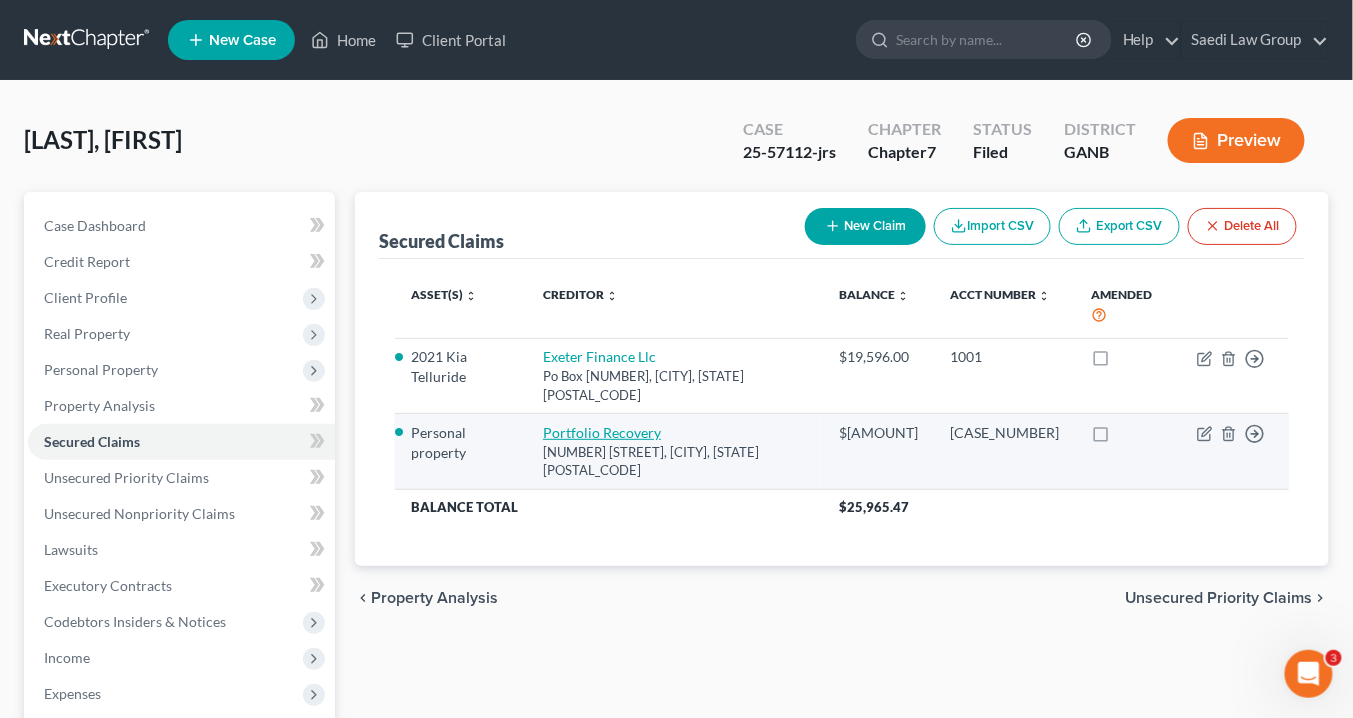 copy on "Portfolio Recovery 120 Corporate Blvd Suite 100, Norfolk, VA 23502-0000" 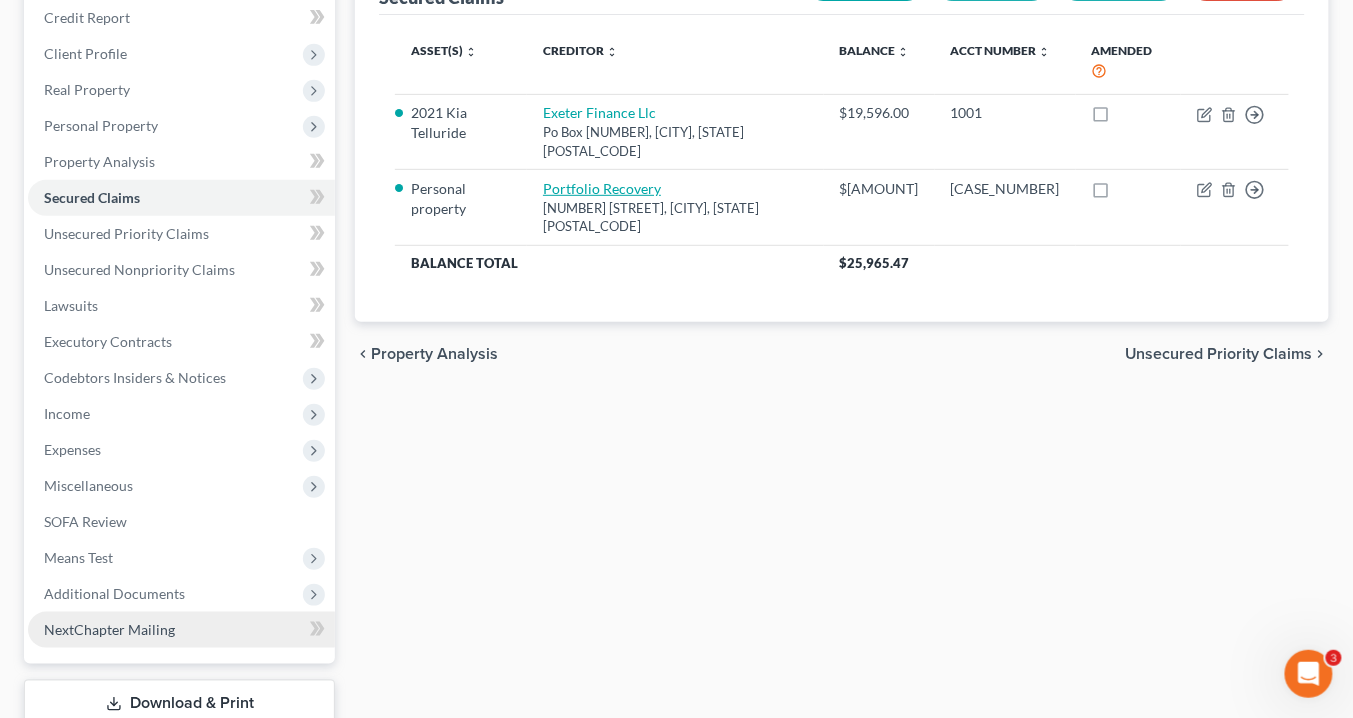 scroll, scrollTop: 378, scrollLeft: 0, axis: vertical 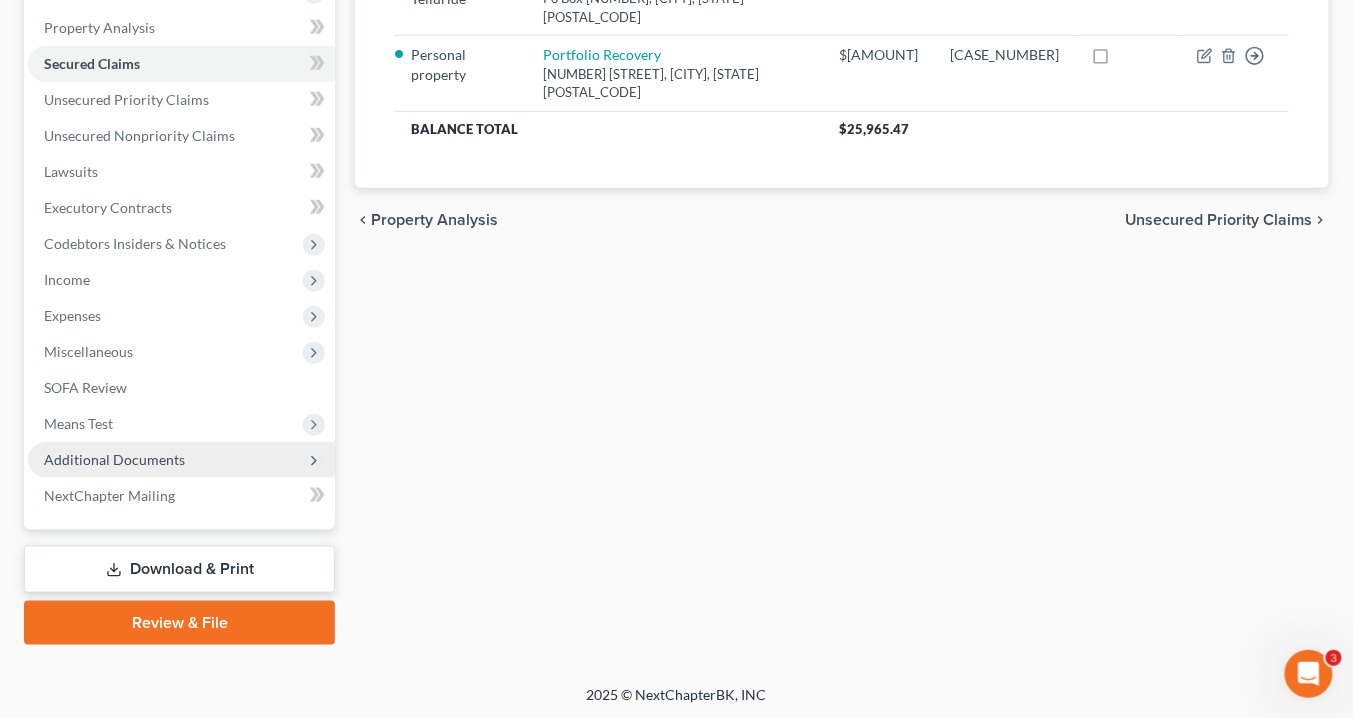 click on "Additional Documents" at bounding box center [181, 460] 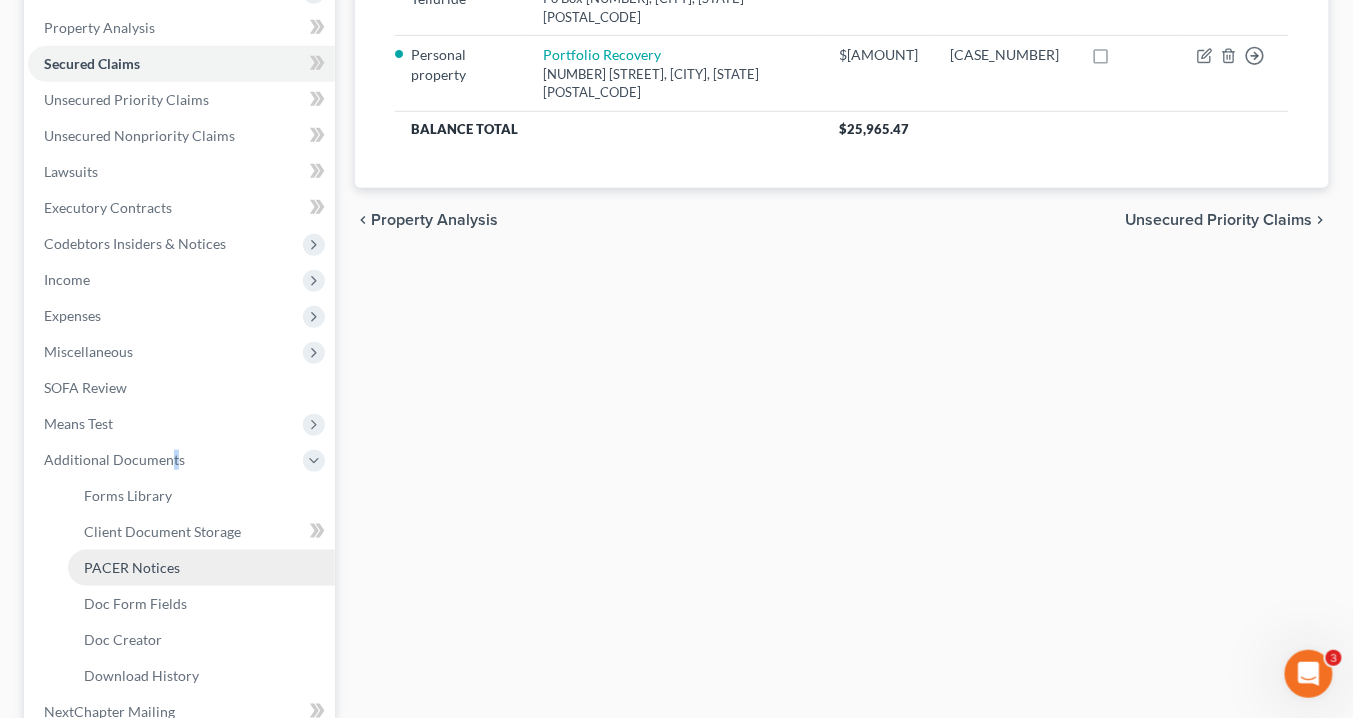click on "PACER Notices" at bounding box center [201, 568] 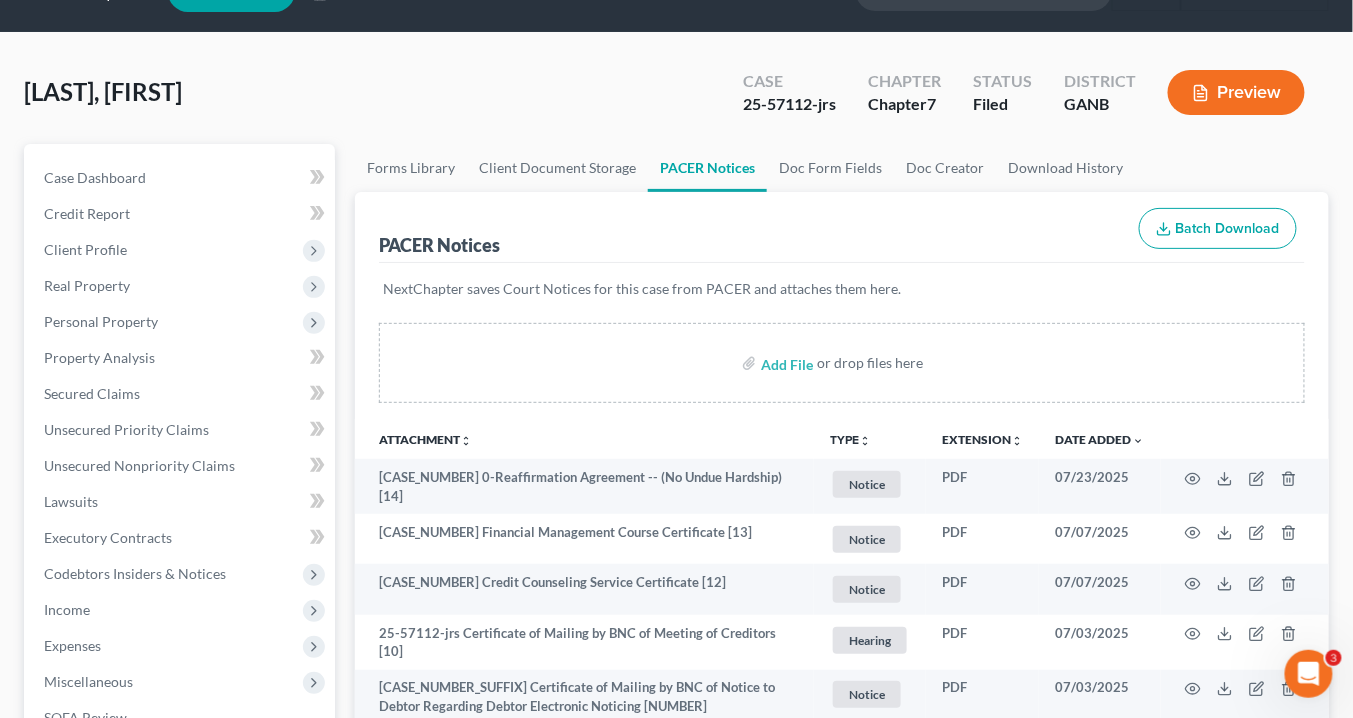 scroll, scrollTop: 0, scrollLeft: 0, axis: both 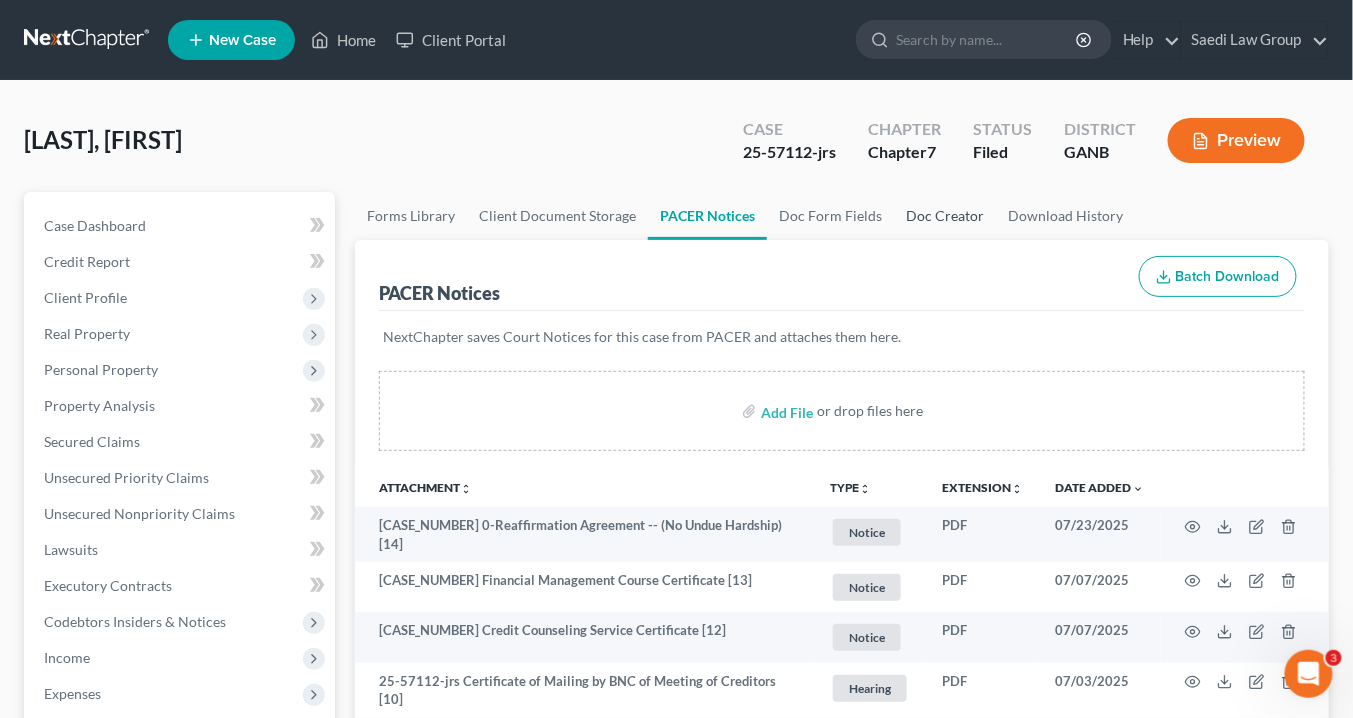 click on "Doc Creator" at bounding box center [945, 216] 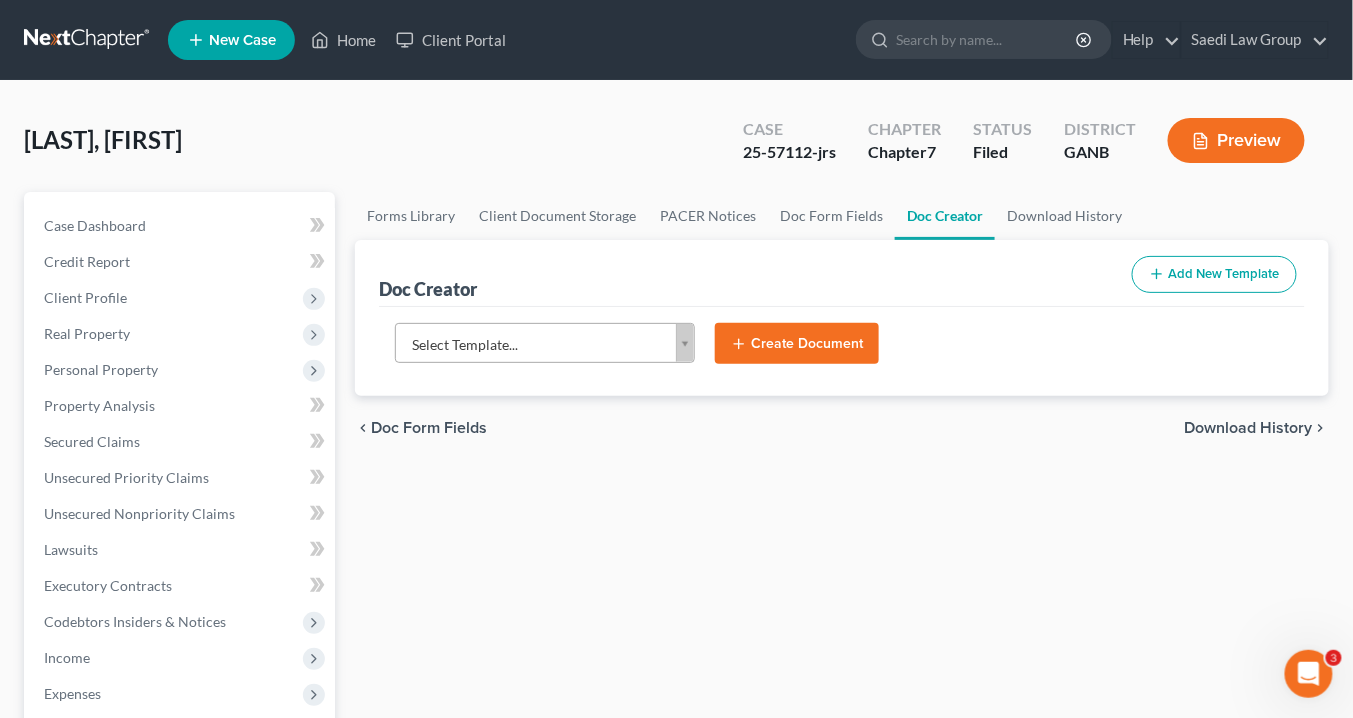 click on "Home New Case Client Portal Saedi Law Group info@saedilawgroup.com My Account Settings Plan + Billing Account Add-Ons Upgrade to Whoa Help Center Webinars Training Videos What's new Log out New Case Home Client Portal         - No Result - See all results Or Press Enter... Help Help Center Webinars Training Videos What's new Saedi Law Group Saedi Law Group info@saedilawgroup.com My Account Settings Plan + Billing Account Add-Ons Upgrade to Whoa Log out   [LAST], [FIRST] Upgraded Case [CASE_NUMBER]-jrs Chapter Chapter  7 Status Filed District GANB Preview Petition Navigation
Case Dashboard
Payments
Invoices
Payments" at bounding box center (676, 657) 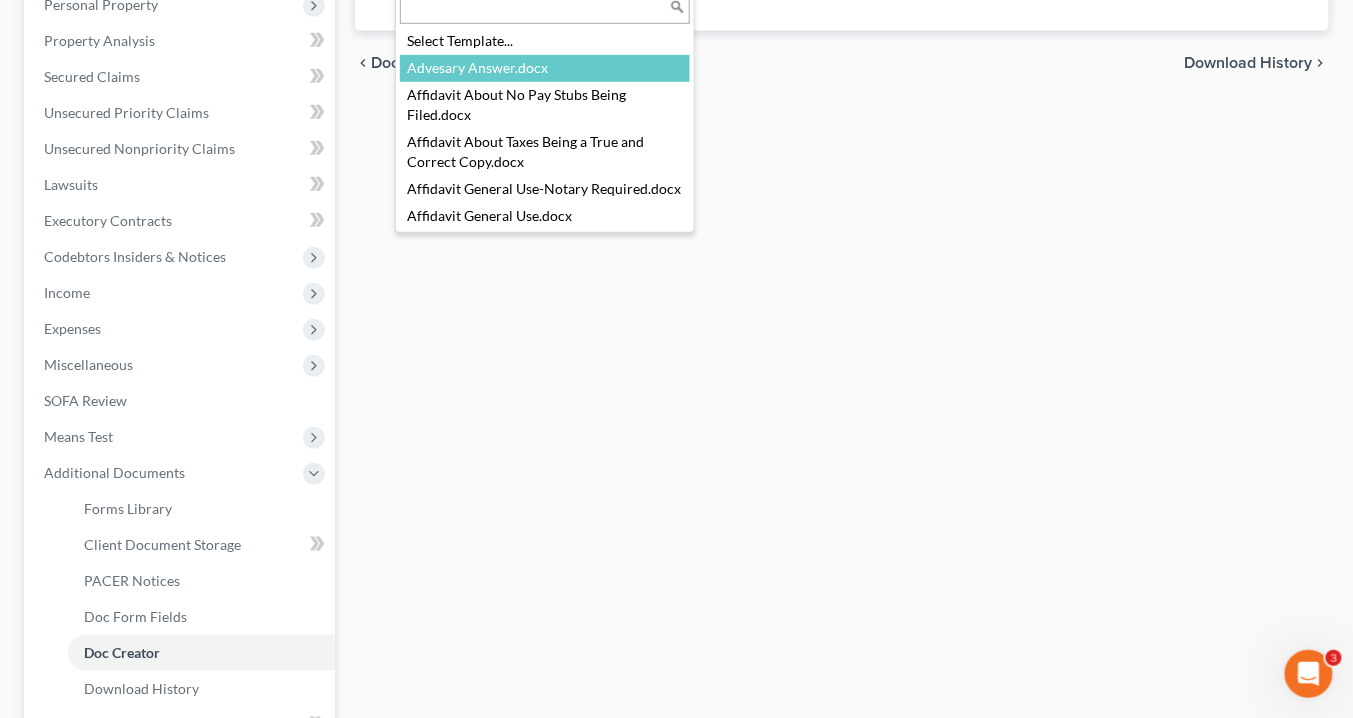 scroll, scrollTop: 434, scrollLeft: 0, axis: vertical 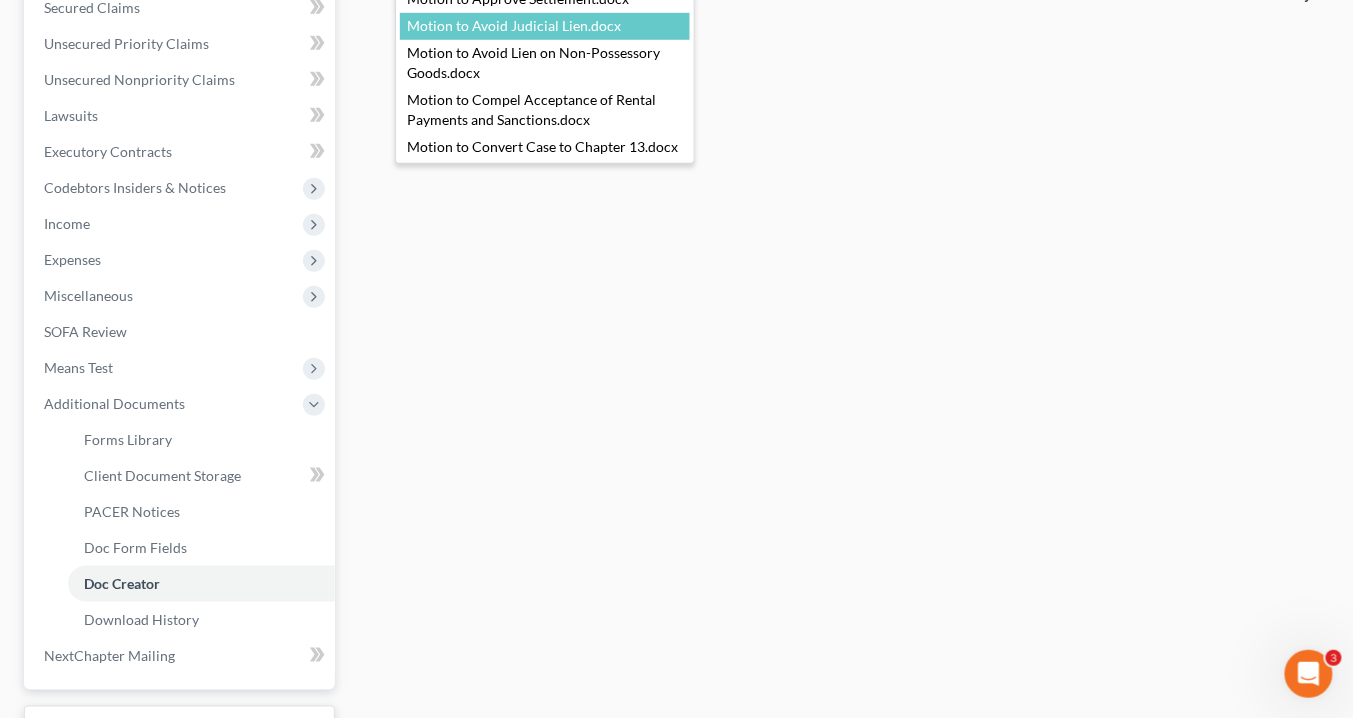 click on "Home New Case Client Portal Saedi Law Group info@saedilawgroup.com My Account Settings Plan + Billing Account Add-Ons Upgrade to Whoa Help Center Webinars Training Videos What's new Log out New Case Home Client Portal         - No Result - See all results Or Press Enter... Help Help Center Webinars Training Videos What's new Saedi Law Group Saedi Law Group info@saedilawgroup.com My Account Settings Plan + Billing Account Add-Ons Upgrade to Whoa Log out   [LAST], [FIRST] Upgraded Case [CASE_NUMBER]-jrs Chapter Chapter  7 Status Filed District GANB Preview Petition Navigation
Case Dashboard
Payments
Invoices
Payments" at bounding box center (676, 223) 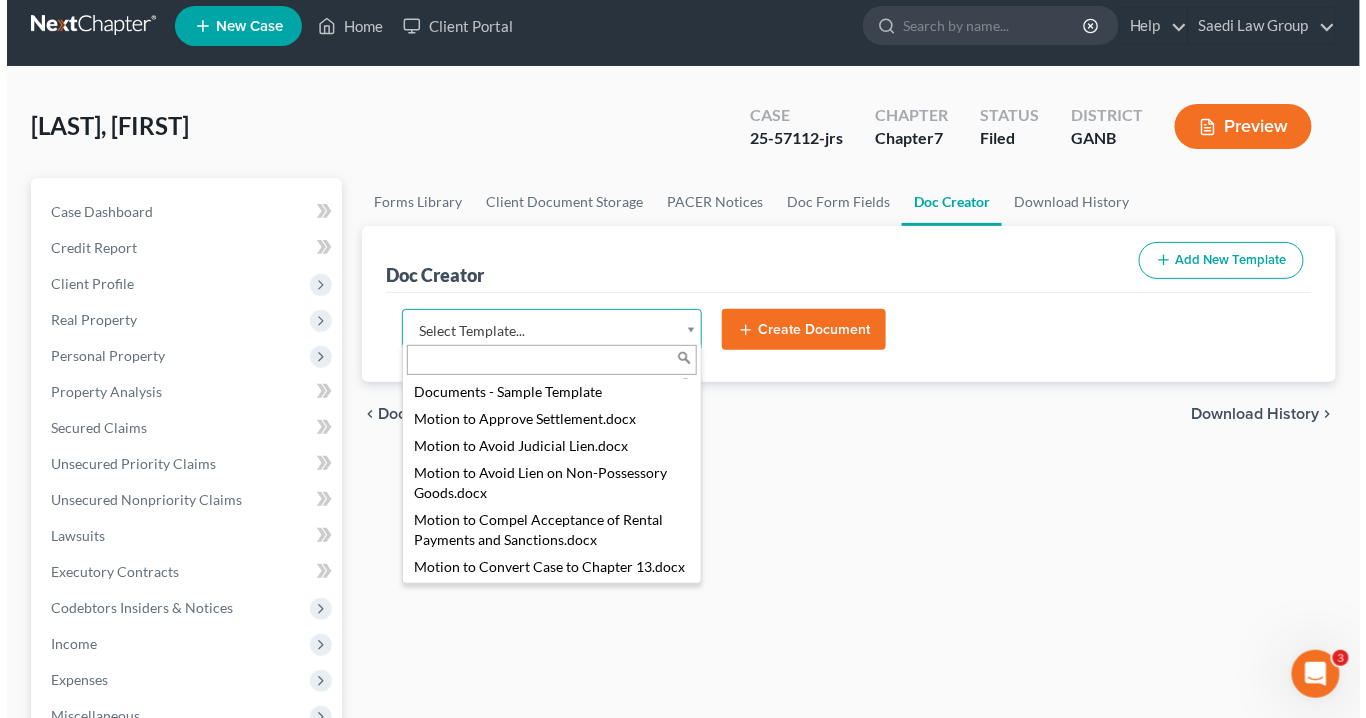 scroll, scrollTop: 2232, scrollLeft: 0, axis: vertical 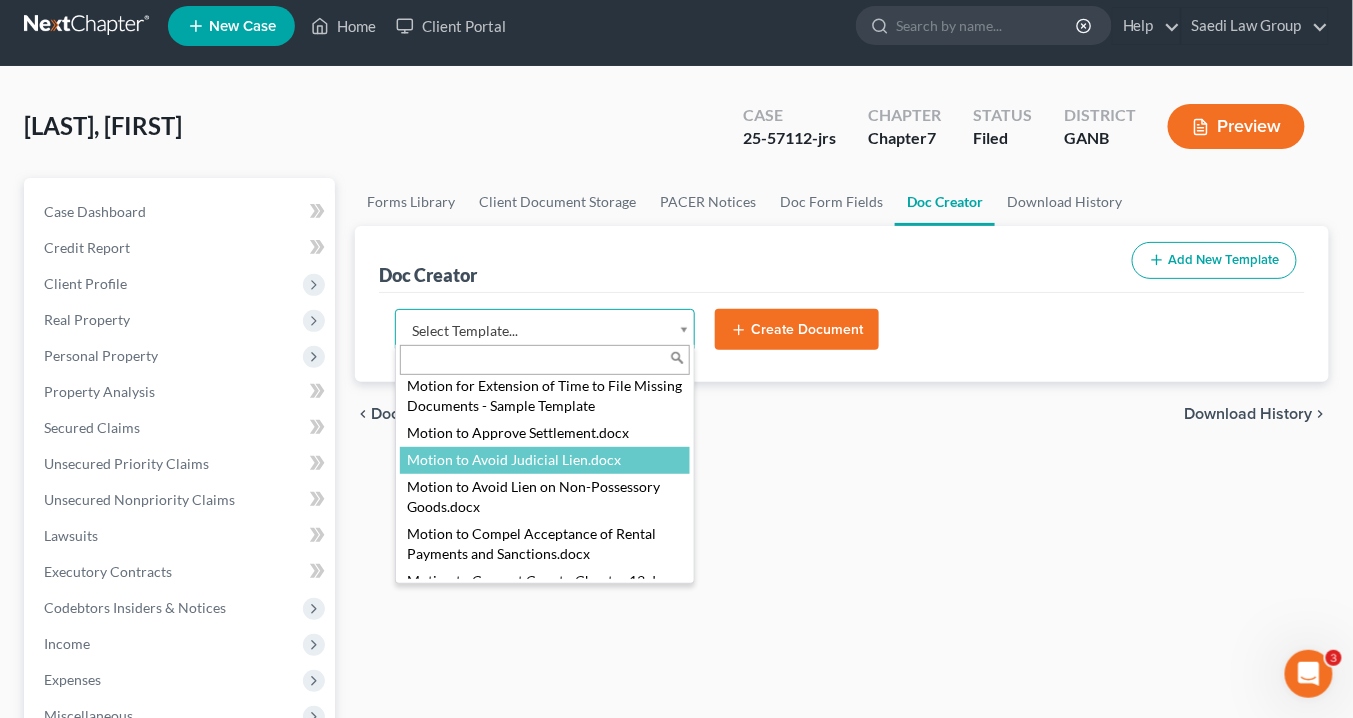 select on "111636" 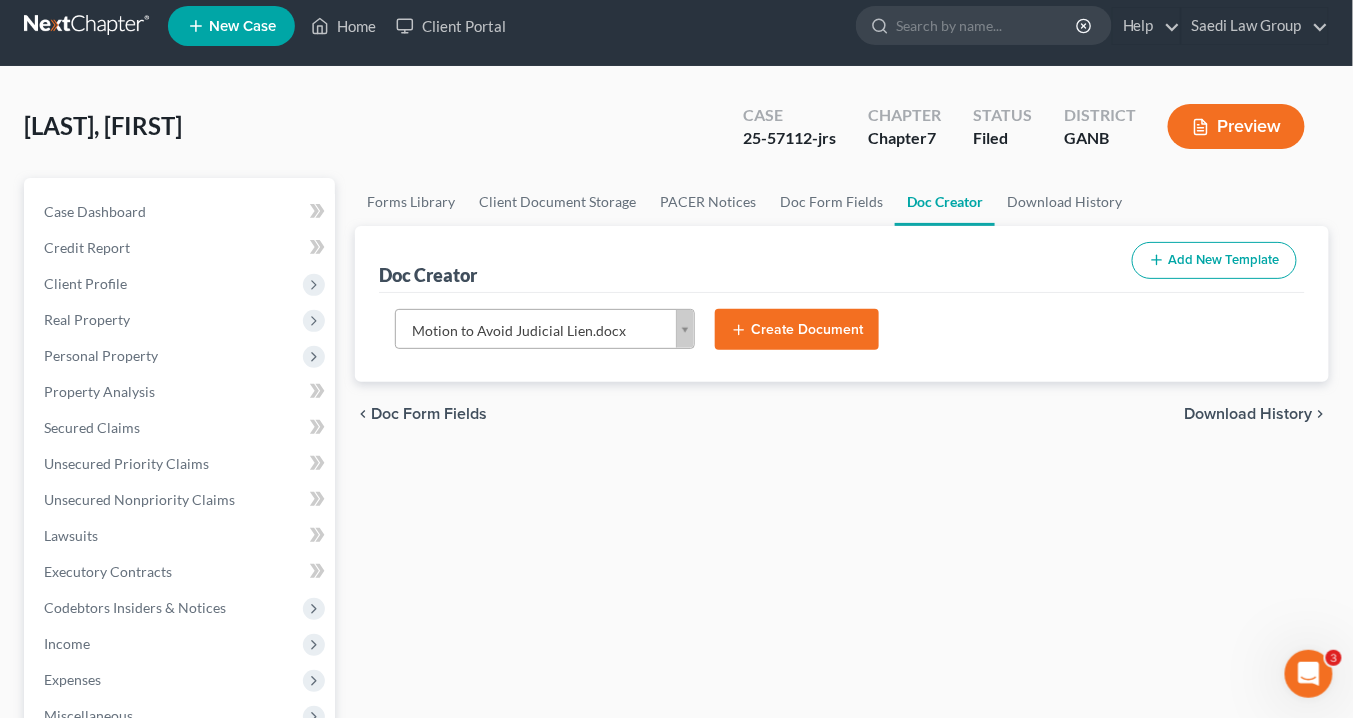 drag, startPoint x: 777, startPoint y: 328, endPoint x: 787, endPoint y: 322, distance: 11.661903 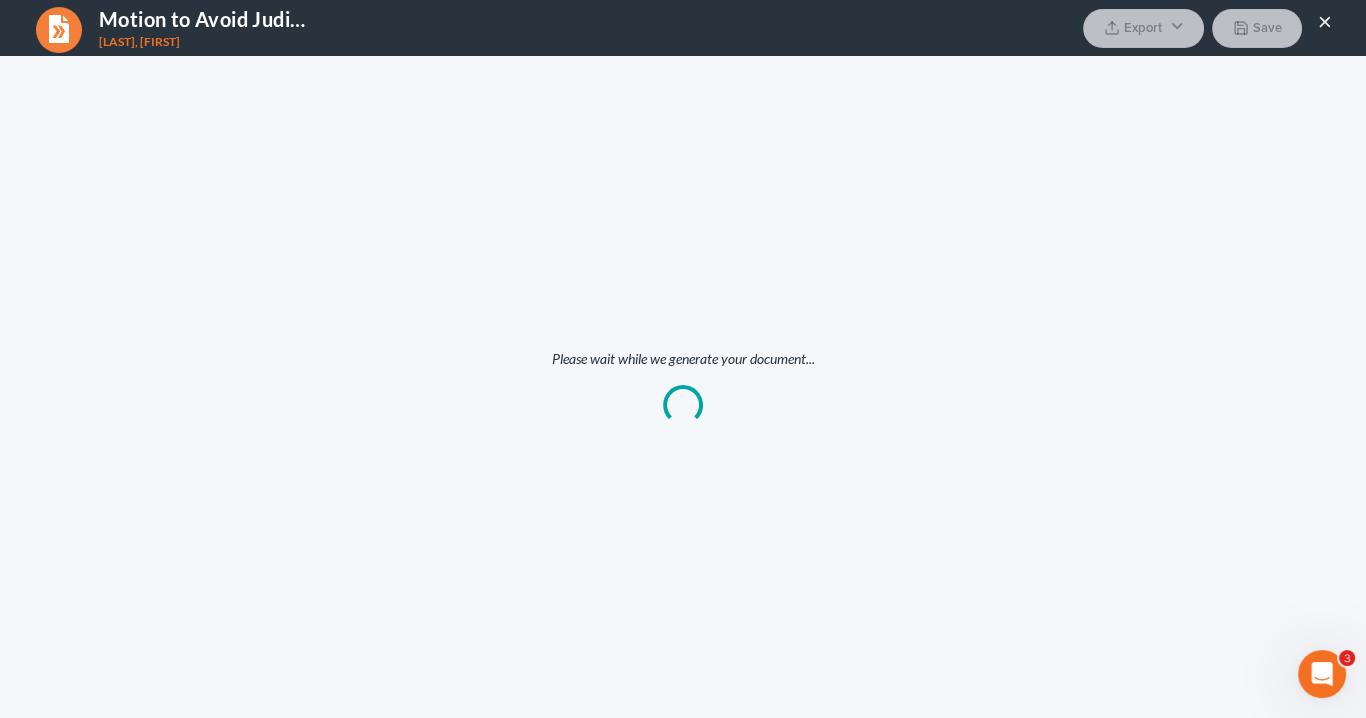 scroll, scrollTop: 0, scrollLeft: 0, axis: both 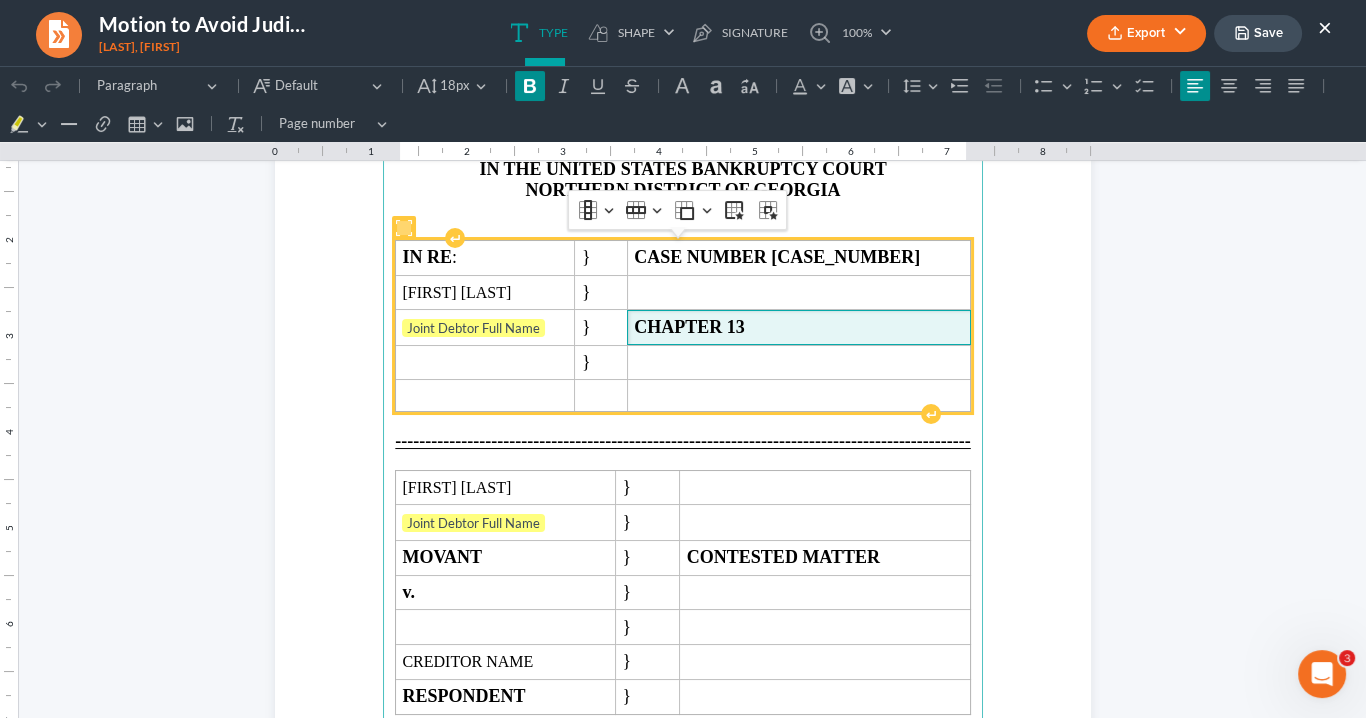 drag, startPoint x: 806, startPoint y: 324, endPoint x: 864, endPoint y: 329, distance: 58.21512 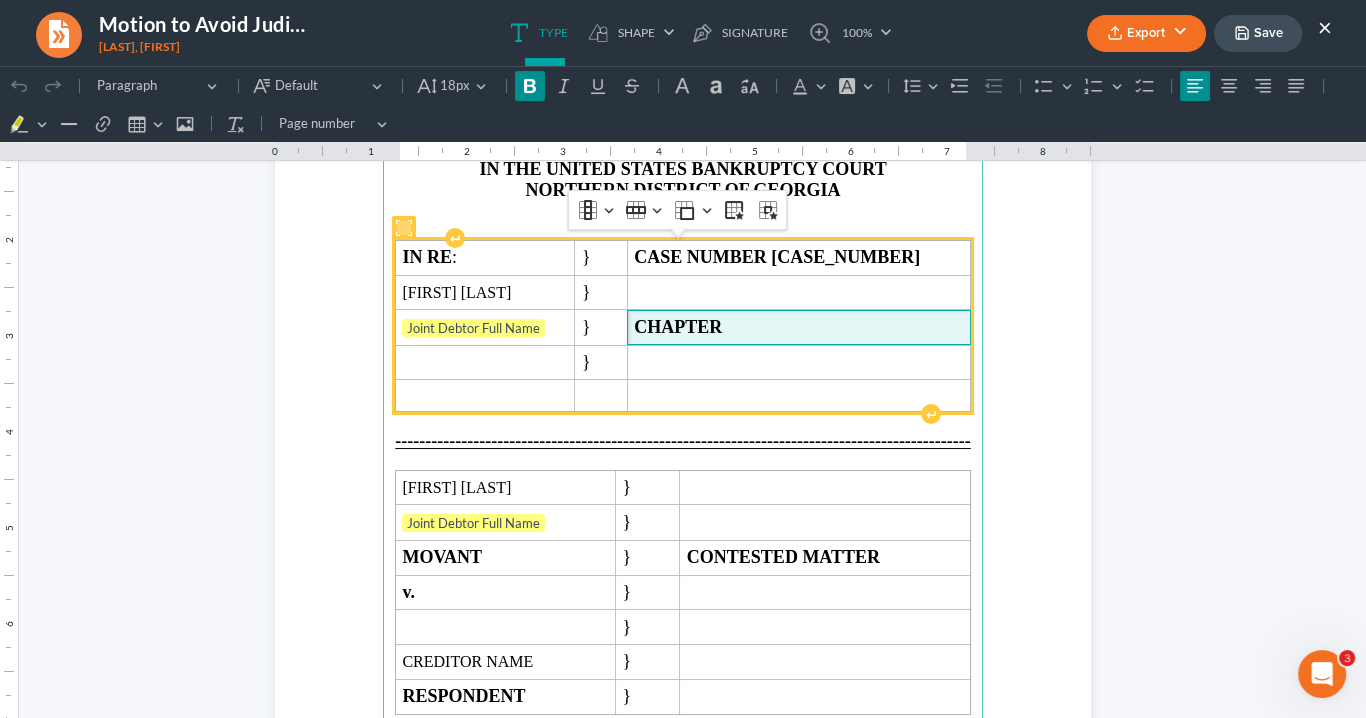 type 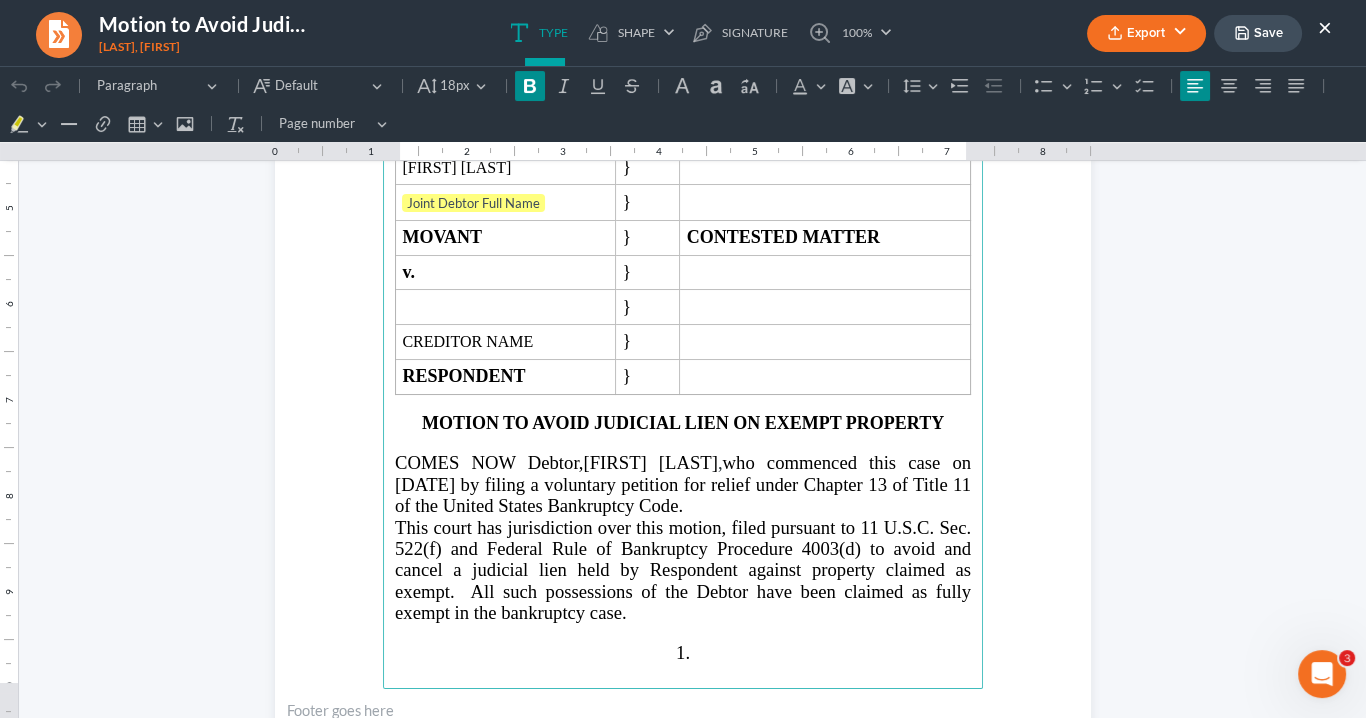 scroll, scrollTop: 720, scrollLeft: 0, axis: vertical 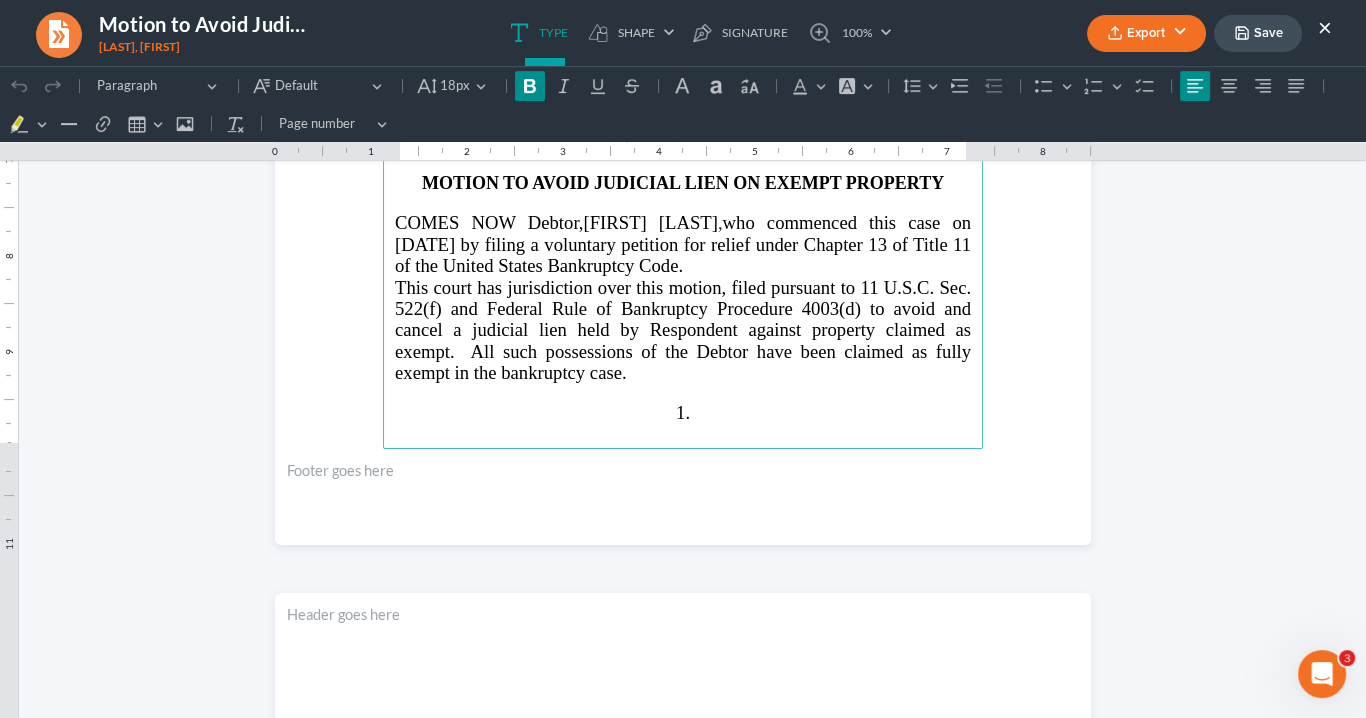 click on "COMES NOW Debtor,Otavio Augusto Mendes Lira" at bounding box center [556, 222] 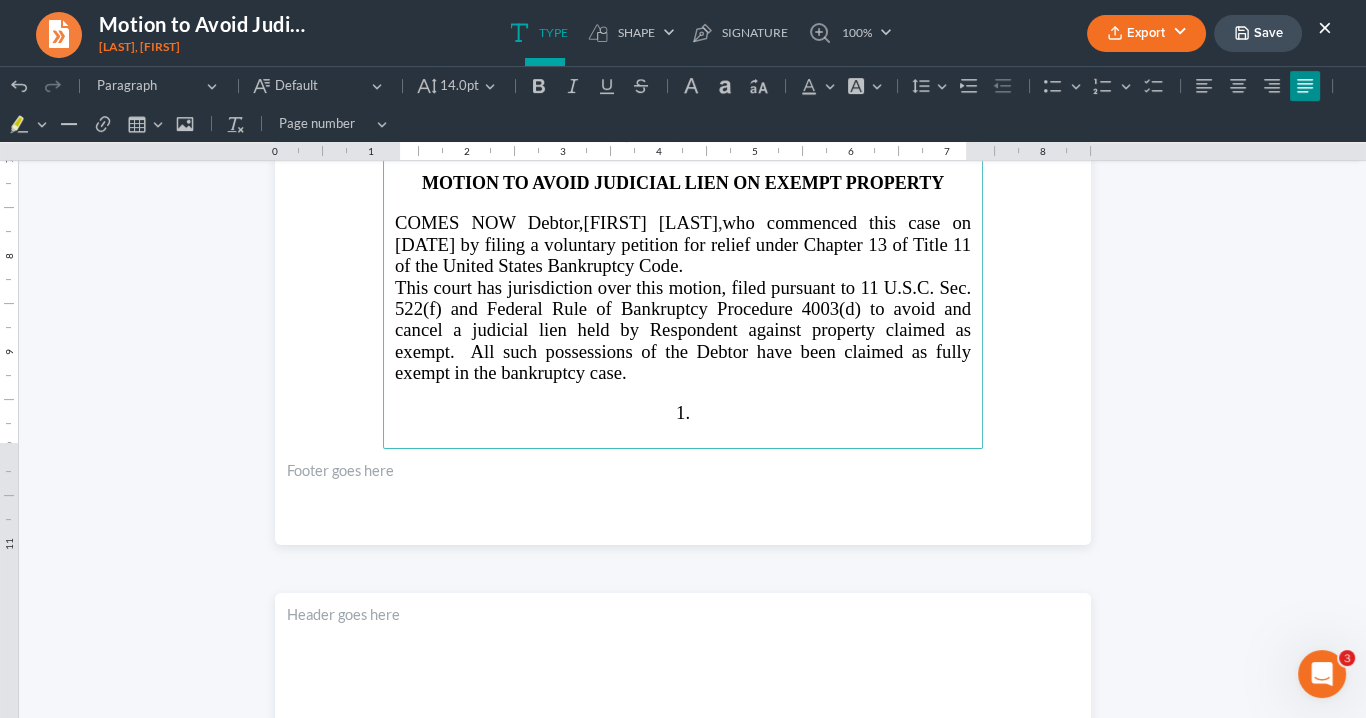 type 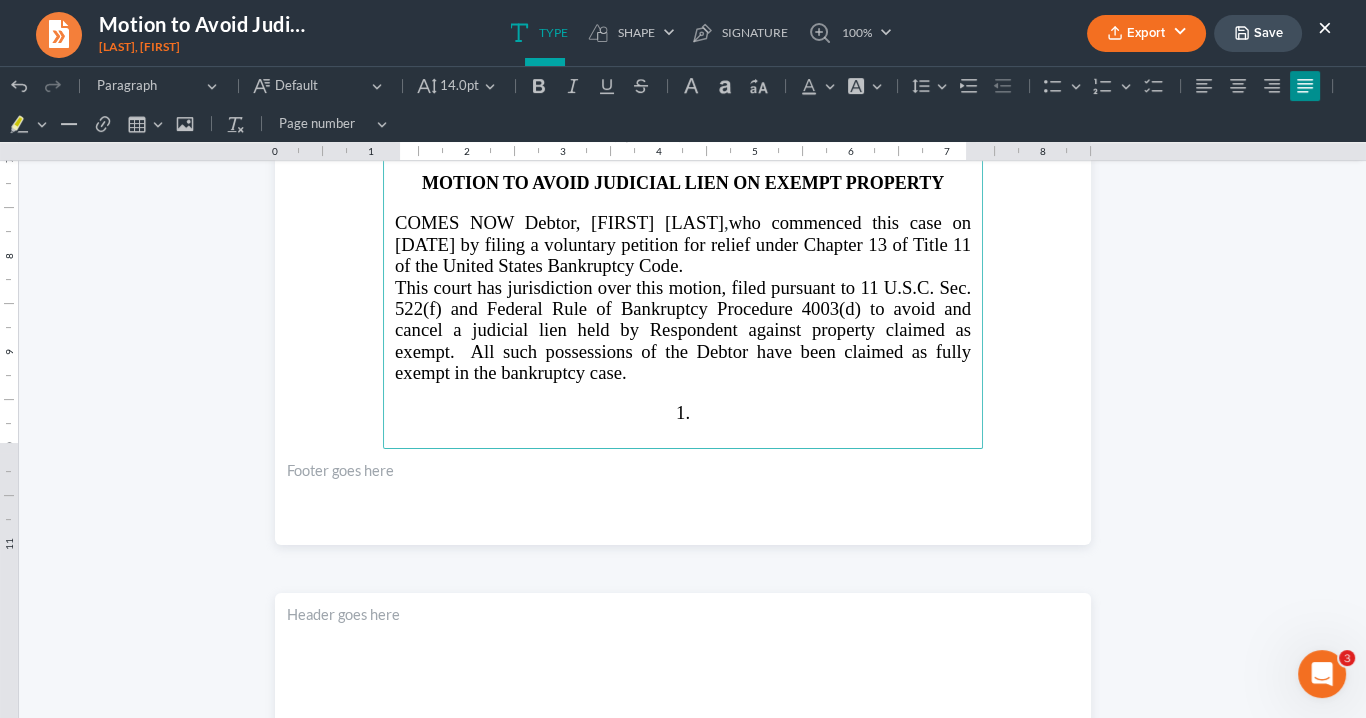 click on "who commenced this case on   06/26/2025 by filing a voluntary petition for relief under Chapter 13 of Title 11 of the United States Bankruptcy Code." at bounding box center [683, 244] 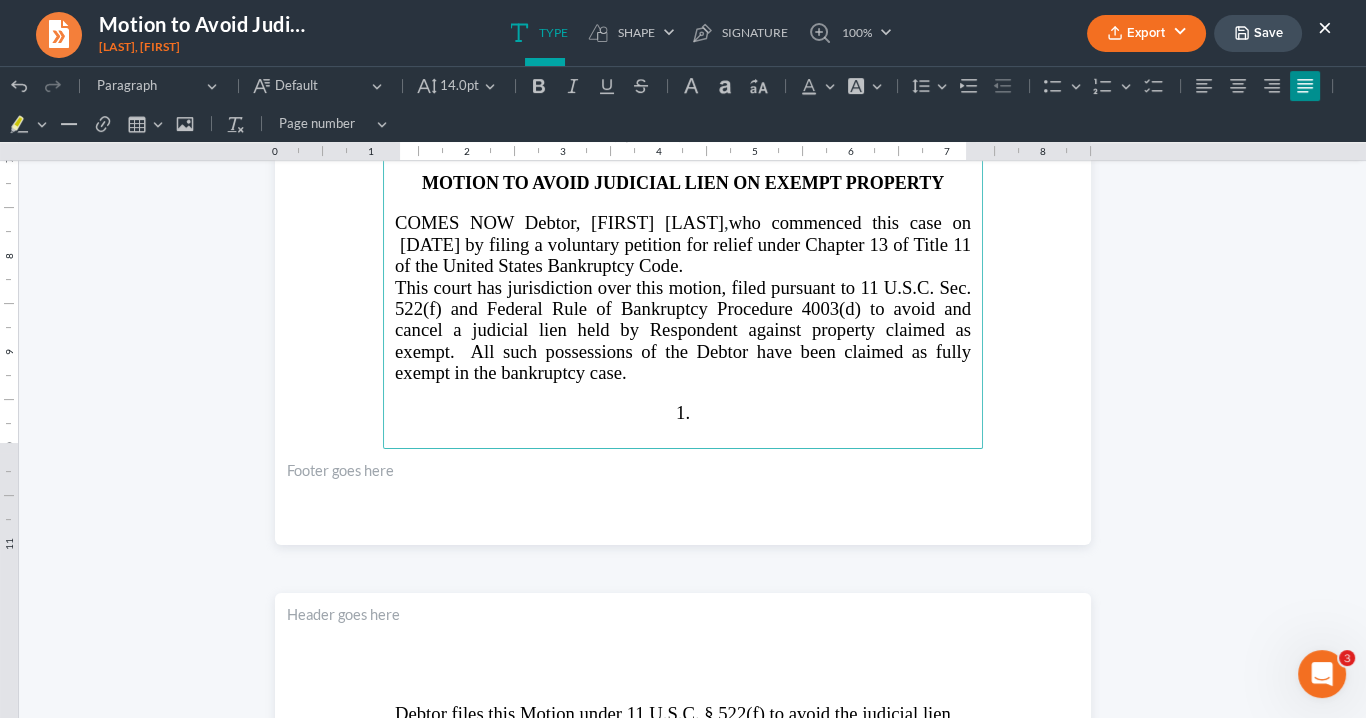 drag, startPoint x: 586, startPoint y: 251, endPoint x: 598, endPoint y: 230, distance: 24.186773 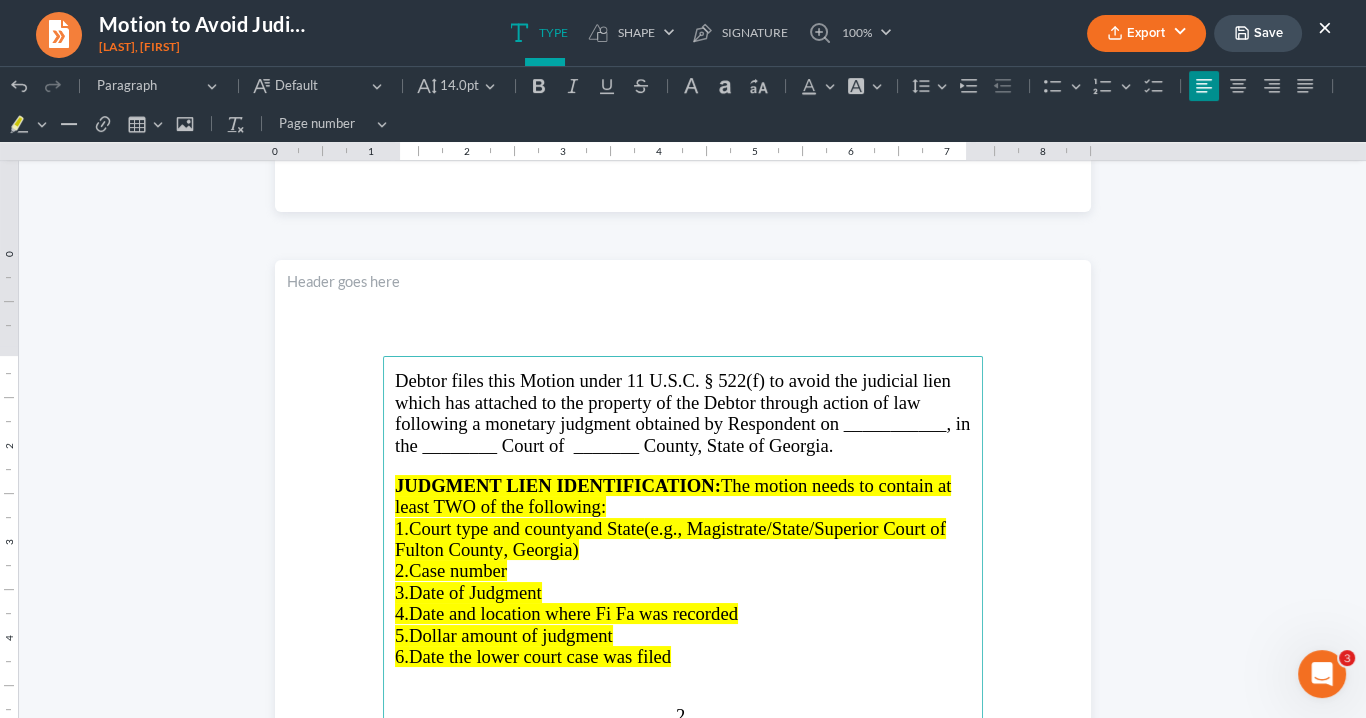 scroll, scrollTop: 1120, scrollLeft: 0, axis: vertical 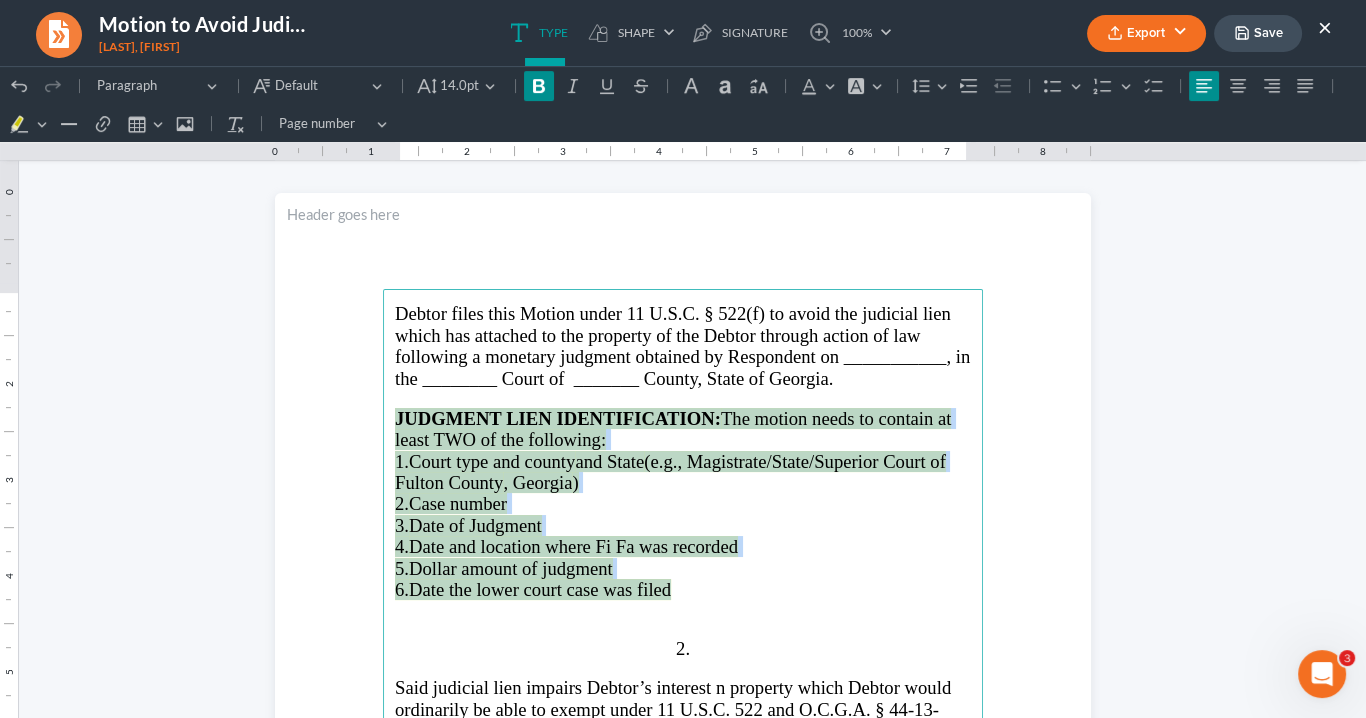 drag, startPoint x: 689, startPoint y: 582, endPoint x: 383, endPoint y: 414, distance: 349.0845 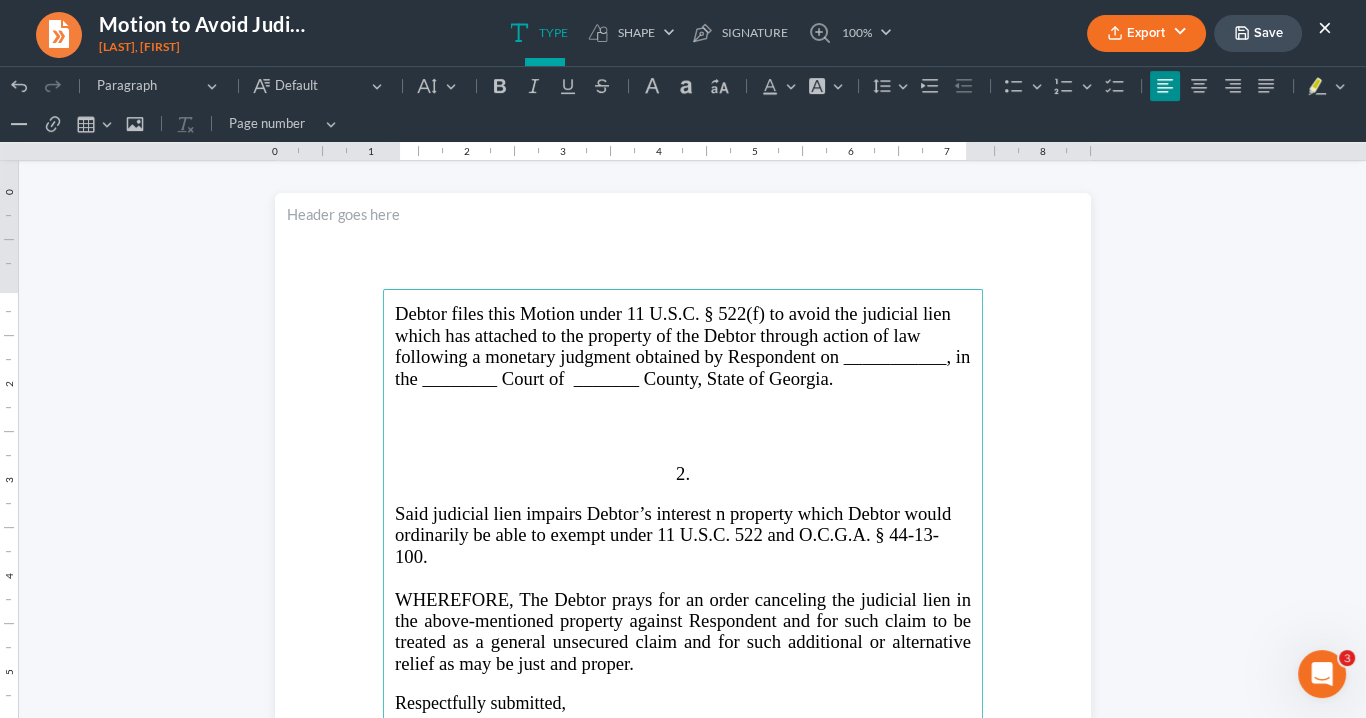 drag, startPoint x: 626, startPoint y: 354, endPoint x: 642, endPoint y: 345, distance: 18.35756 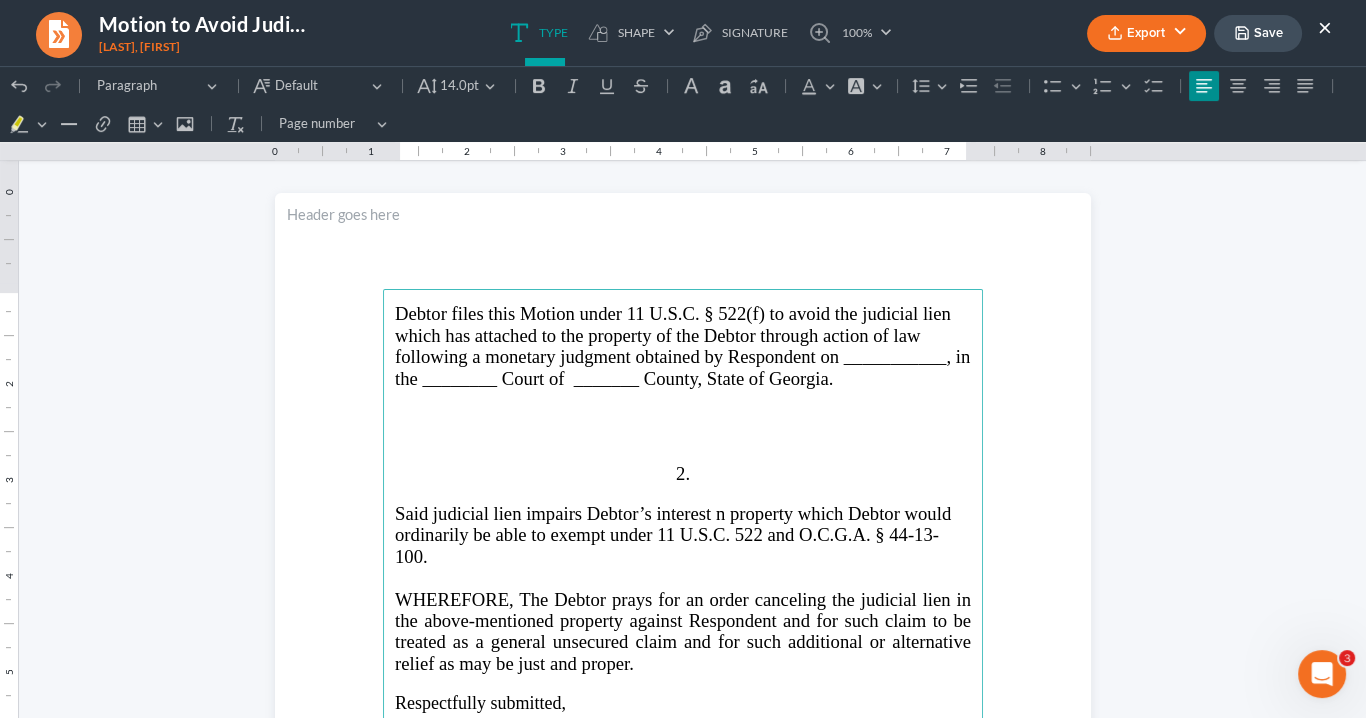 type 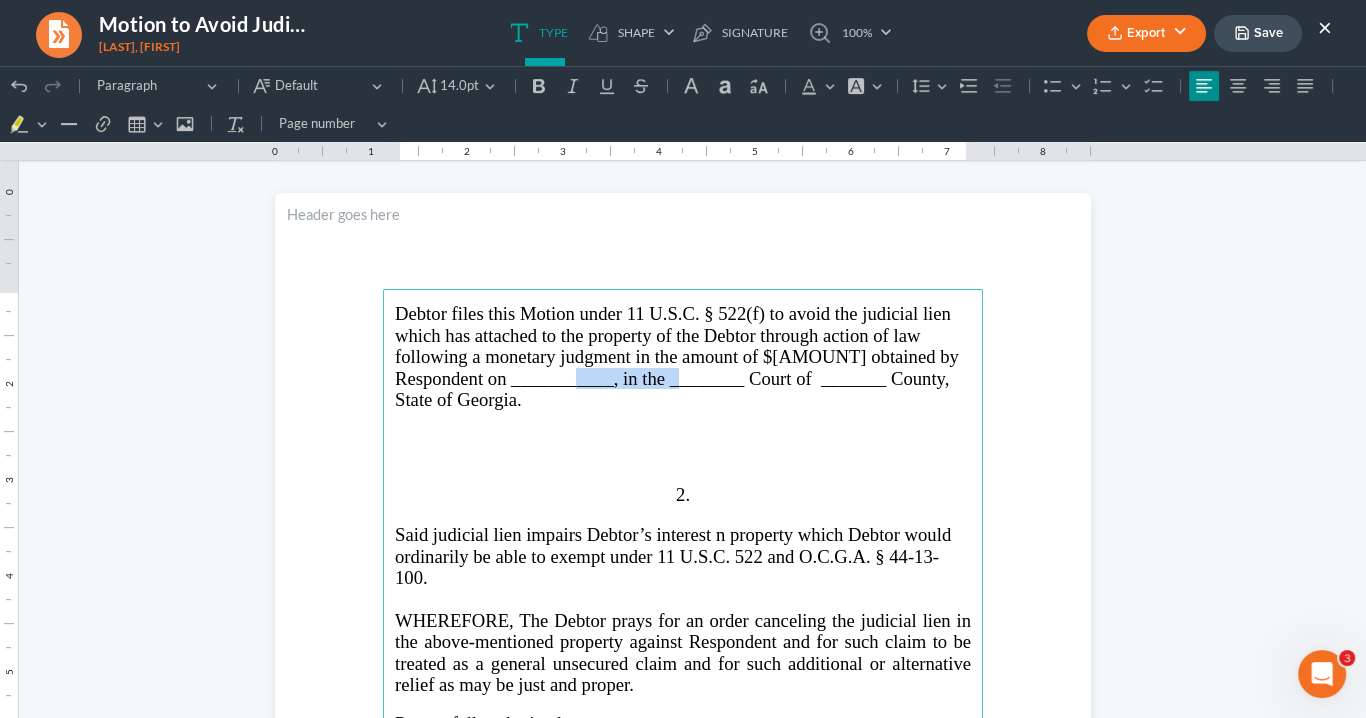 drag, startPoint x: 614, startPoint y: 381, endPoint x: 488, endPoint y: 375, distance: 126.14278 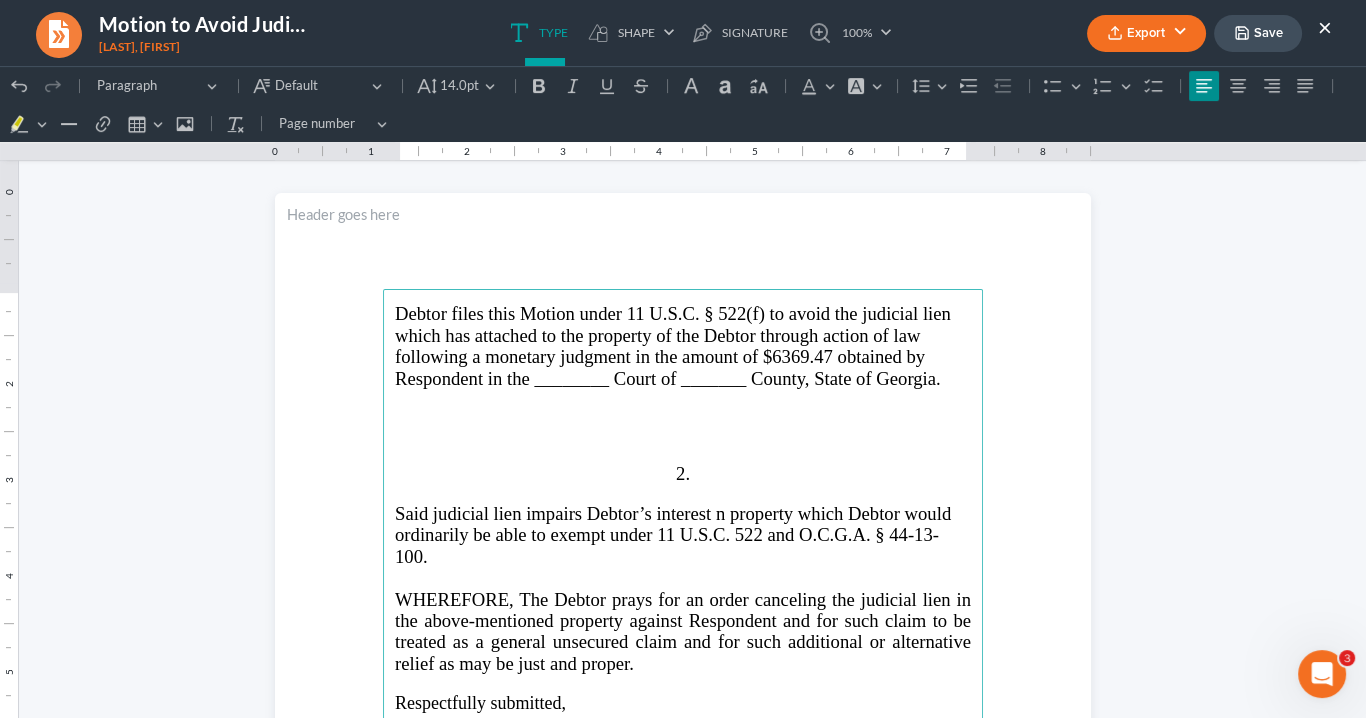 drag, startPoint x: 758, startPoint y: 511, endPoint x: 774, endPoint y: 518, distance: 17.464249 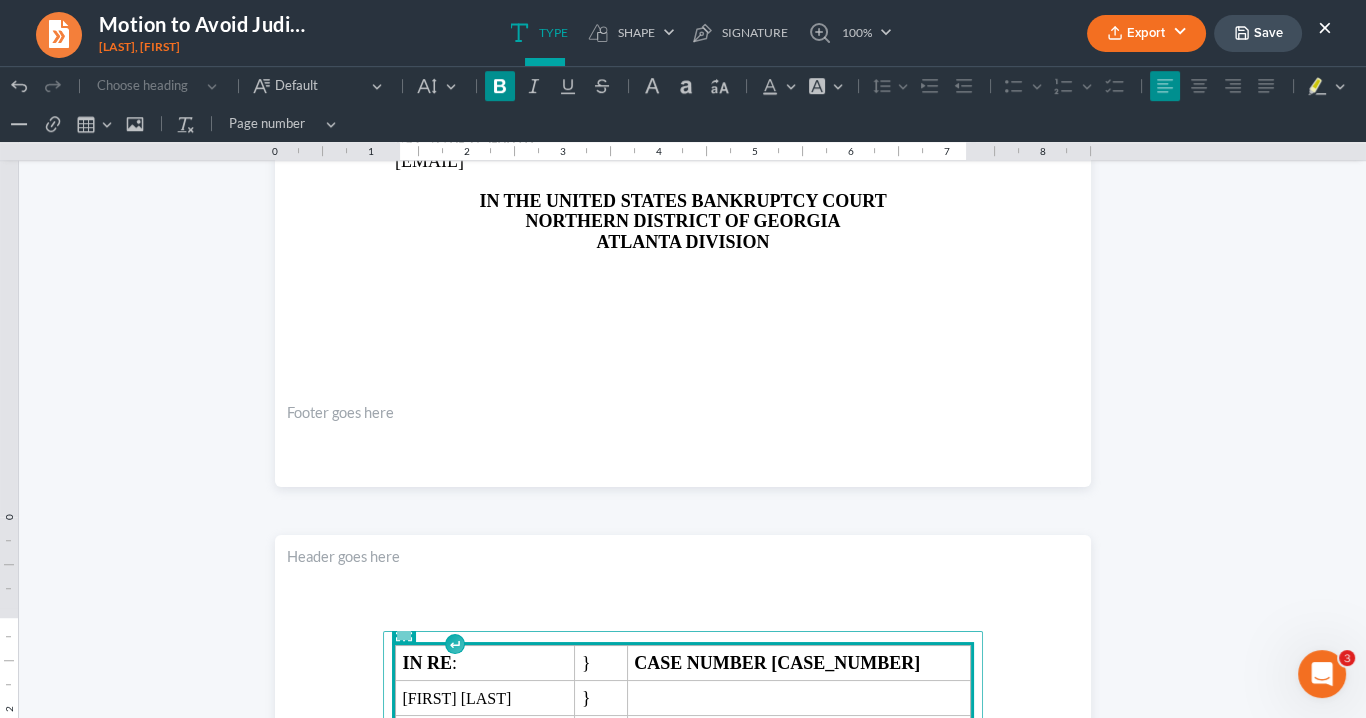 scroll, scrollTop: 1760, scrollLeft: 0, axis: vertical 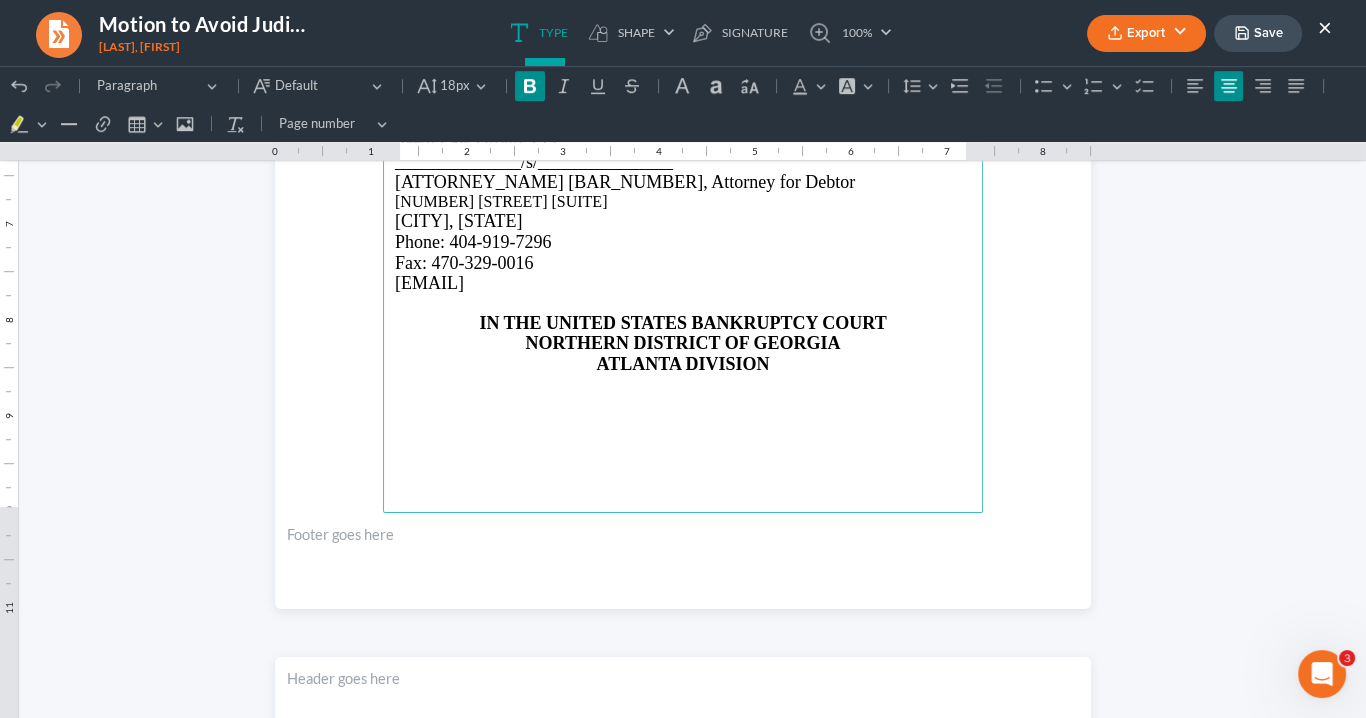 click on "IN THE UNITED STATES BANKRUPTCY COURT" at bounding box center [683, 323] 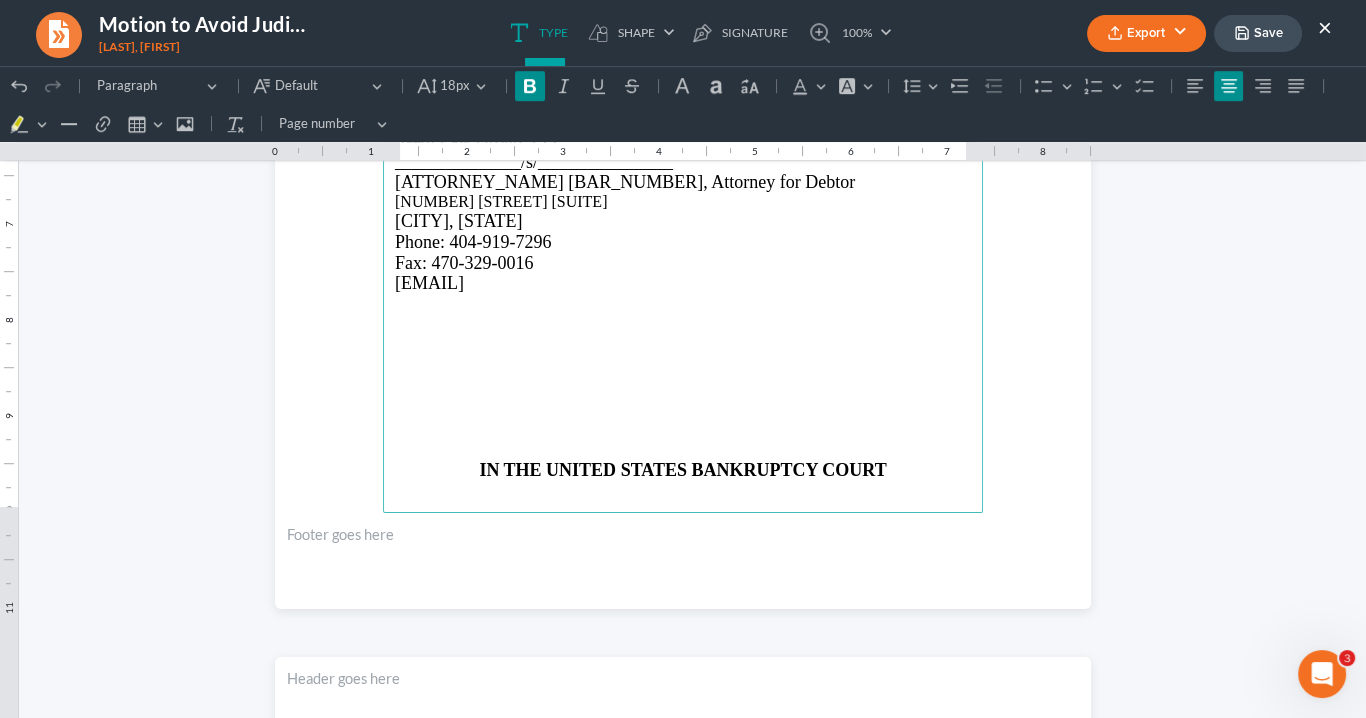 scroll, scrollTop: 1836, scrollLeft: 0, axis: vertical 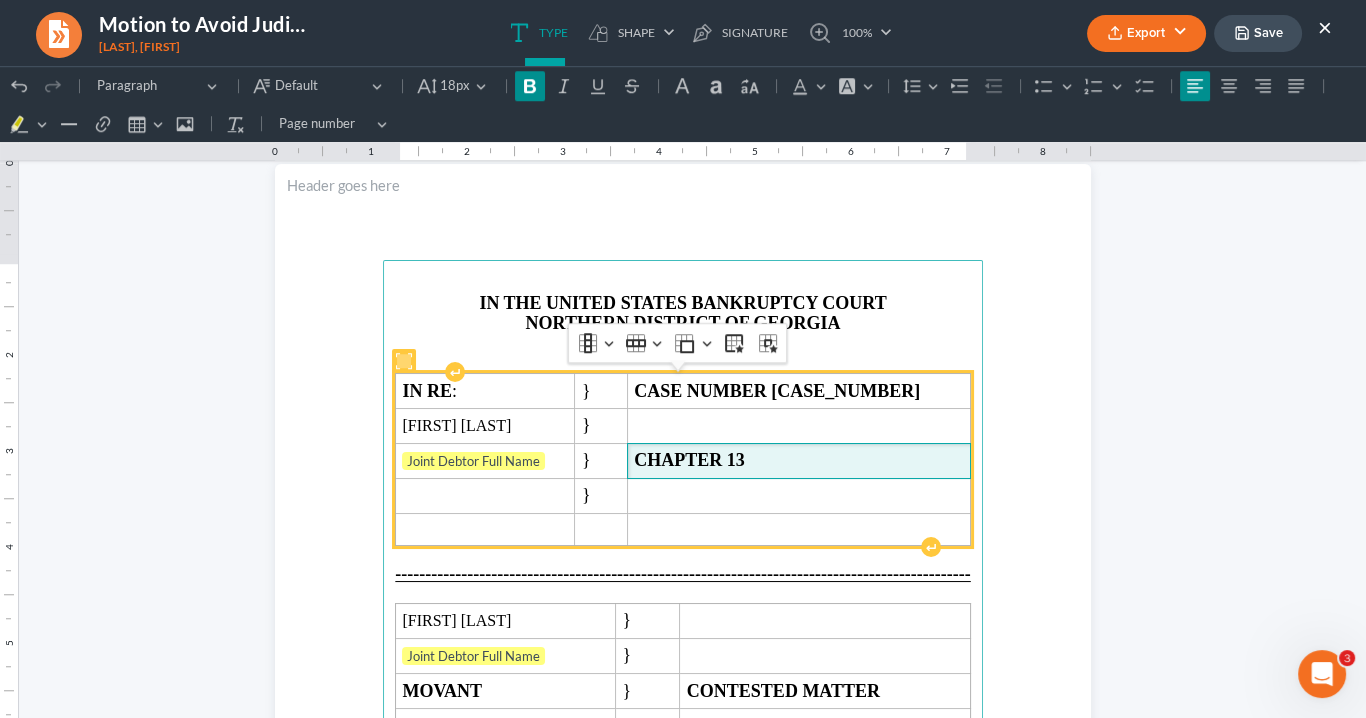 click on "CHAPTER 13" at bounding box center [689, 460] 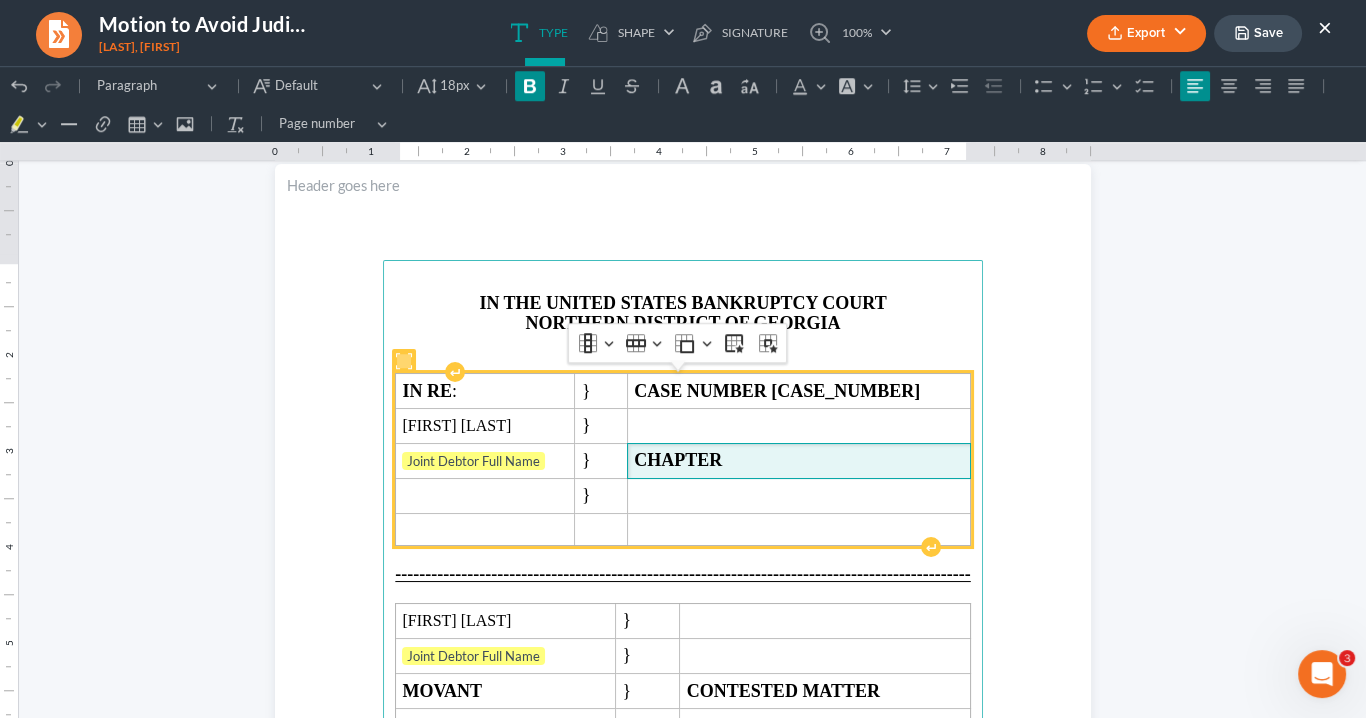 type 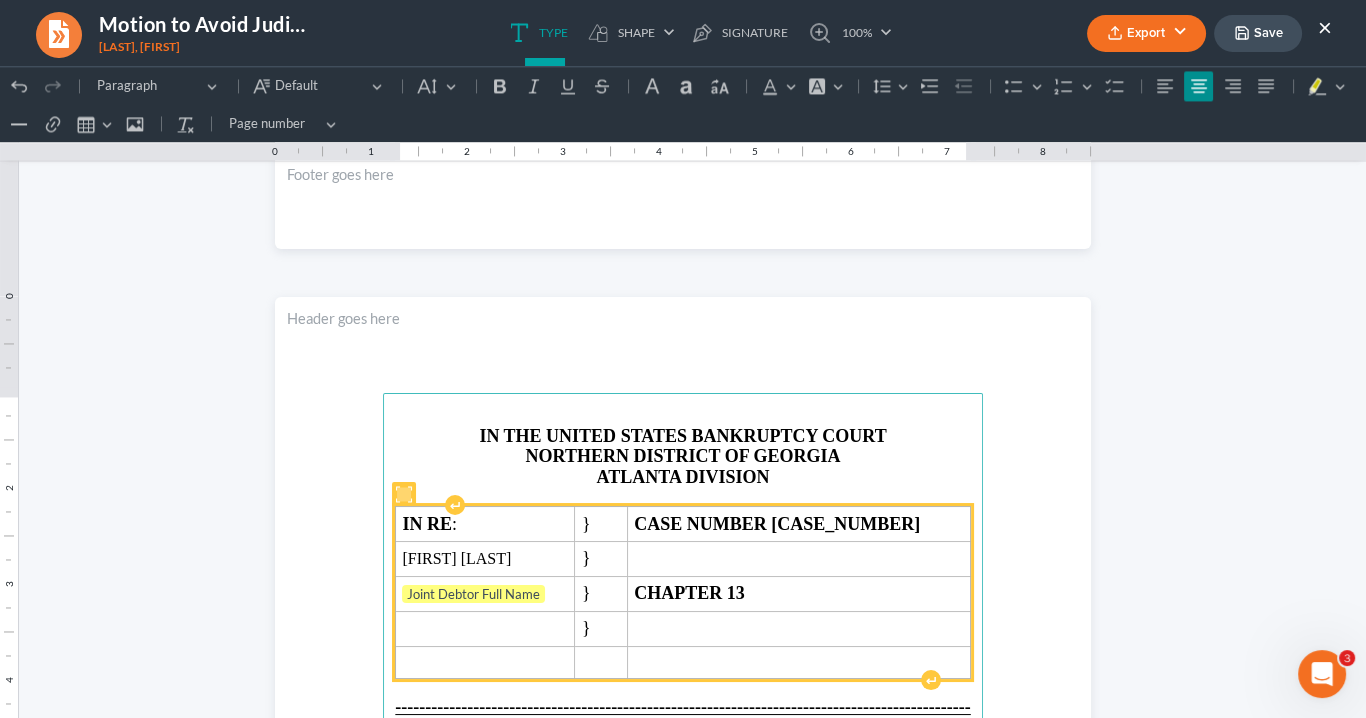 scroll, scrollTop: 4413, scrollLeft: 0, axis: vertical 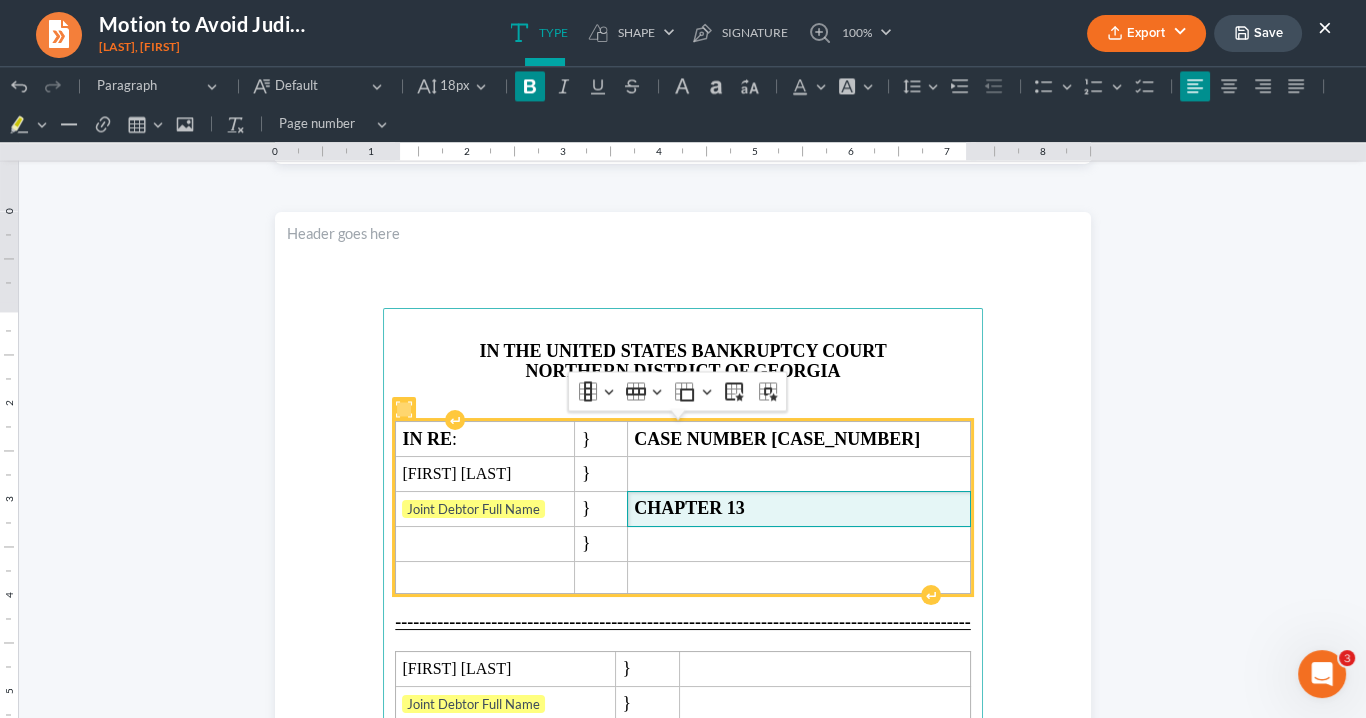 click on "CHAPTER 13" at bounding box center (689, 508) 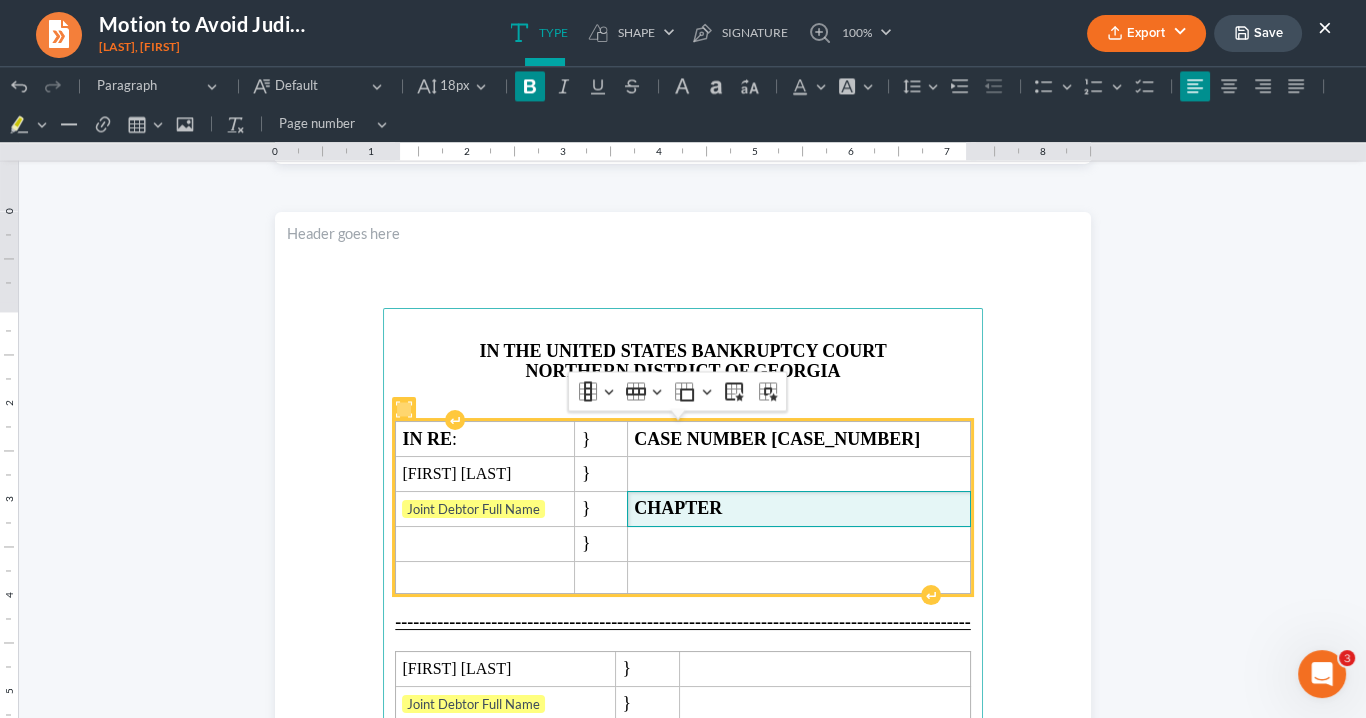 type 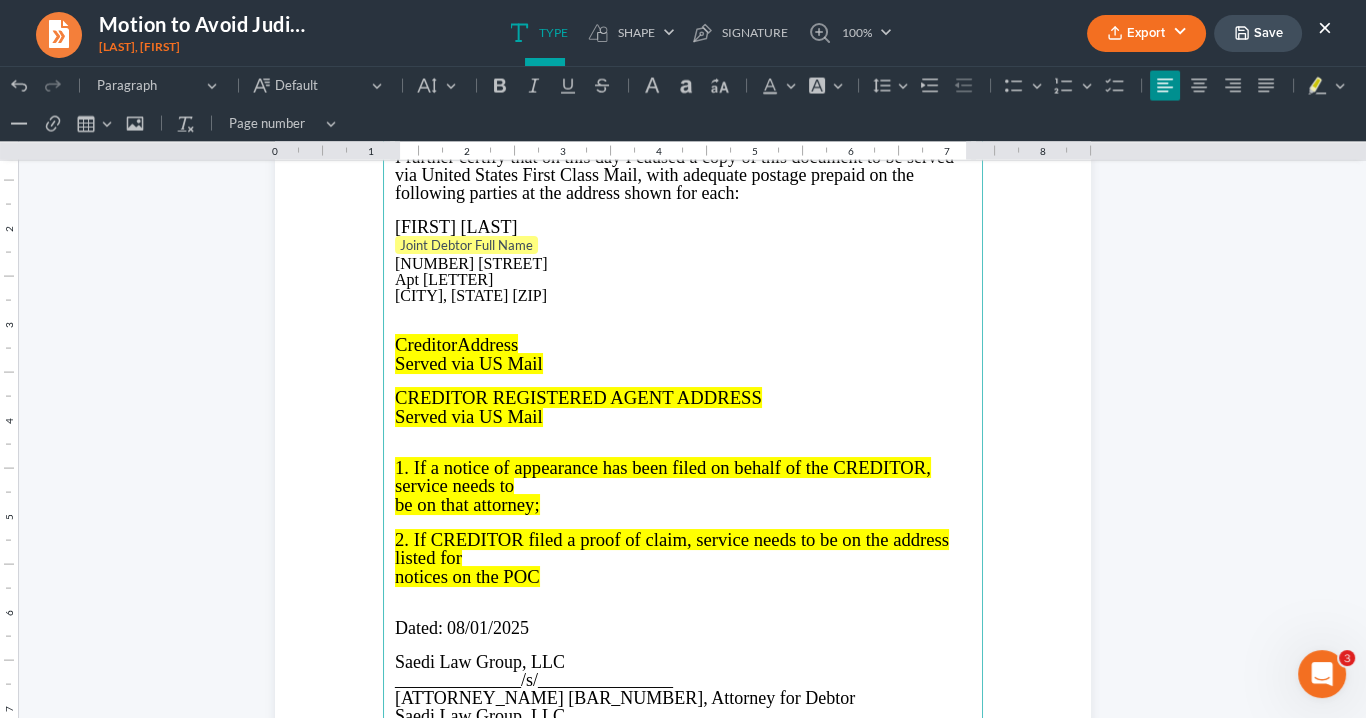scroll, scrollTop: 5613, scrollLeft: 0, axis: vertical 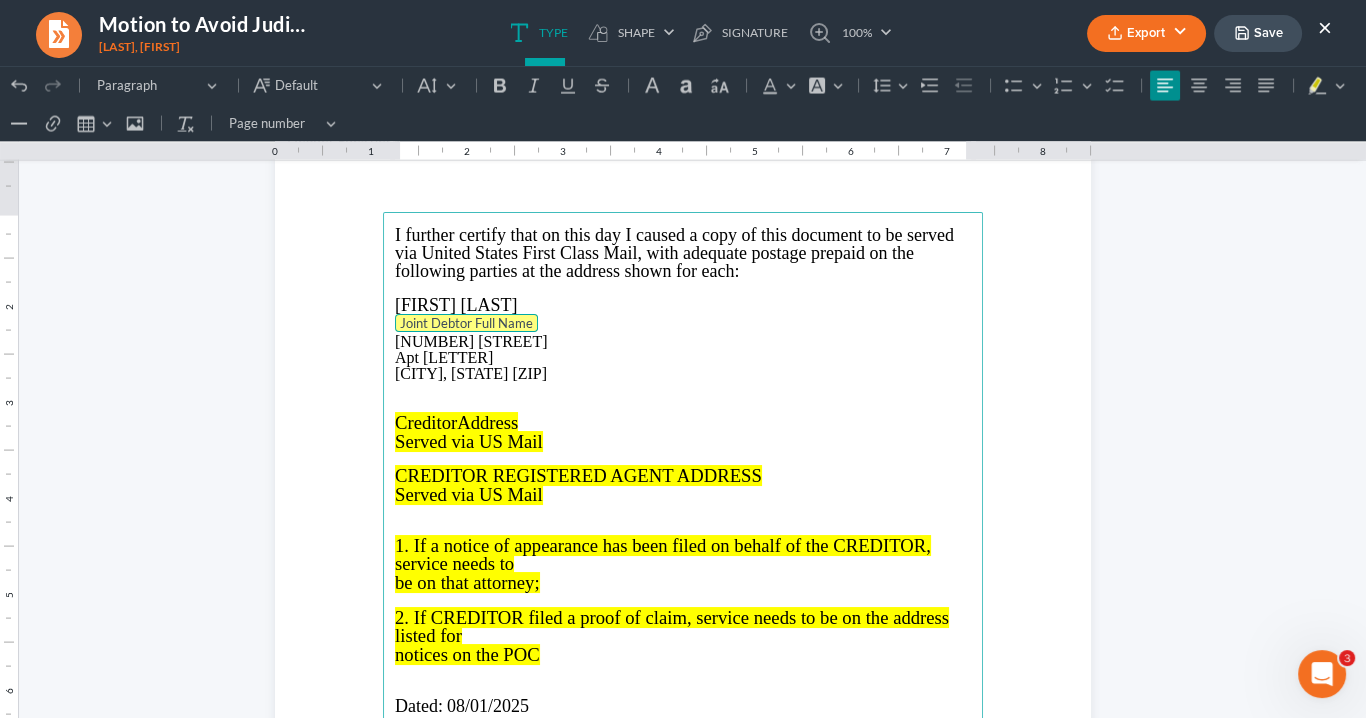 drag, startPoint x: 515, startPoint y: 324, endPoint x: 385, endPoint y: 316, distance: 130.24593 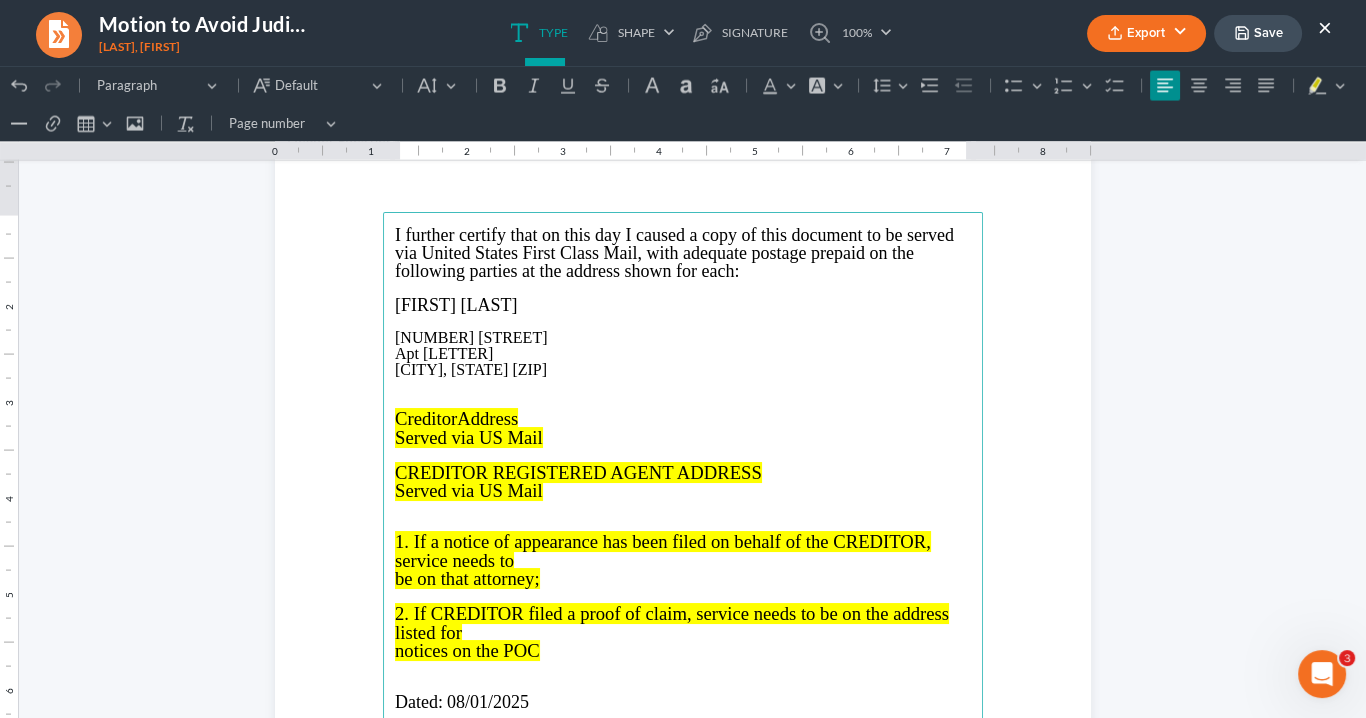 click on "[NUMBER] [STREET] [APARTMENT_NUMBER] [CITY], [STATE] [POSTAL_CODE]" at bounding box center [683, 354] 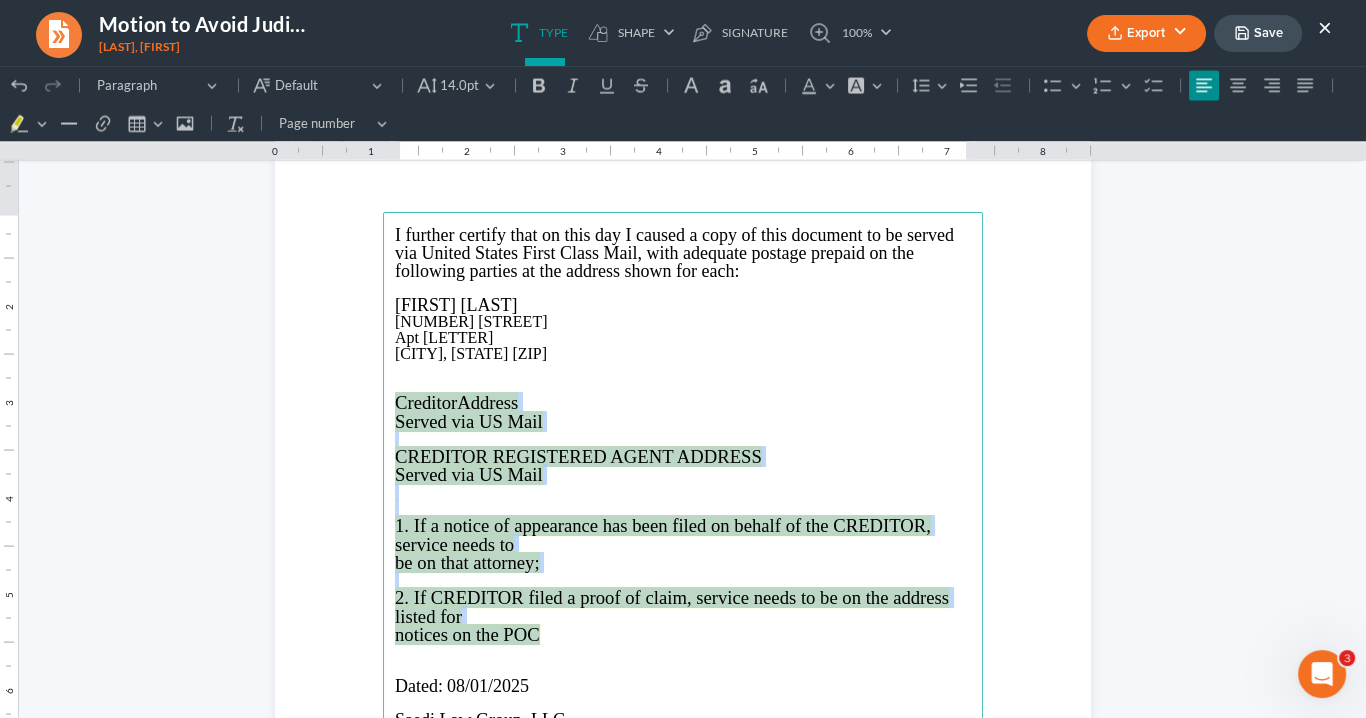 drag, startPoint x: 544, startPoint y: 636, endPoint x: 388, endPoint y: 401, distance: 282.06558 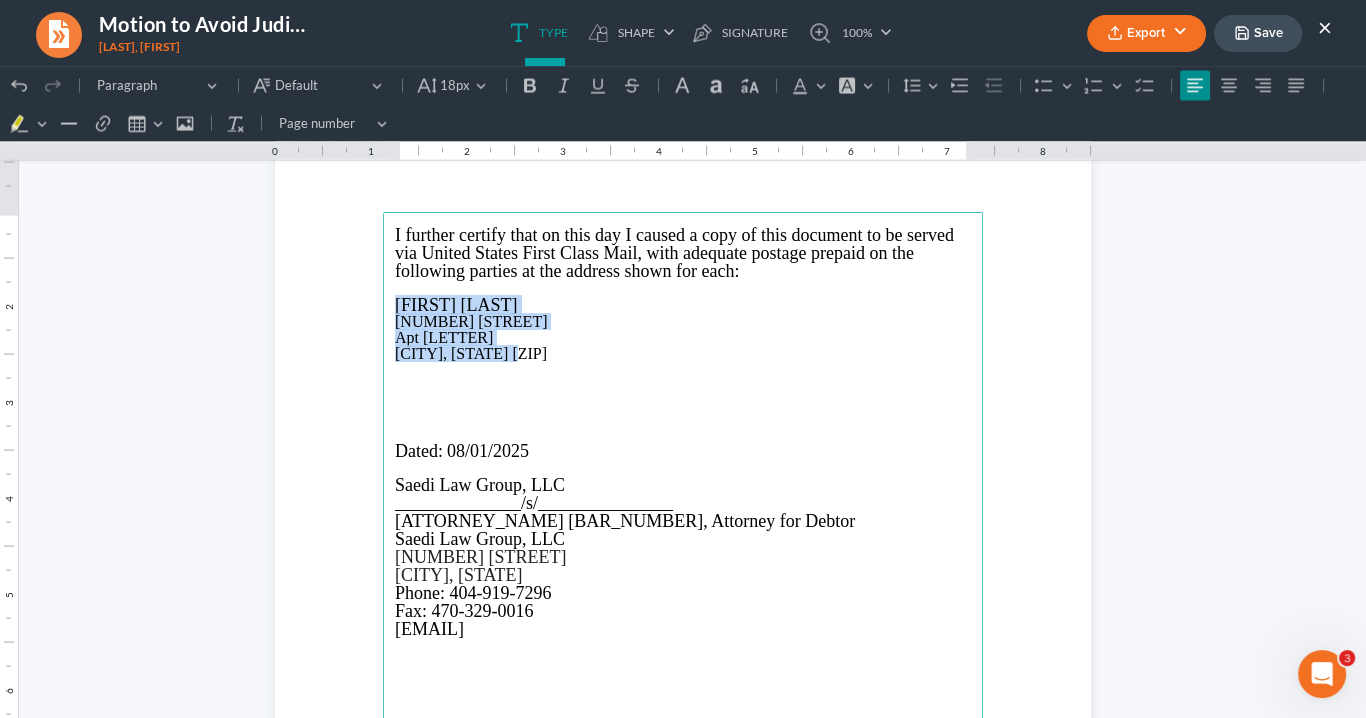 drag, startPoint x: 510, startPoint y: 359, endPoint x: 384, endPoint y: 307, distance: 136.30847 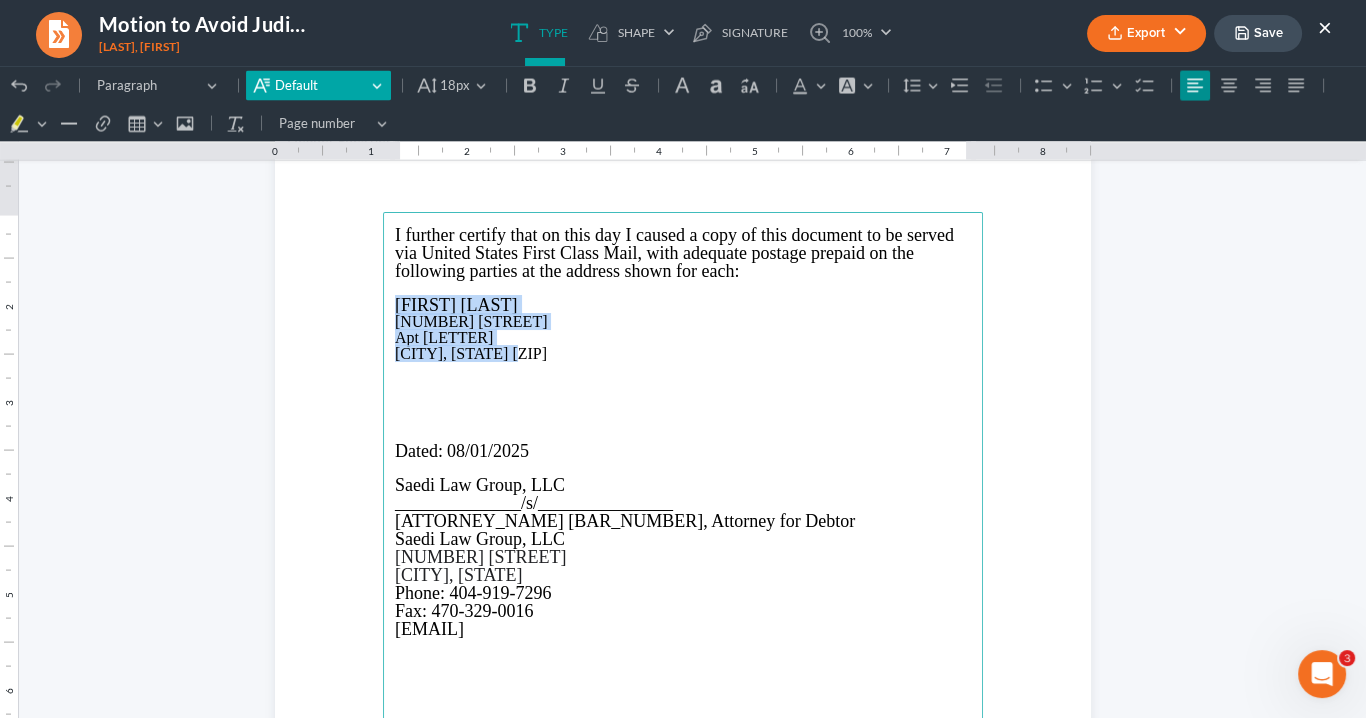 click on "Default Default" at bounding box center (318, 86) 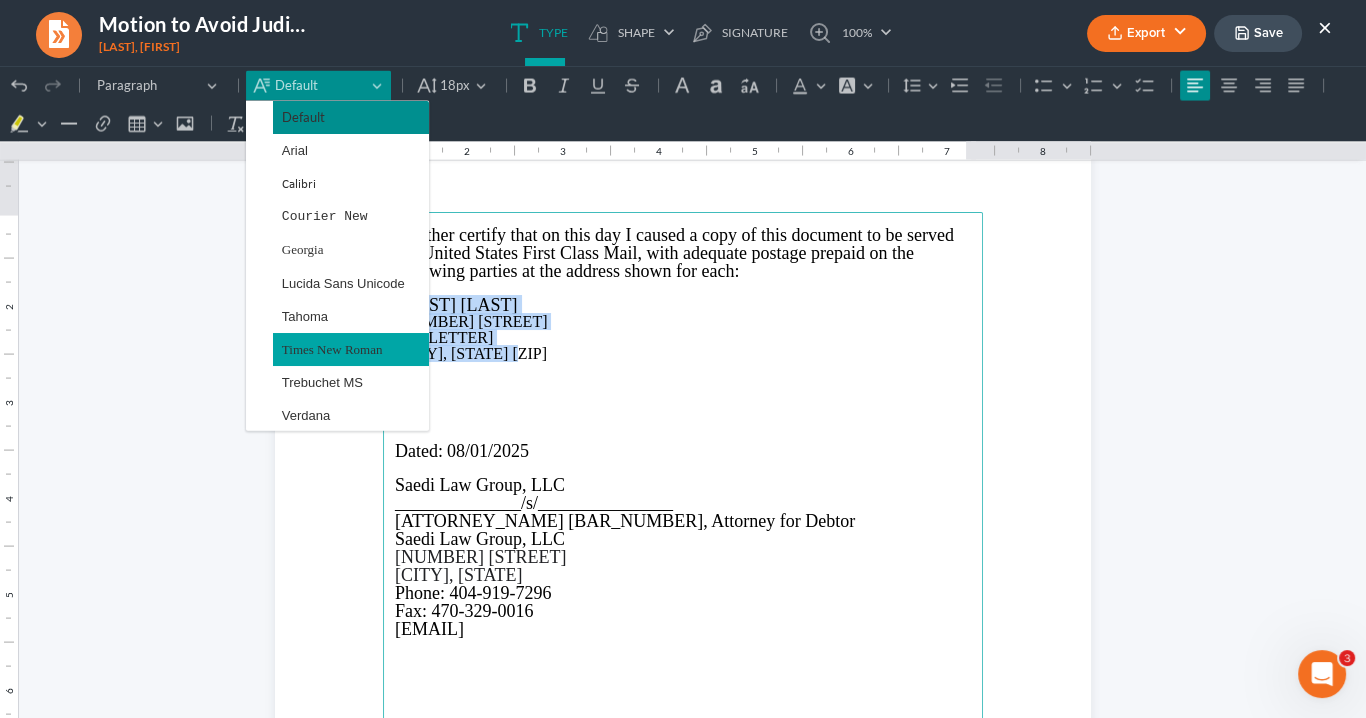 click on "Times New Roman" at bounding box center (332, 349) 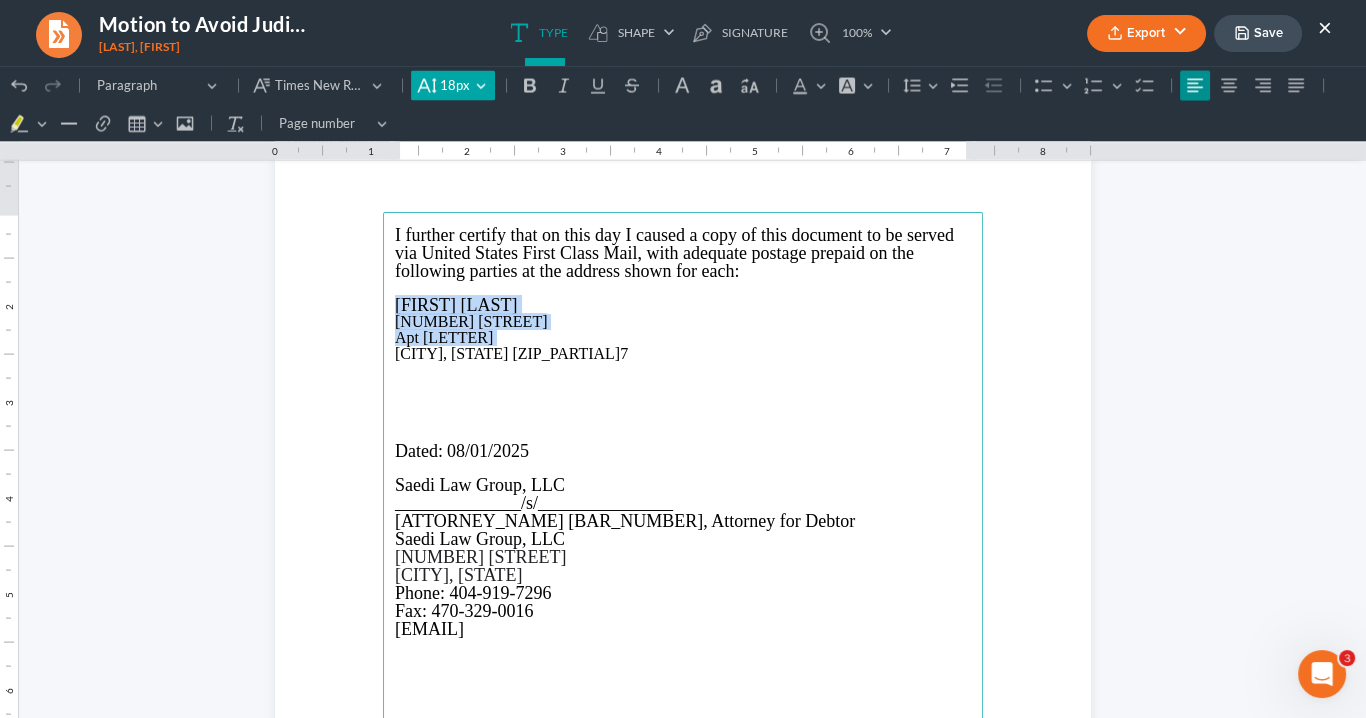 click on "18px" at bounding box center (455, 86) 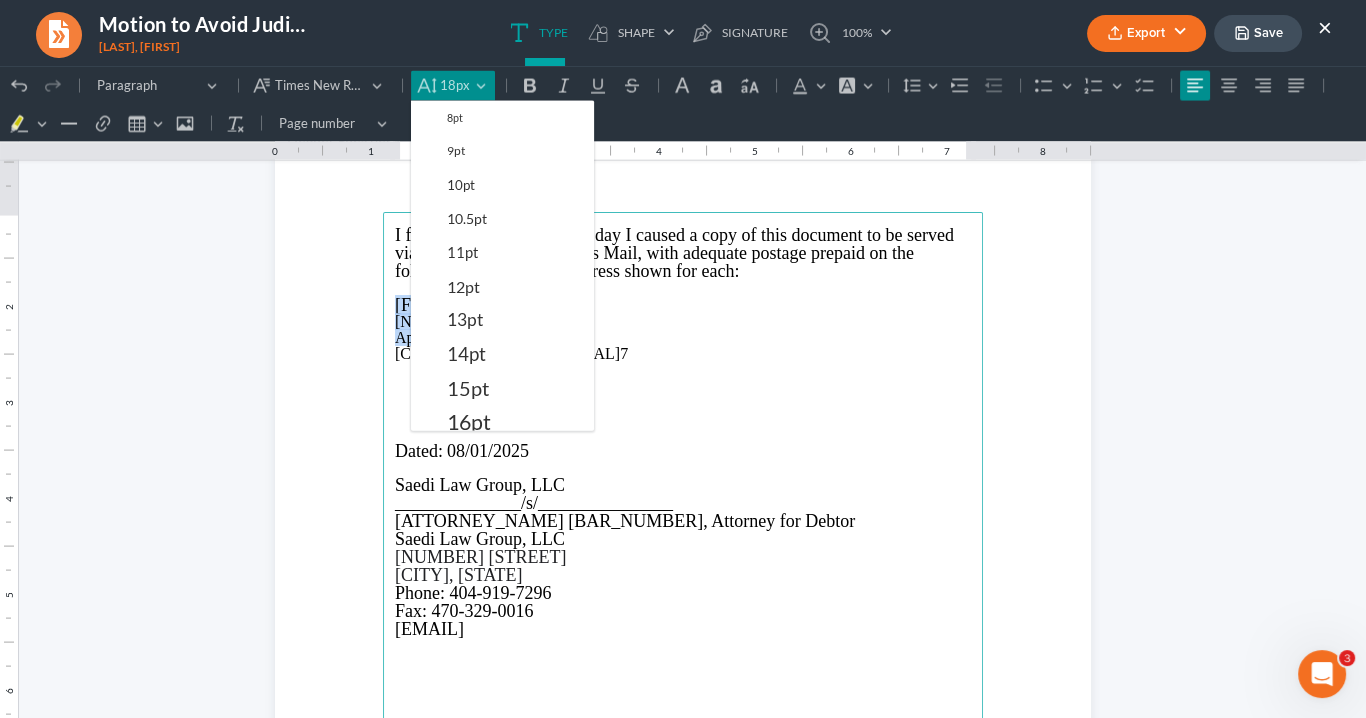 click on "14pt" at bounding box center (466, 354) 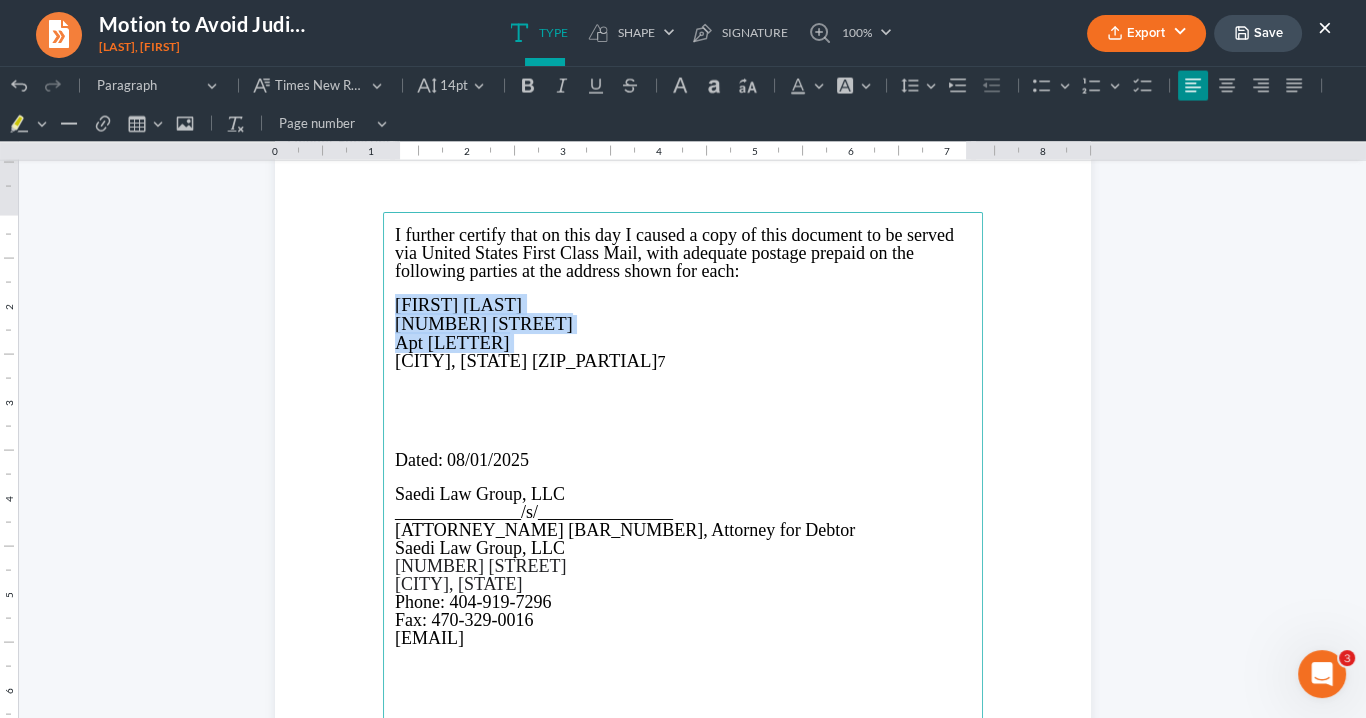 scroll, scrollTop: 5693, scrollLeft: 0, axis: vertical 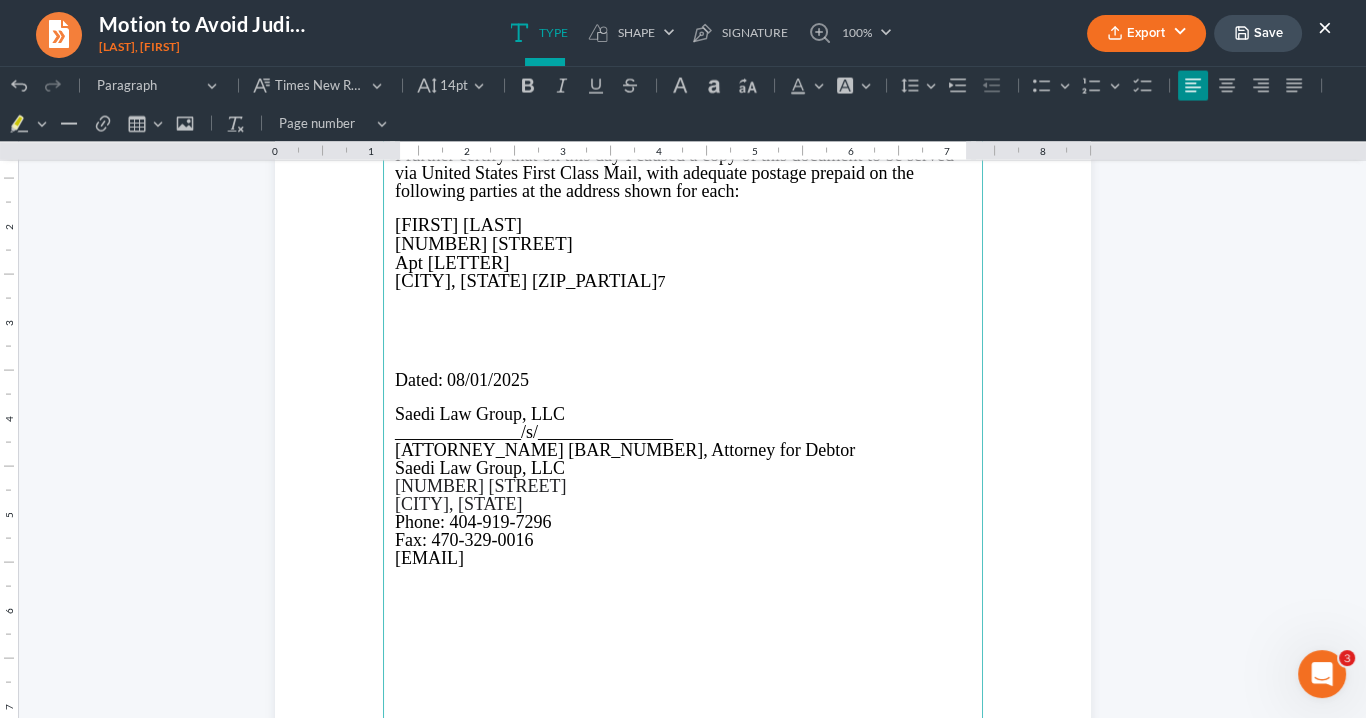 drag, startPoint x: 554, startPoint y: 321, endPoint x: 555, endPoint y: 297, distance: 24.020824 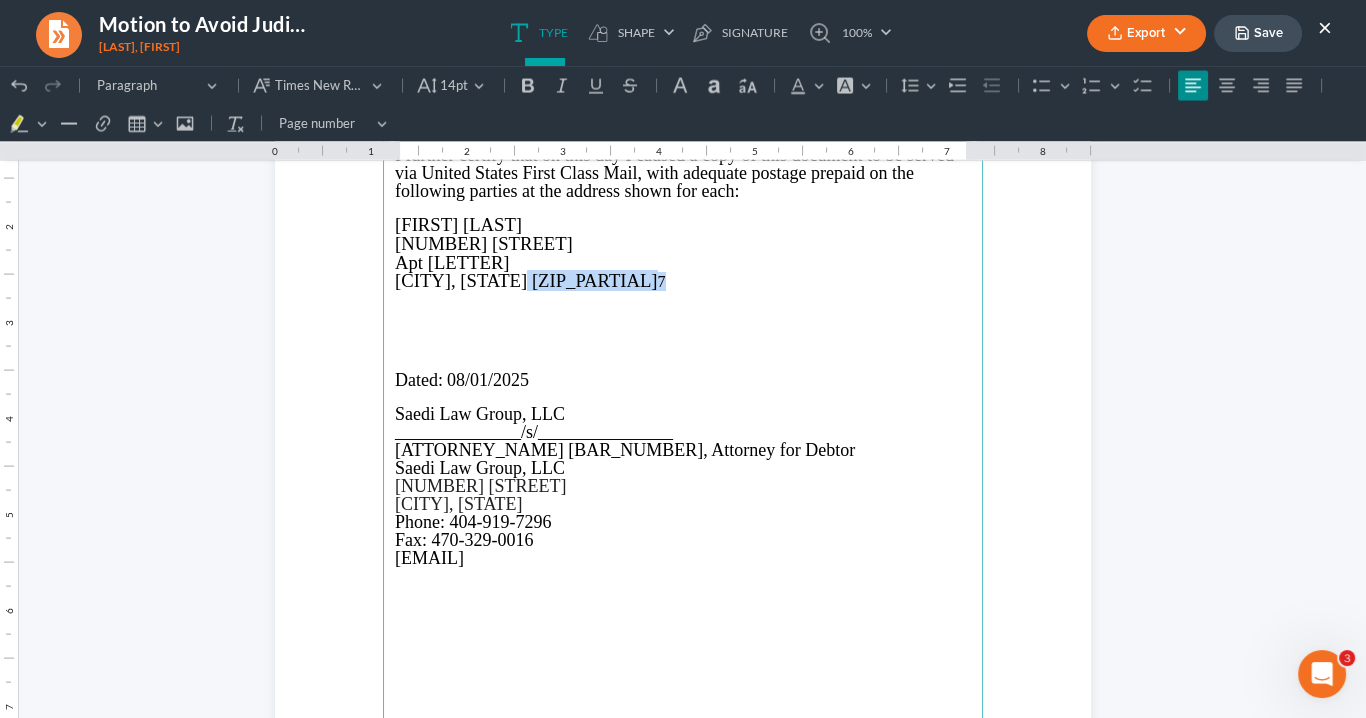 drag, startPoint x: 545, startPoint y: 282, endPoint x: 515, endPoint y: 282, distance: 30 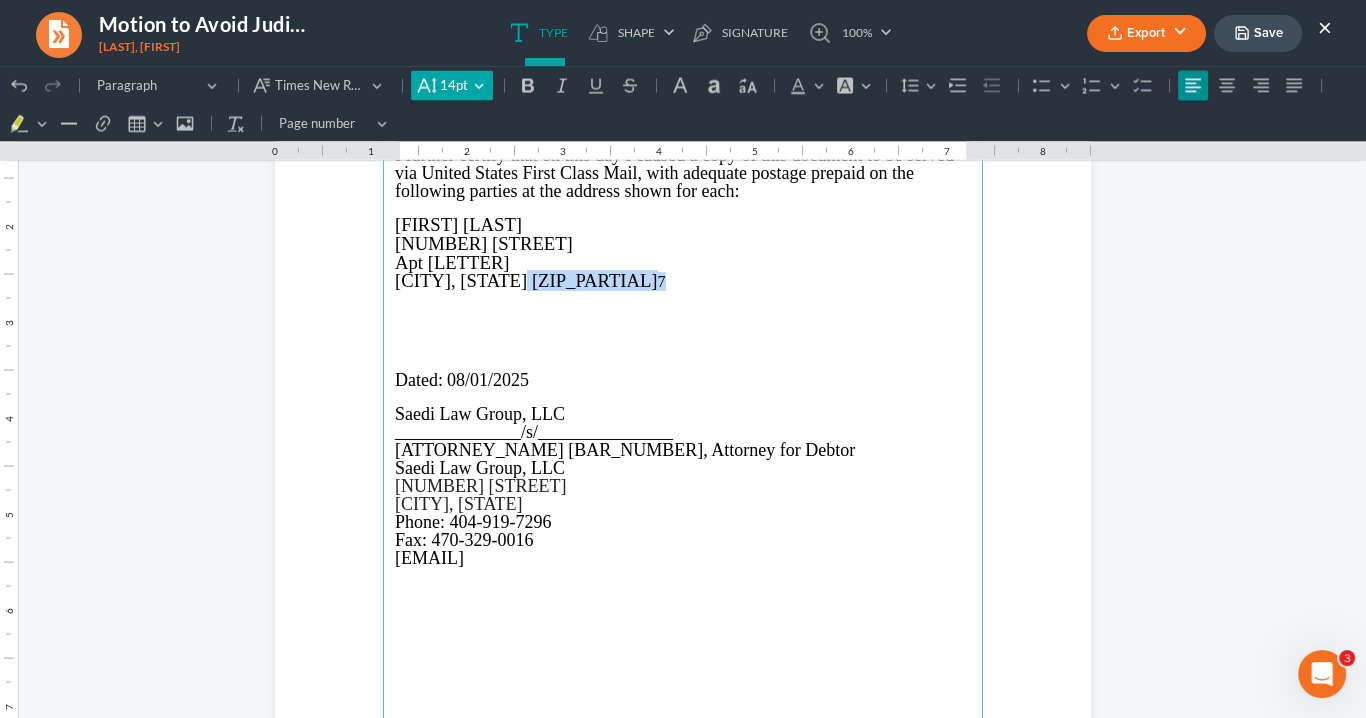 click on "14pt 14pt" at bounding box center [451, 86] 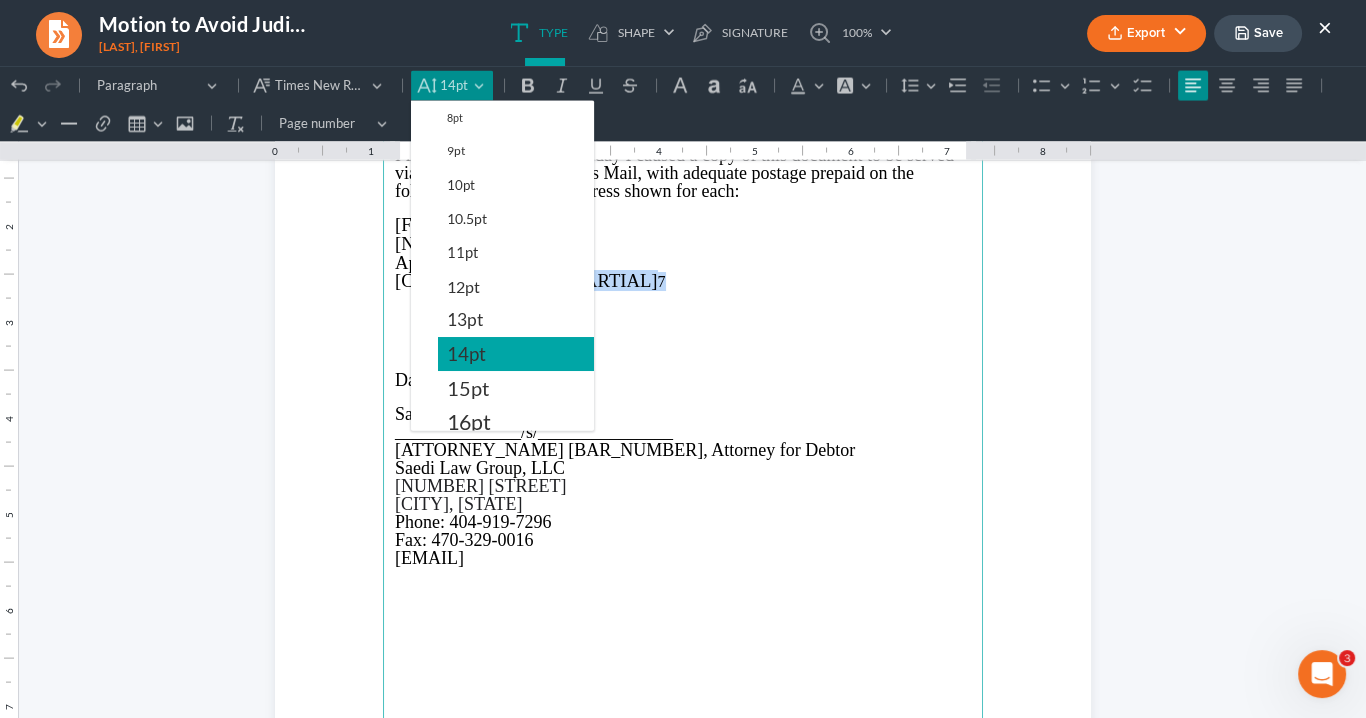 drag, startPoint x: 473, startPoint y: 353, endPoint x: 497, endPoint y: 356, distance: 24.186773 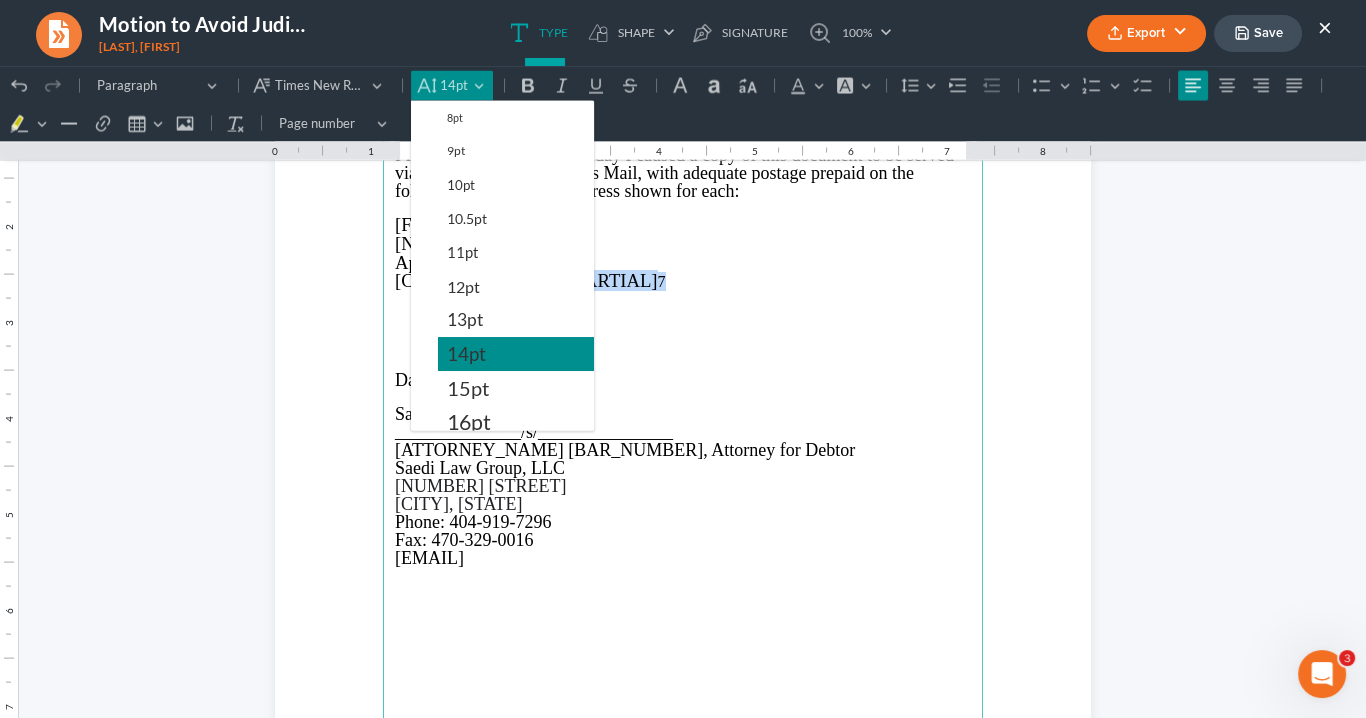 click on "14pt" at bounding box center (466, 354) 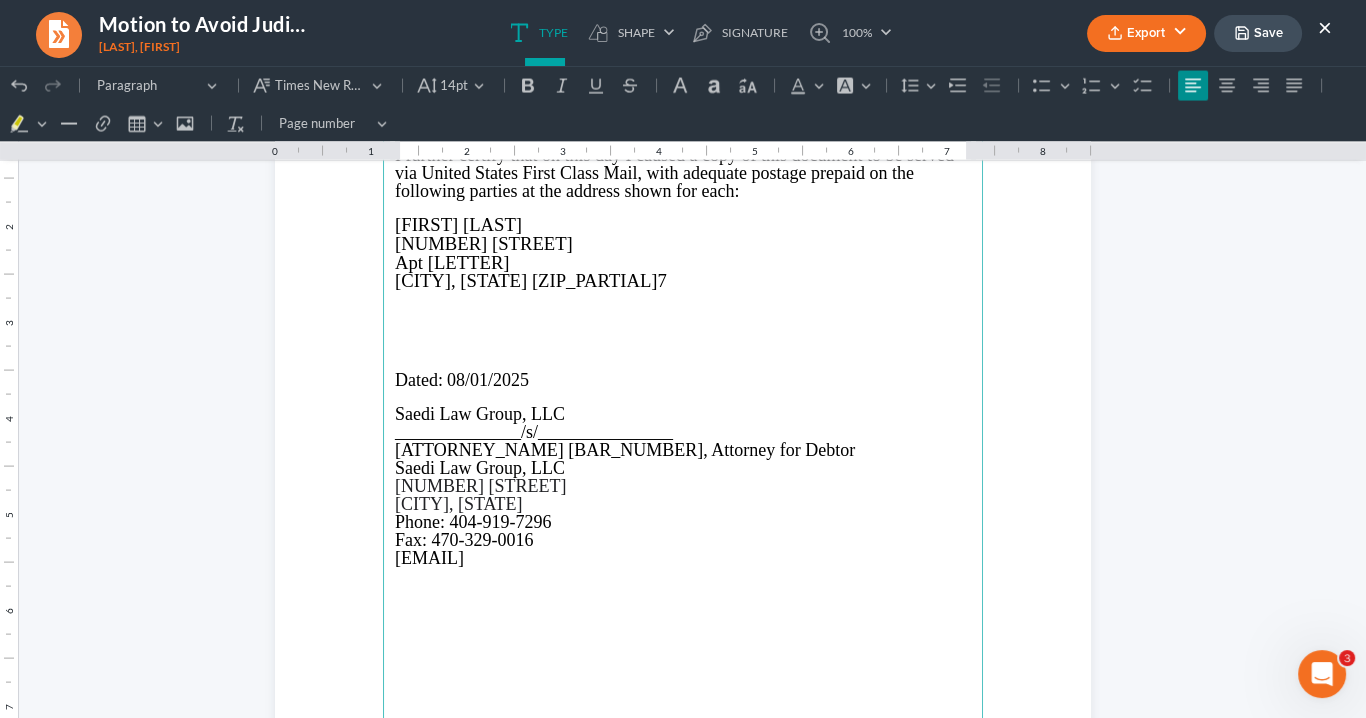 click on "______________/s/_______________" at bounding box center [683, 432] 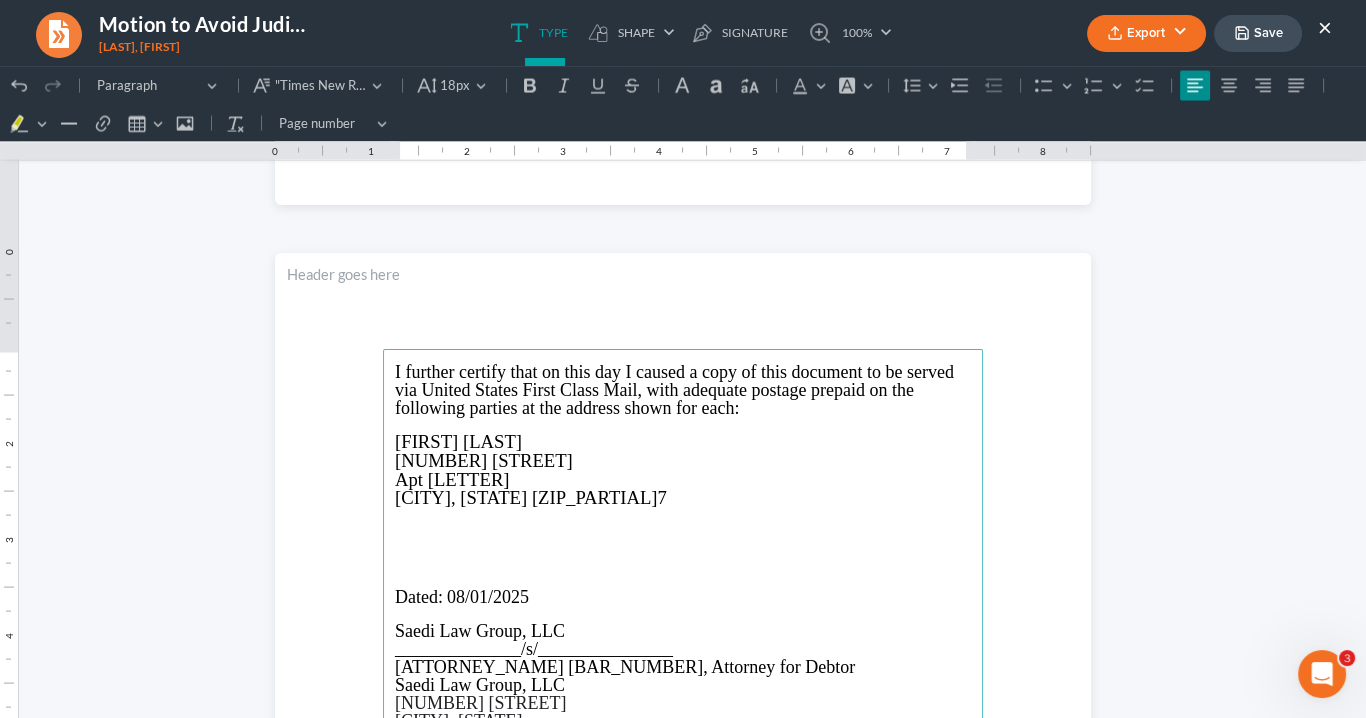 scroll, scrollTop: 5453, scrollLeft: 0, axis: vertical 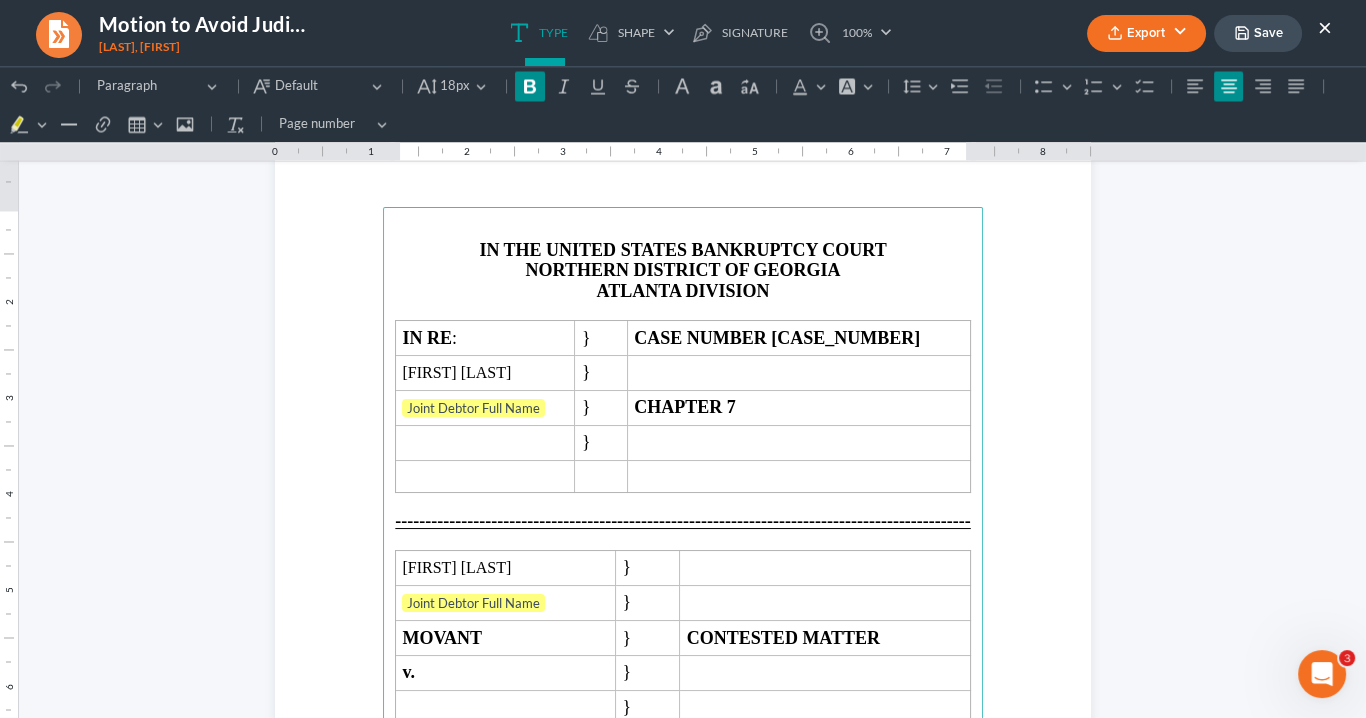 drag, startPoint x: 861, startPoint y: 300, endPoint x: 846, endPoint y: 306, distance: 16.155495 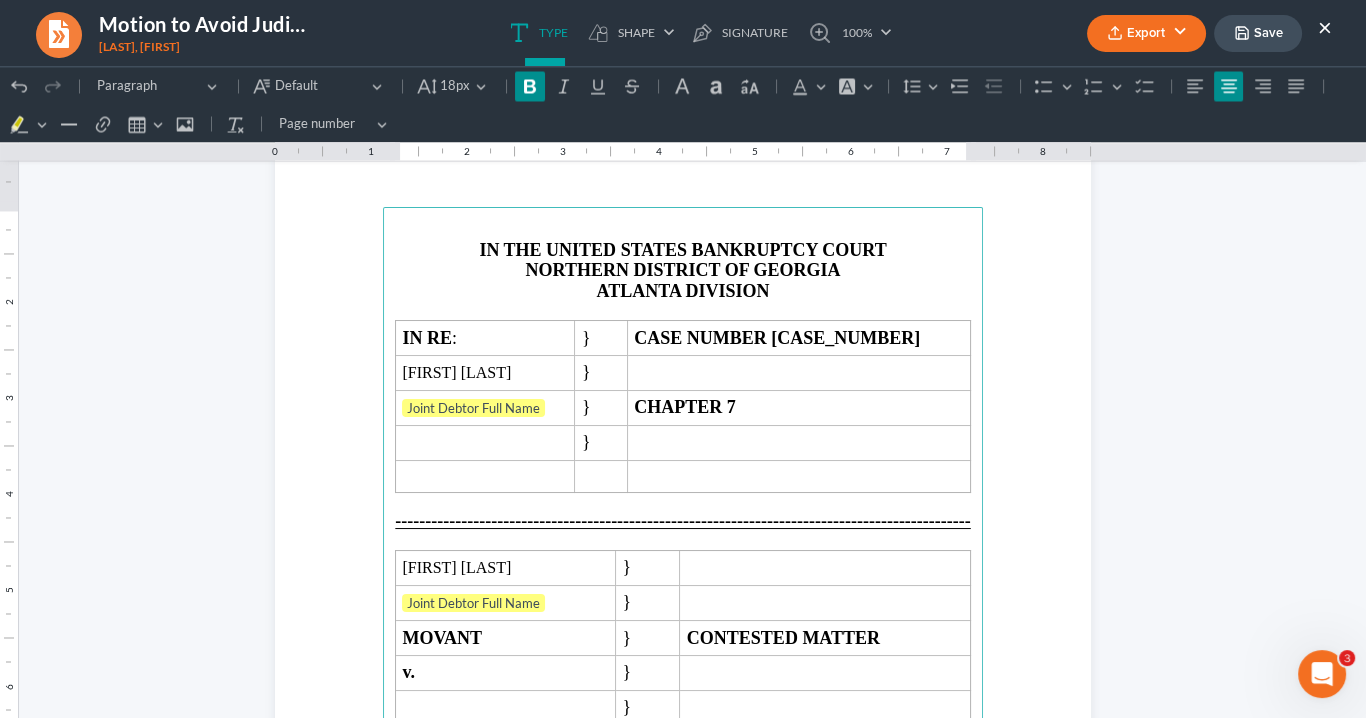 click on "IN THE UNITED STATES BANKRUPTCY COURT NORTHERN DISTRICT OF GEORGIA ATLANTA DIVISION IN RE :                                   } CASE NUMBER 25-57112-jrs Otavio Augusto Mendes Lira } Joint Debtor Full Name } CHAPTER 7 } ------------------------------------------------------------------------------------------------ Otavio Augusto Mendes Lira                    } Joint Debtor Full Name }                  MOVANT } CONTESTED MATTER    v. } } CREDITOR NAME }  RESPONDENT } CERTIFICATE OF SERVICE        I hereby certify that on    08/01/2025 , I electronically filed the  Motion to Avoid Lien on Exempt Property, together with the Notice of Requirement of Response to Motion to Avoid Lien on Exempt Property and of Time to File Same   Tamara Miles Ogier , Ch apter  7   Trustee was served via the ECF electronic mail noticing system." at bounding box center (683, 639) 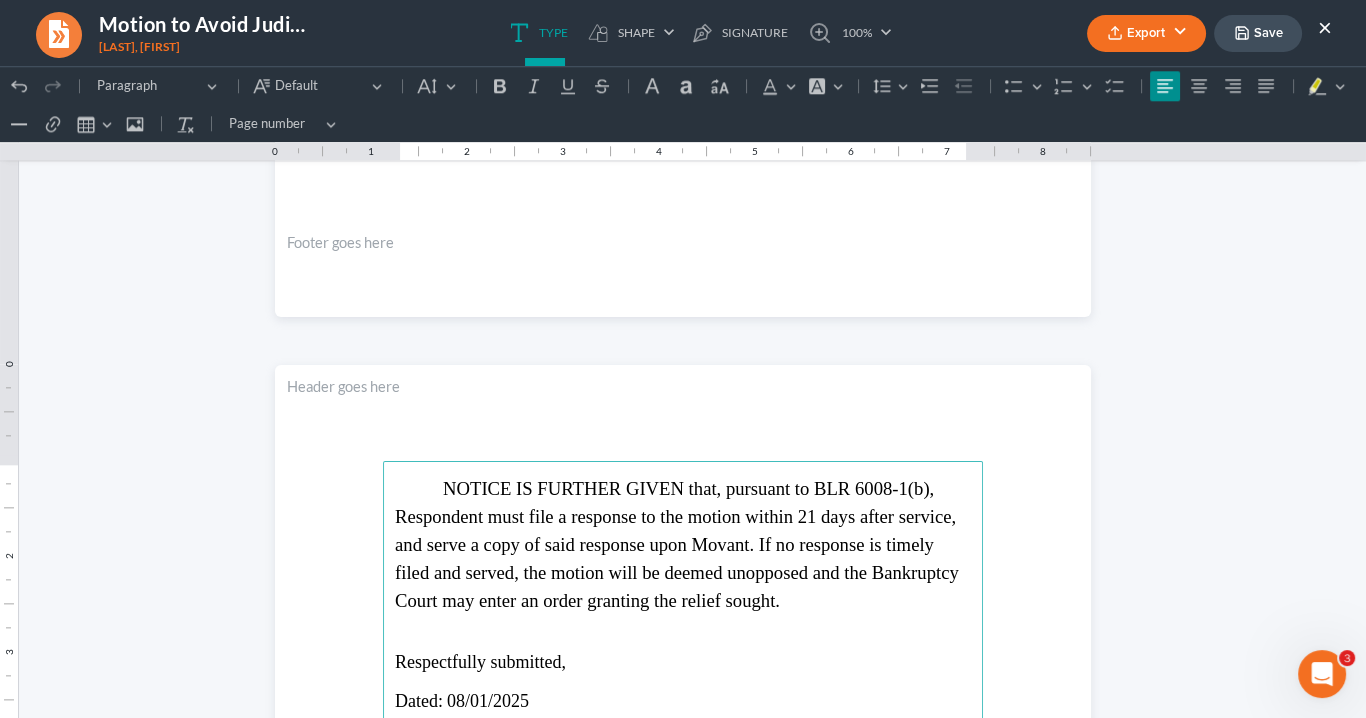 scroll, scrollTop: 3154, scrollLeft: 0, axis: vertical 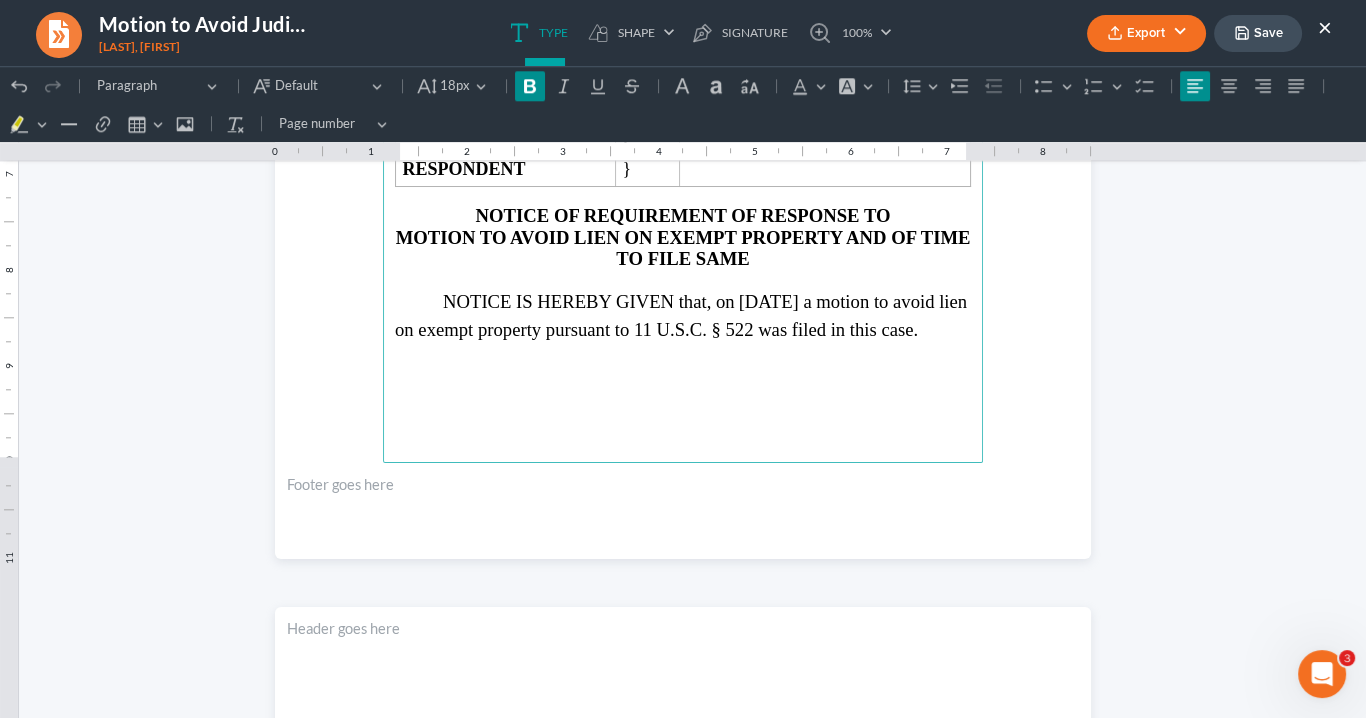 click on "08/01/2025  a motion to avoid lien on exempt property pursuant to 11 U.S.C. § 522 was filed in this case." at bounding box center [681, 315] 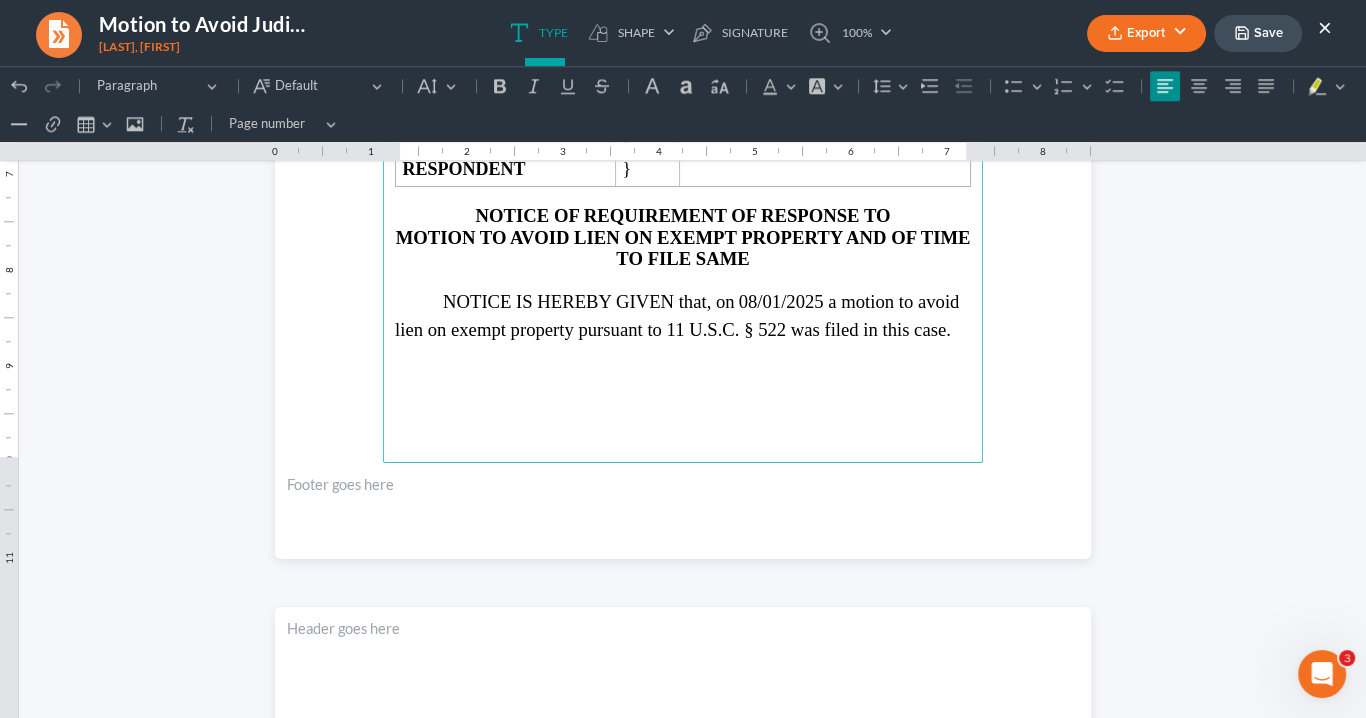 click on "08/01/2025 a motion to avoid lien on exempt property pursuant to 11 U.S.C. § 522 was filed in this case." at bounding box center [677, 315] 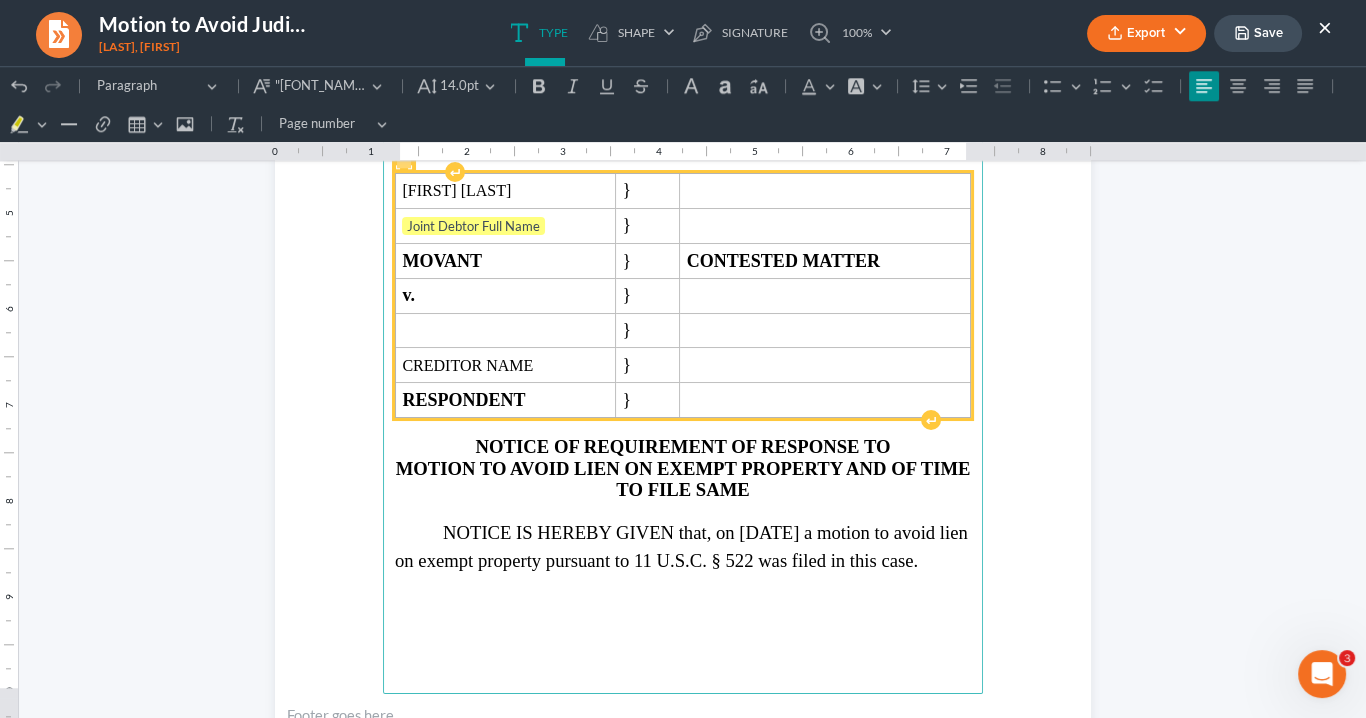 scroll, scrollTop: 2594, scrollLeft: 0, axis: vertical 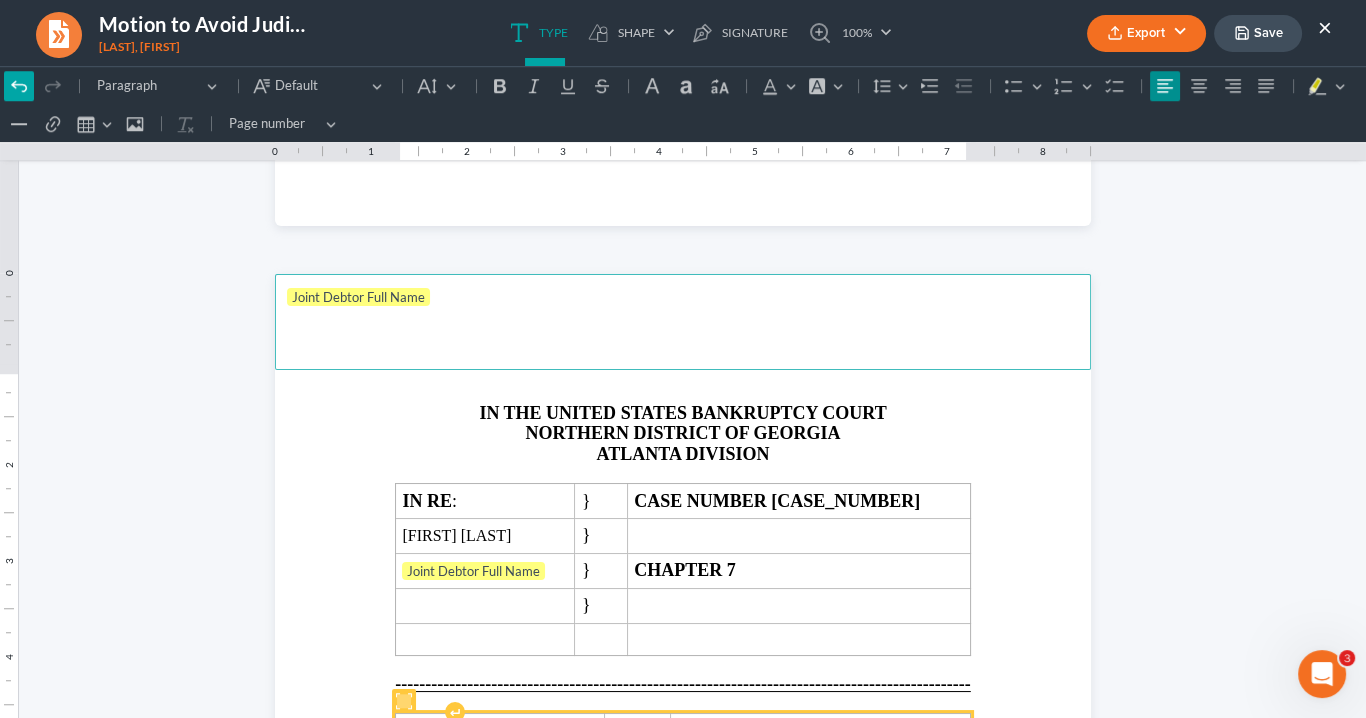 click 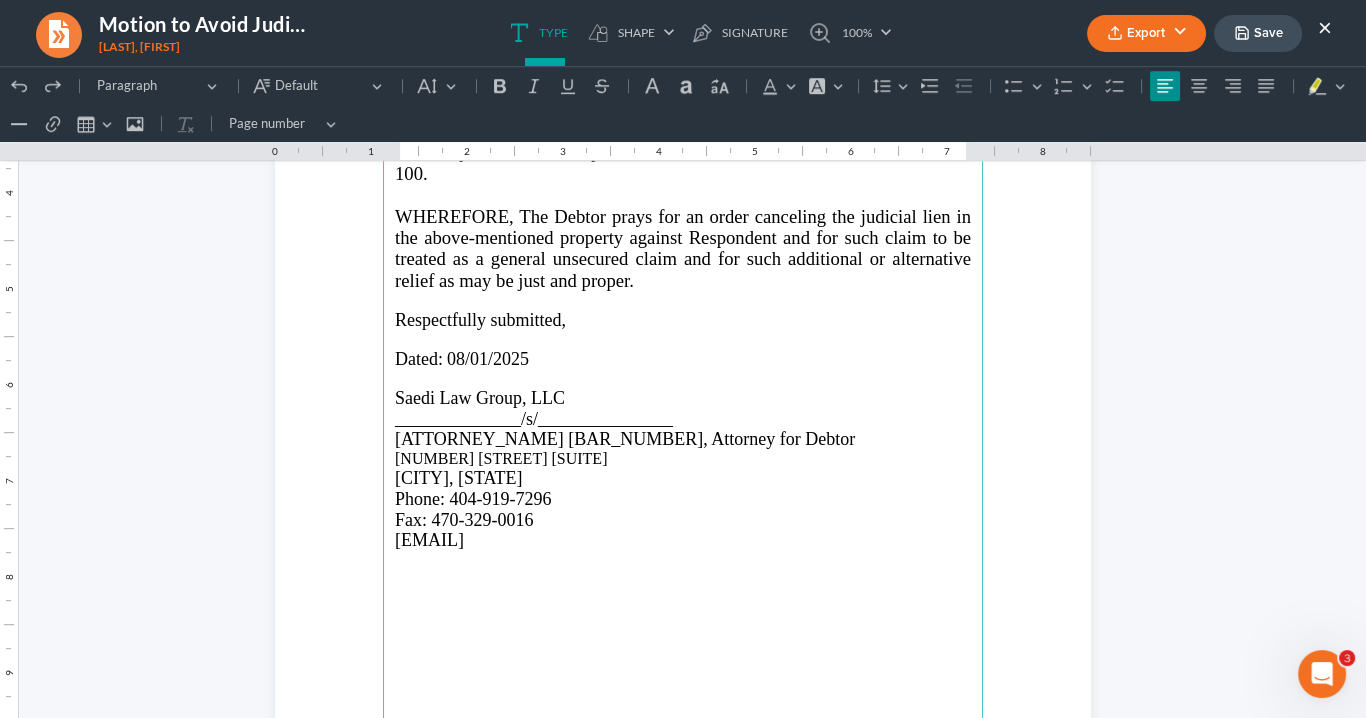 scroll, scrollTop: 1263, scrollLeft: 0, axis: vertical 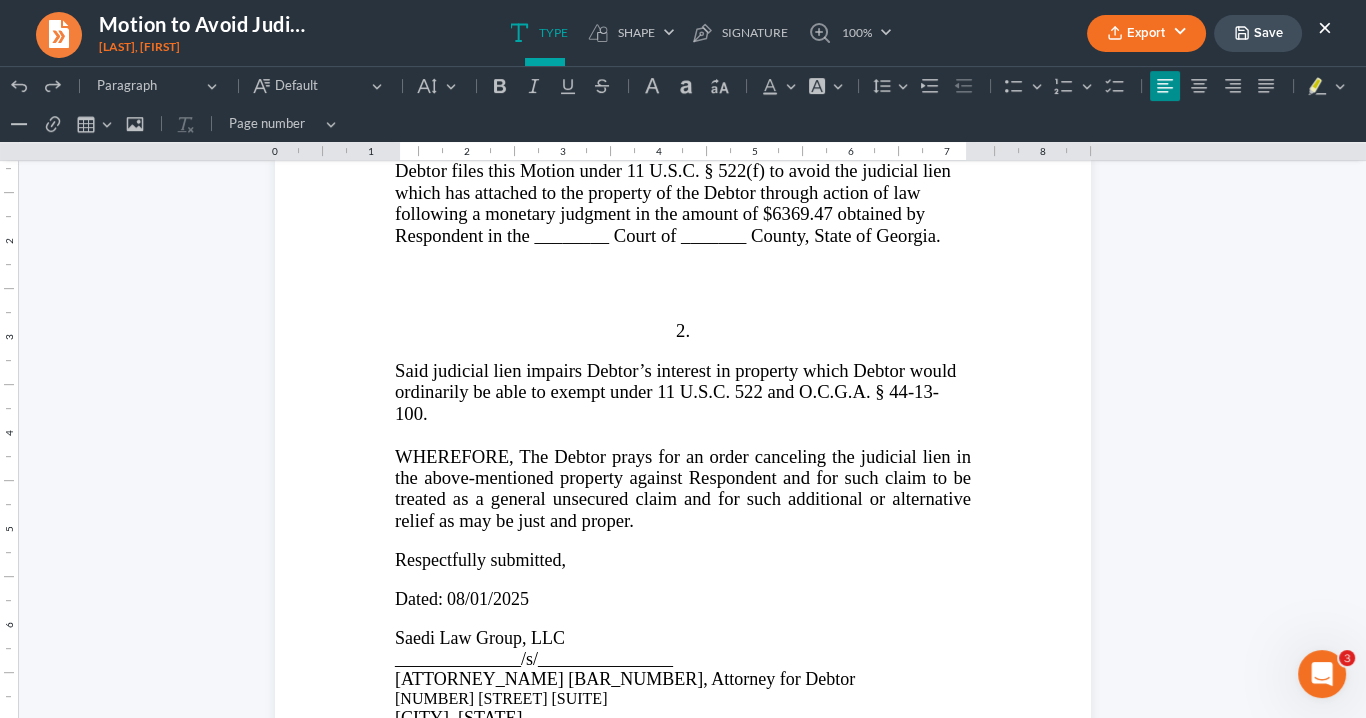 click on "Export" at bounding box center (1146, 33) 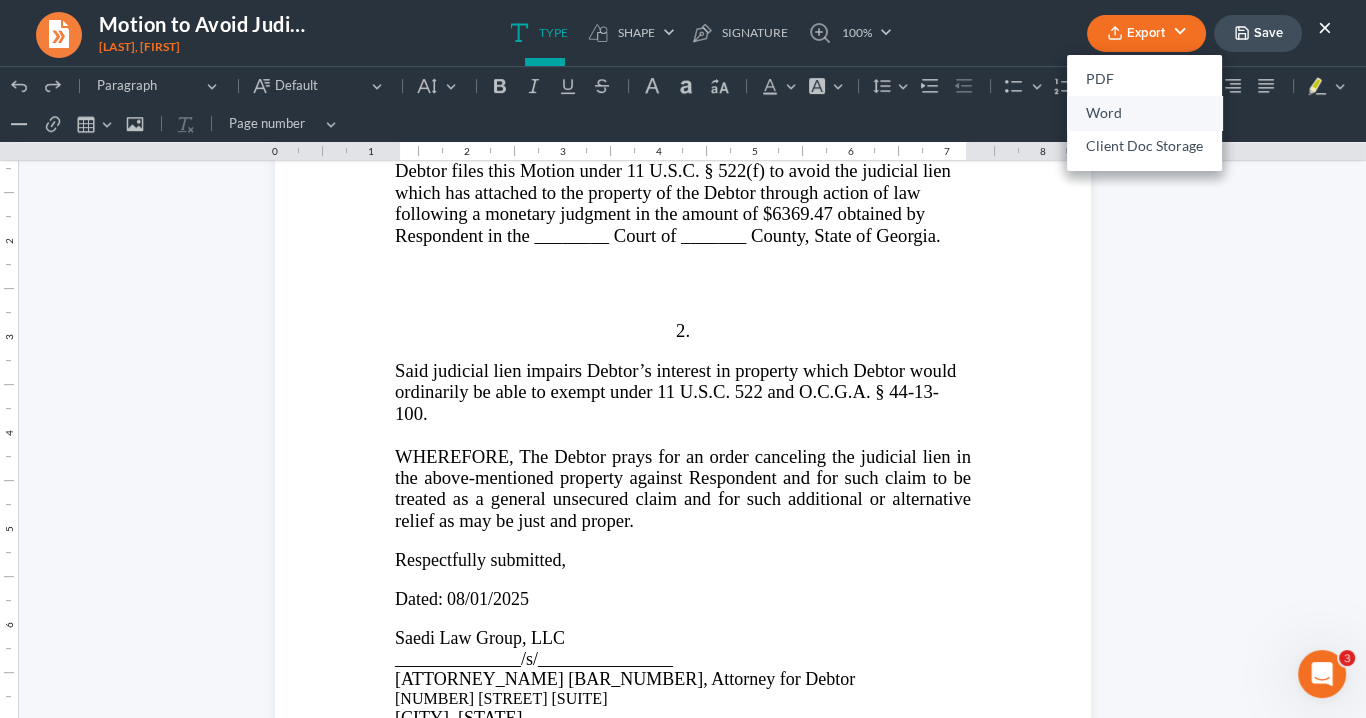 click on "Word" at bounding box center (1144, 113) 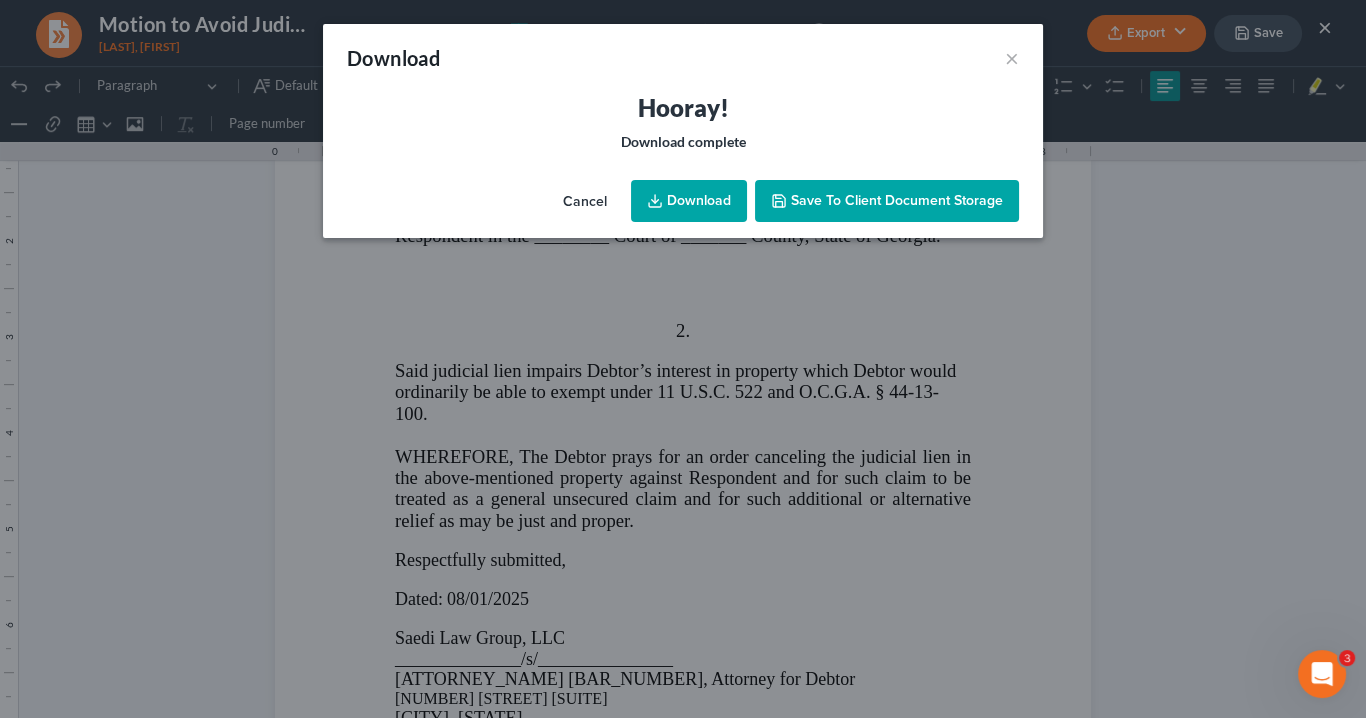 click on "Download" at bounding box center (689, 201) 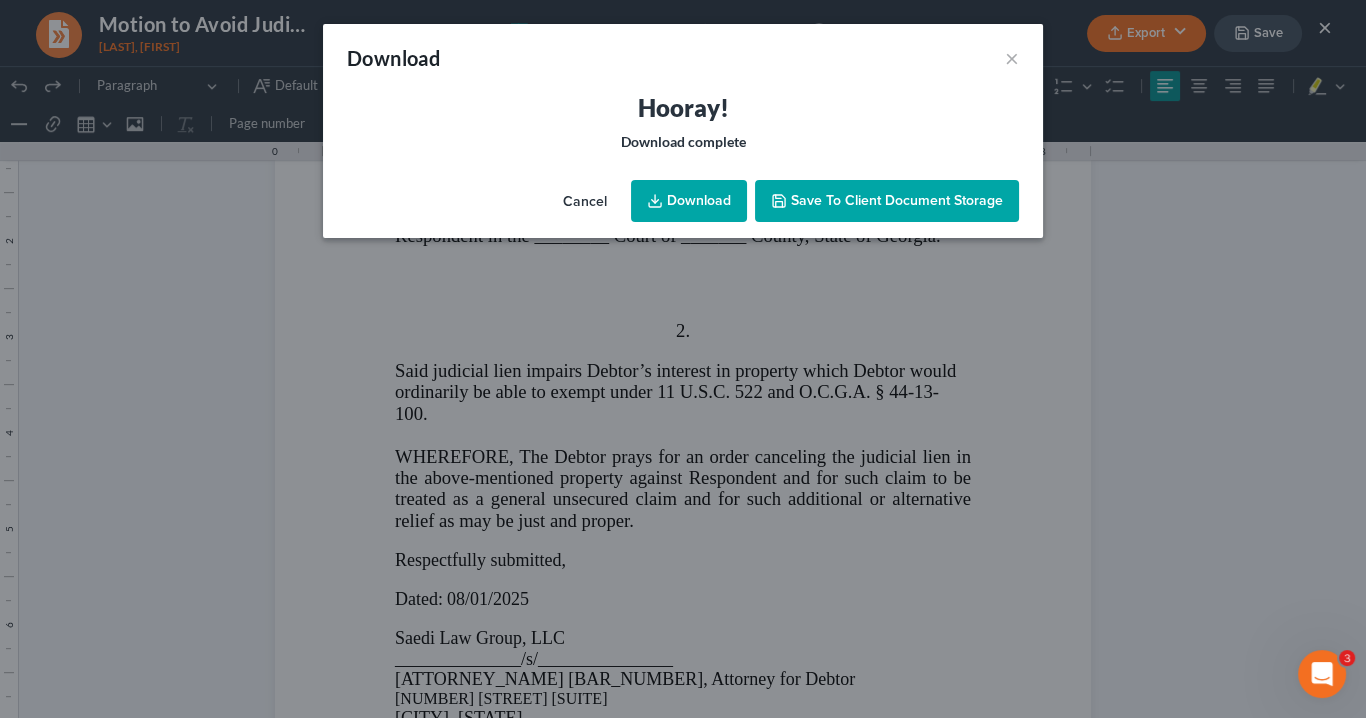 click on "Download" at bounding box center (689, 201) 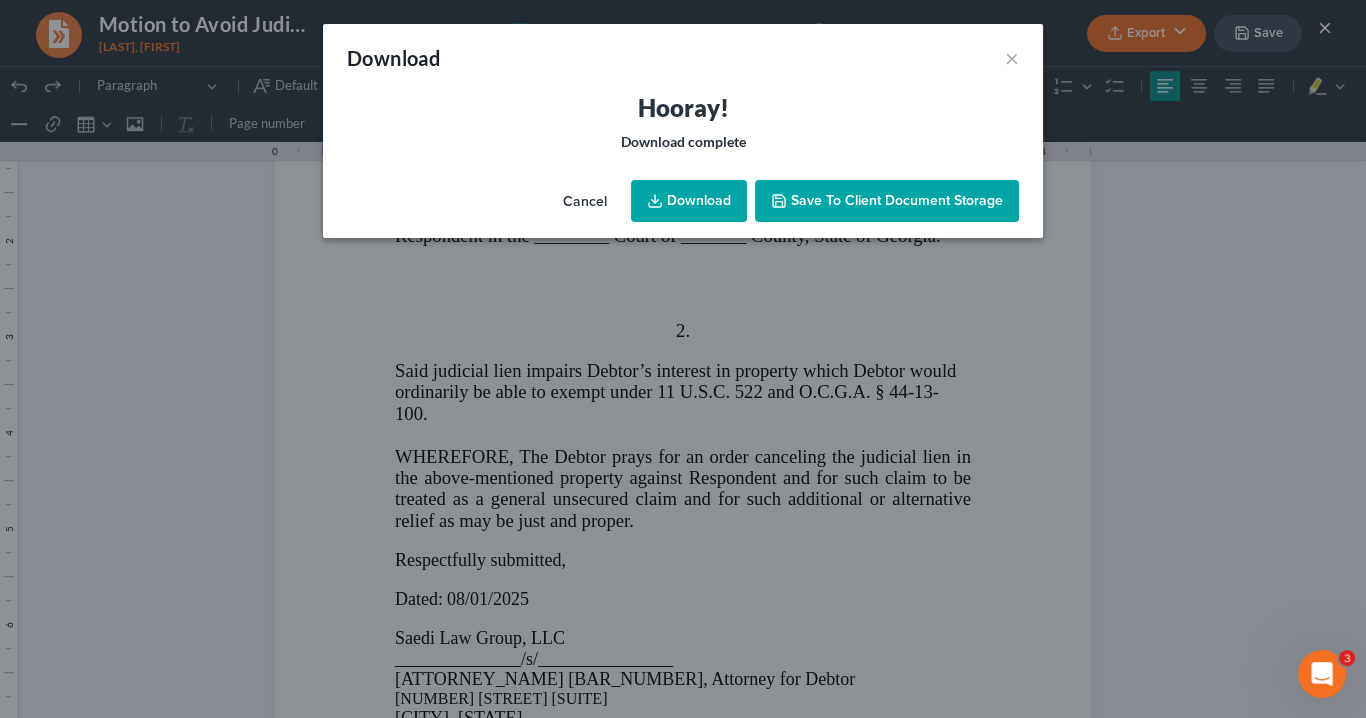 click on "Download" at bounding box center (689, 201) 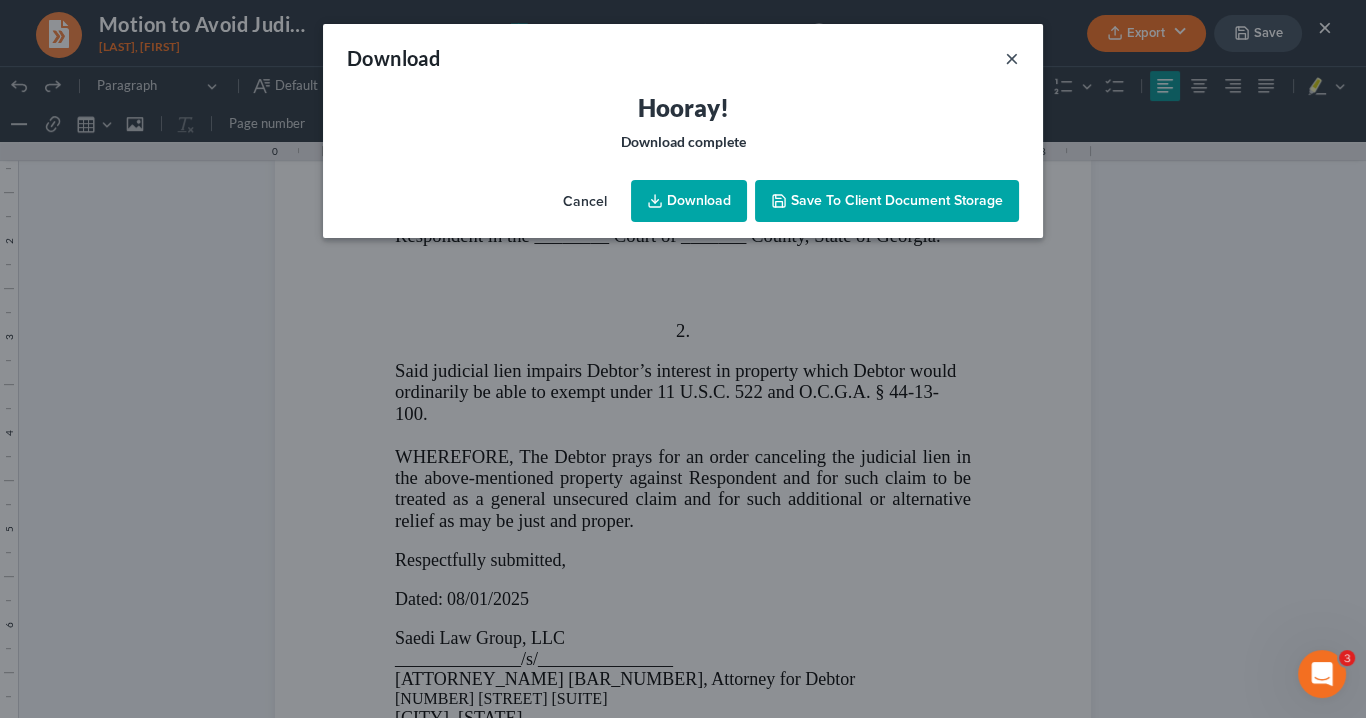 drag, startPoint x: 1014, startPoint y: 57, endPoint x: 836, endPoint y: 31, distance: 179.88885 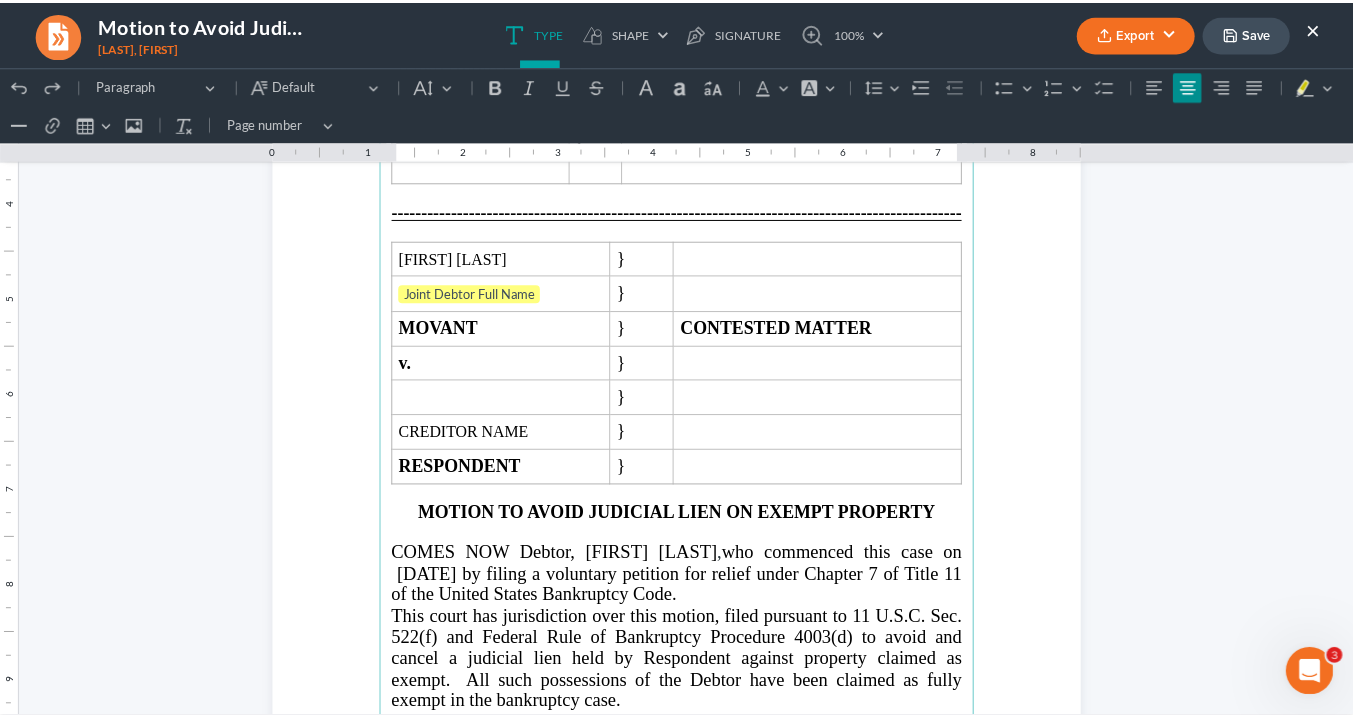scroll, scrollTop: 383, scrollLeft: 0, axis: vertical 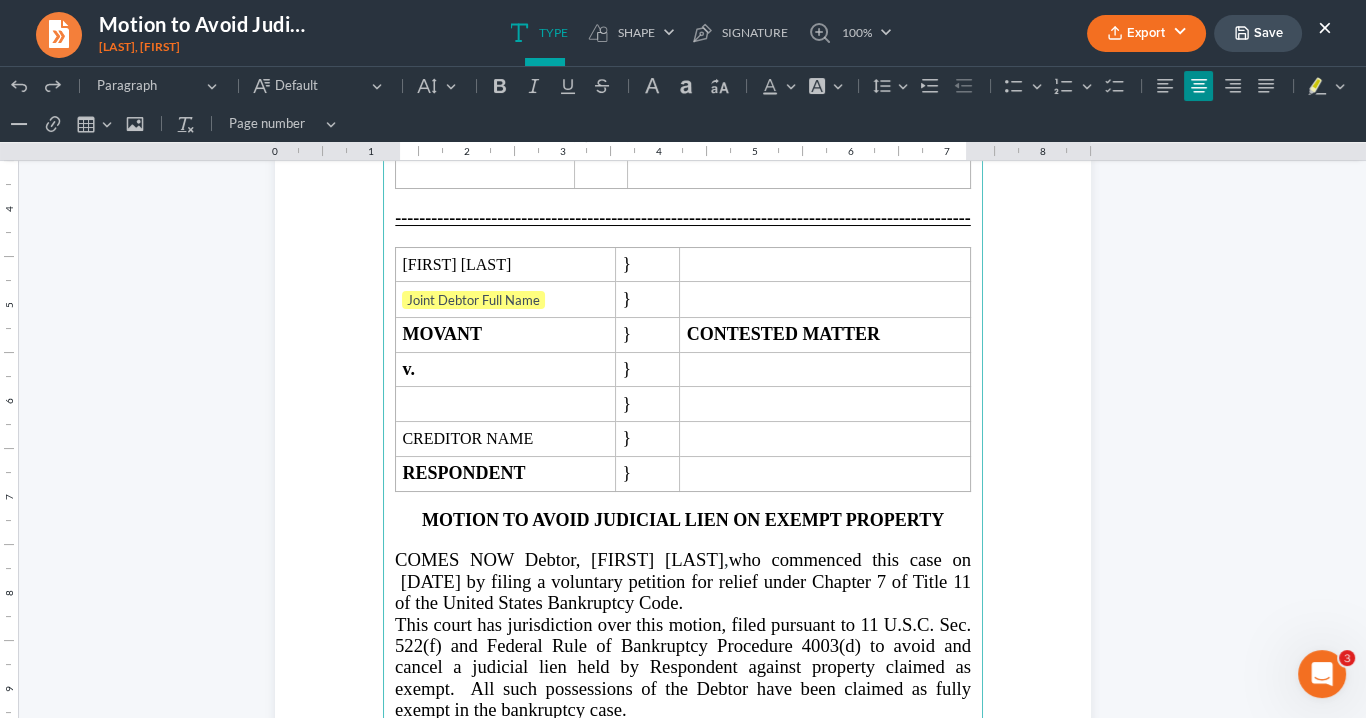 click on "×" at bounding box center (1325, 27) 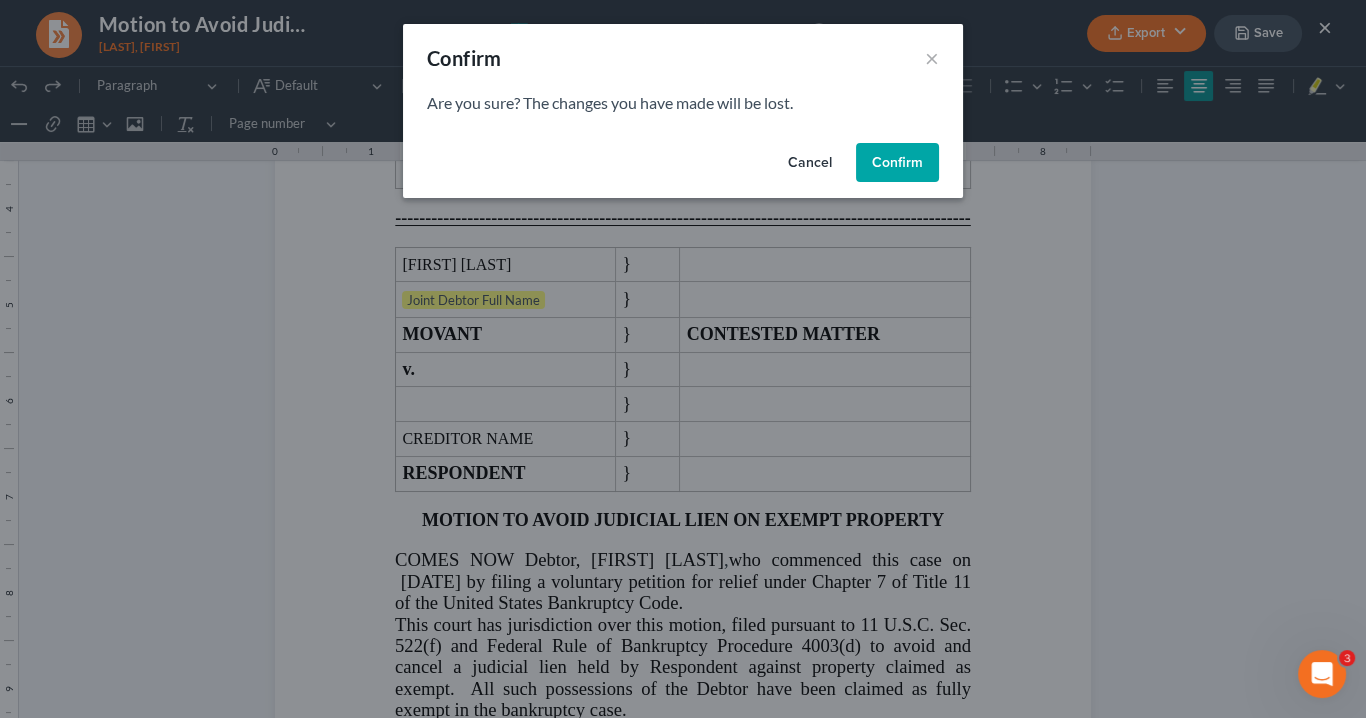 click on "Confirm" at bounding box center [897, 163] 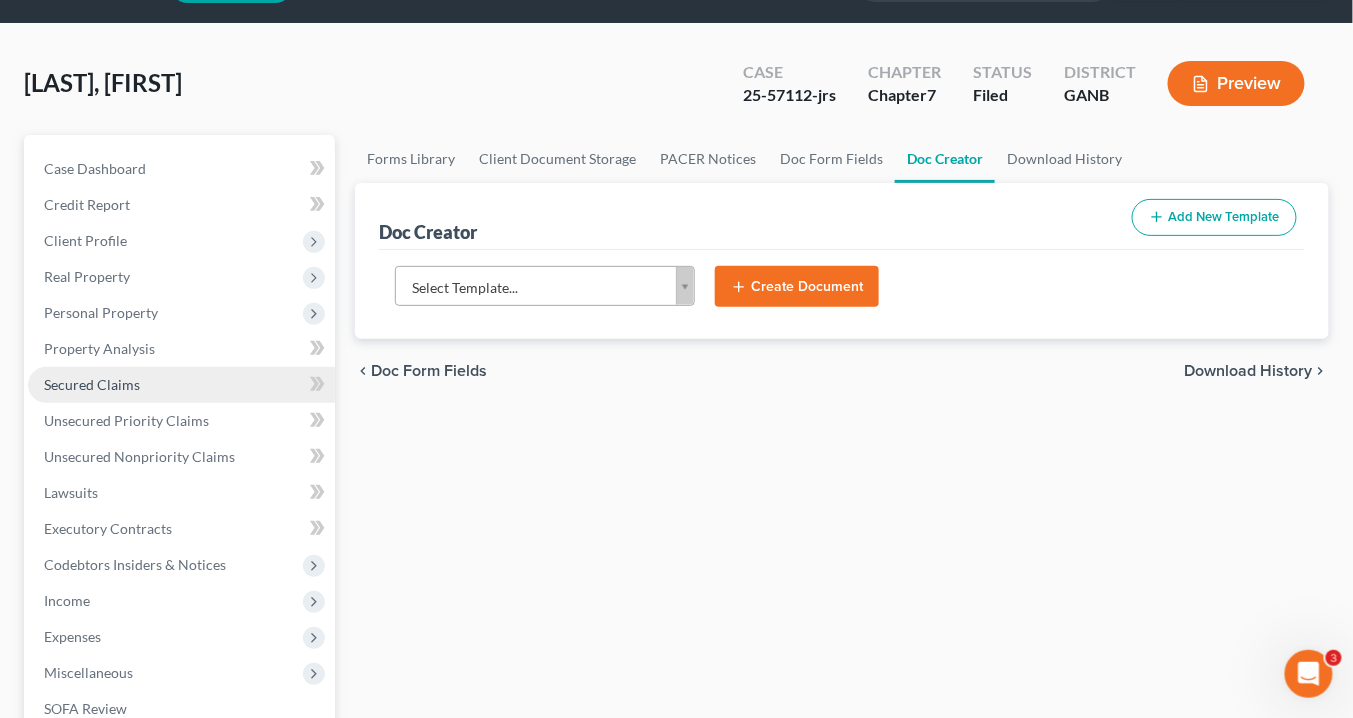 click on "Secured Claims" at bounding box center (92, 384) 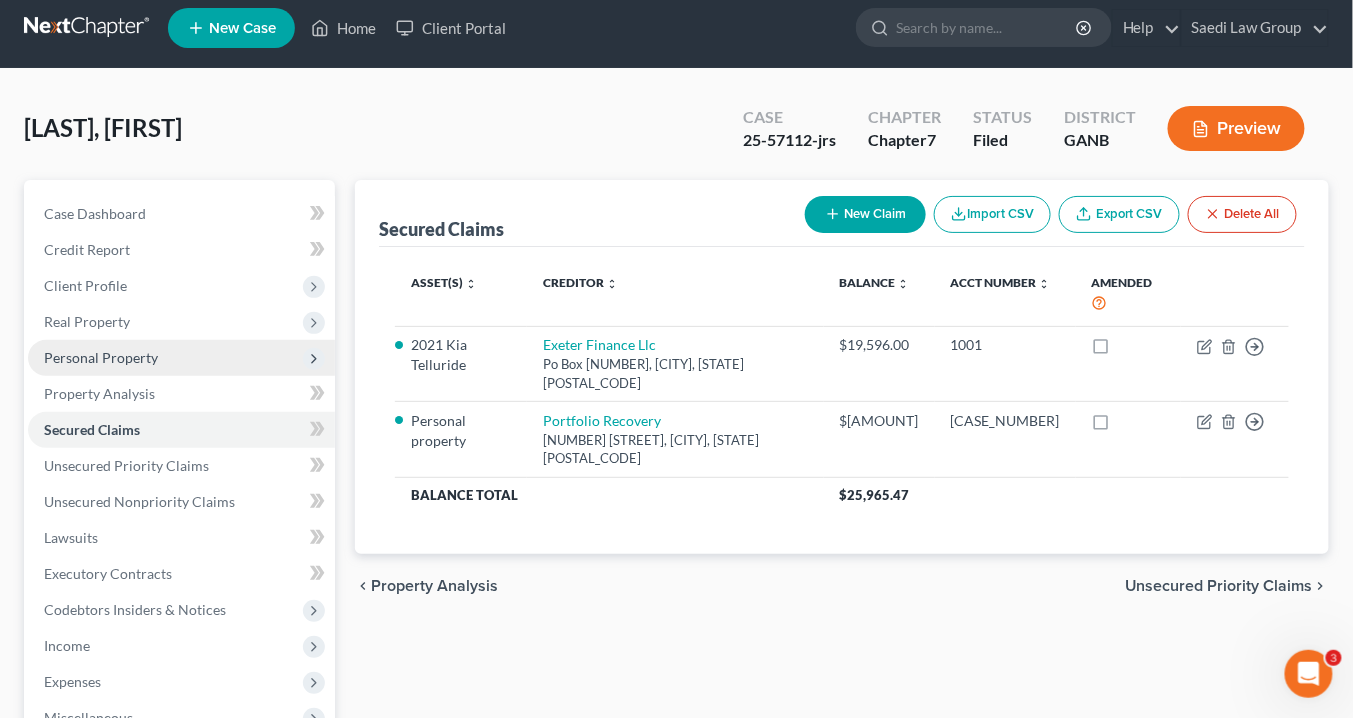 scroll, scrollTop: 0, scrollLeft: 0, axis: both 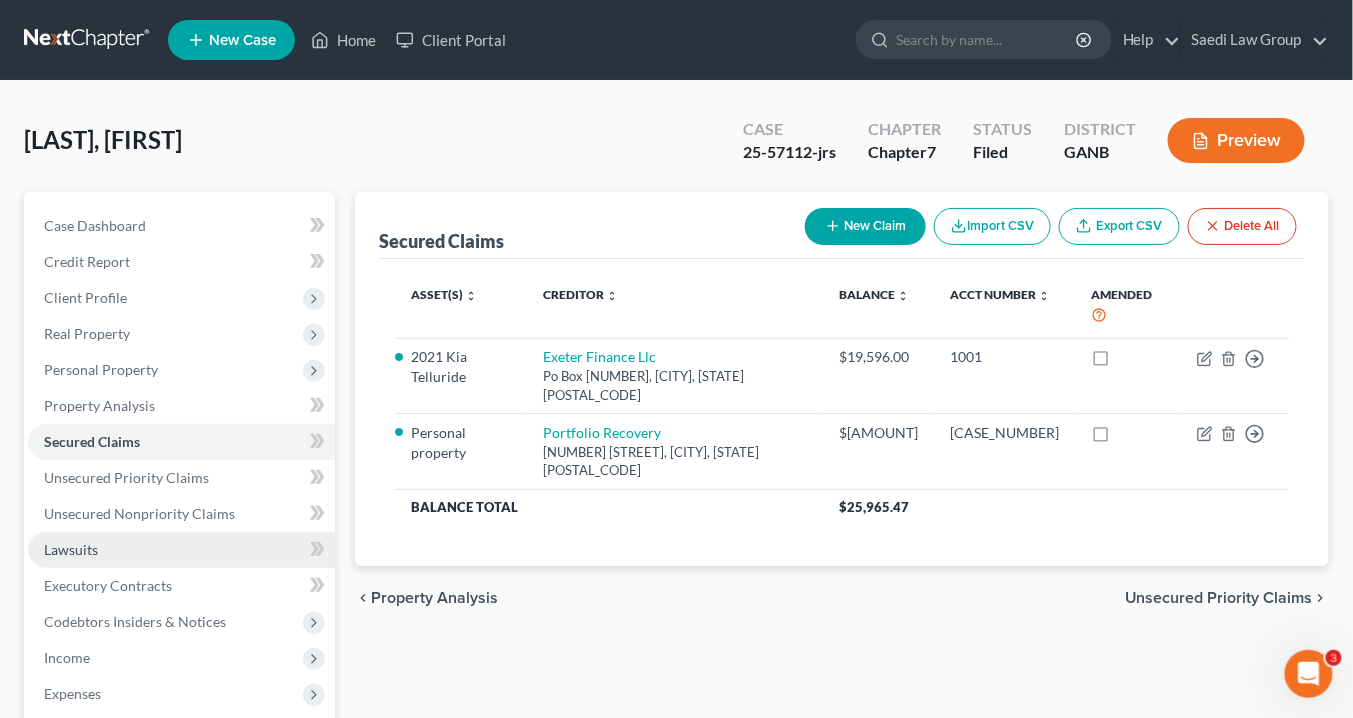 click on "Lawsuits" at bounding box center [181, 550] 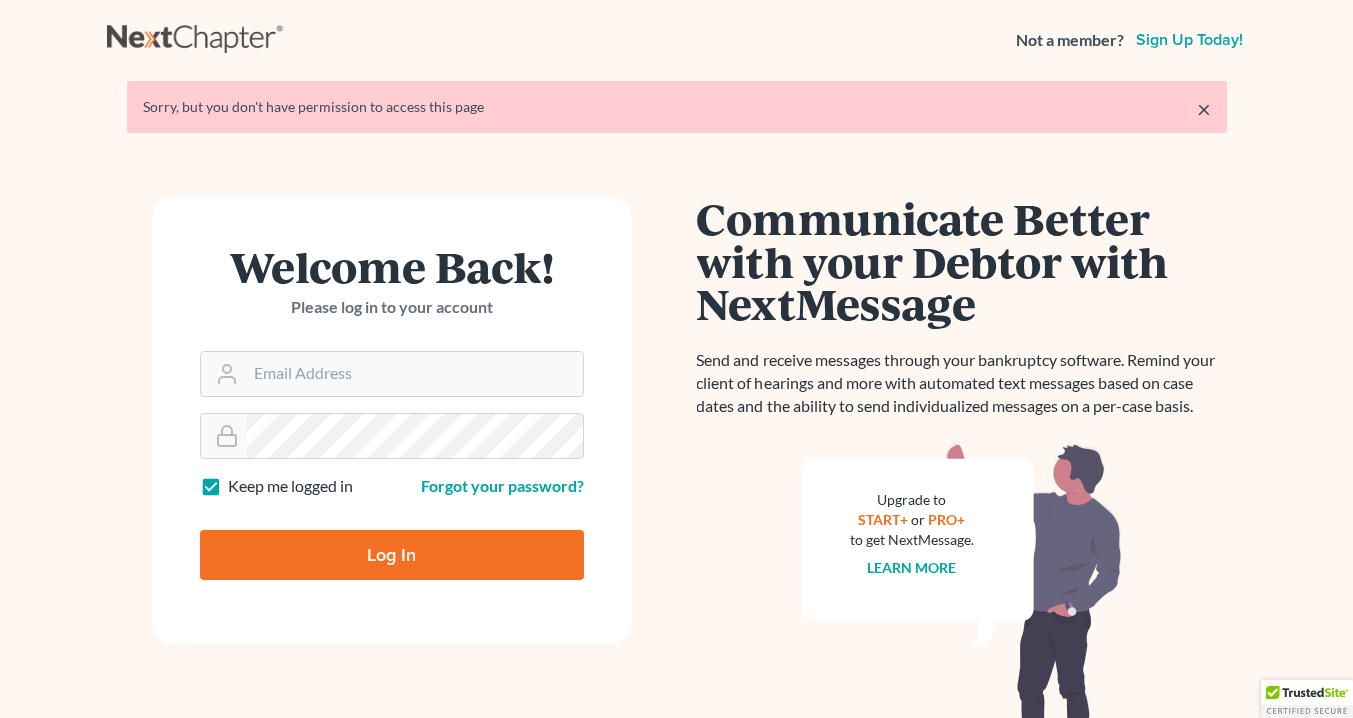 scroll, scrollTop: 0, scrollLeft: 0, axis: both 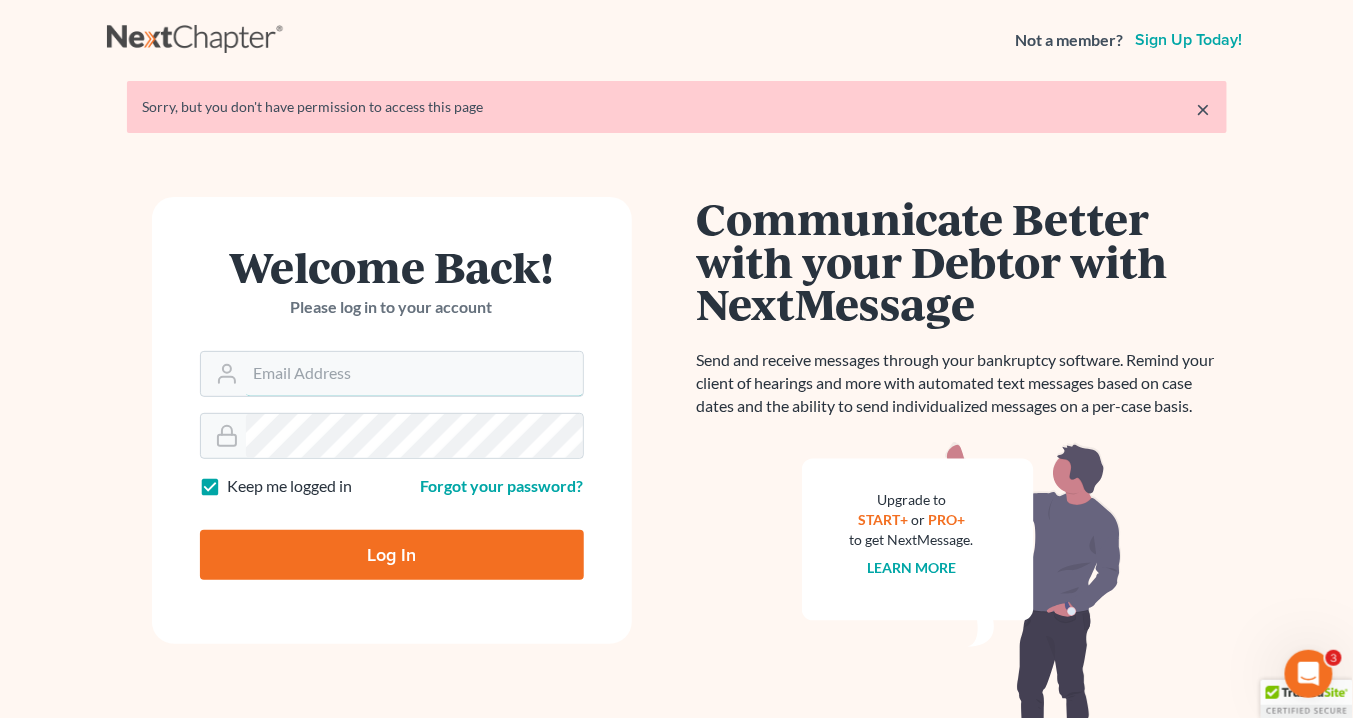 type on "info@saedilawgroup.com" 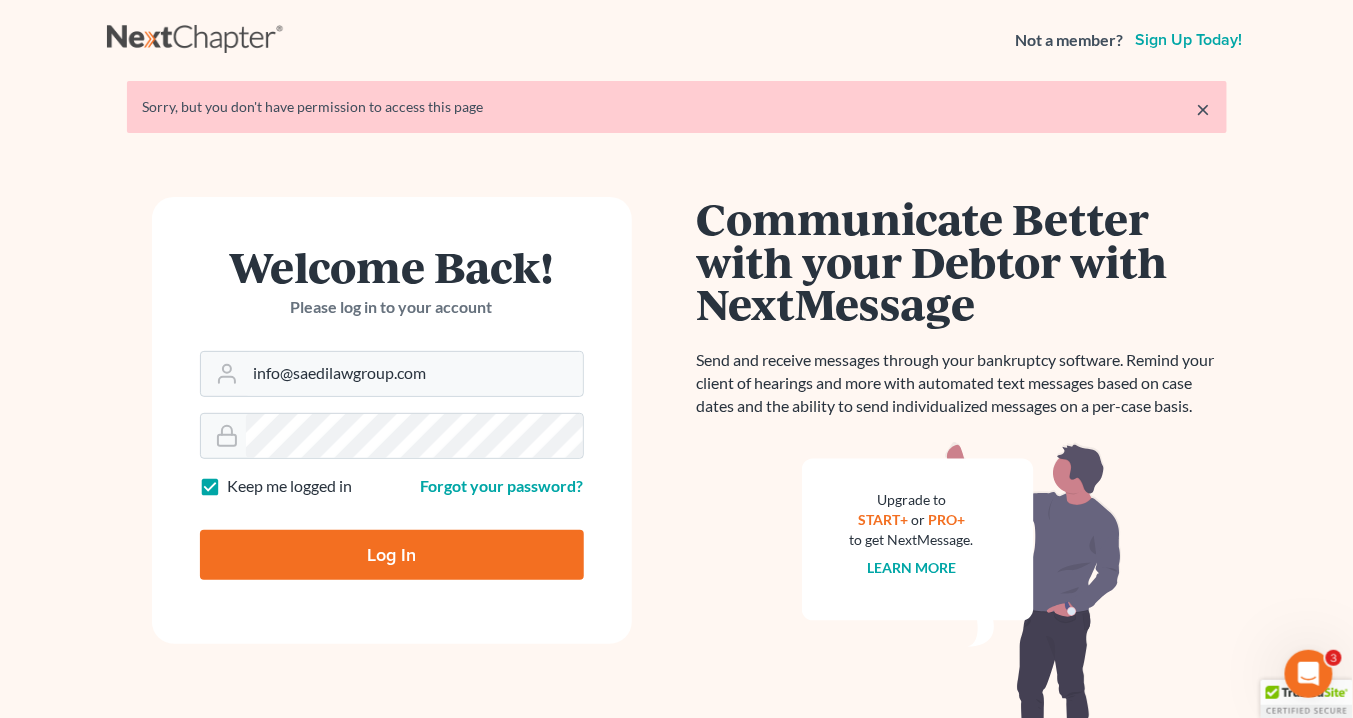 click on "Log In" at bounding box center [392, 555] 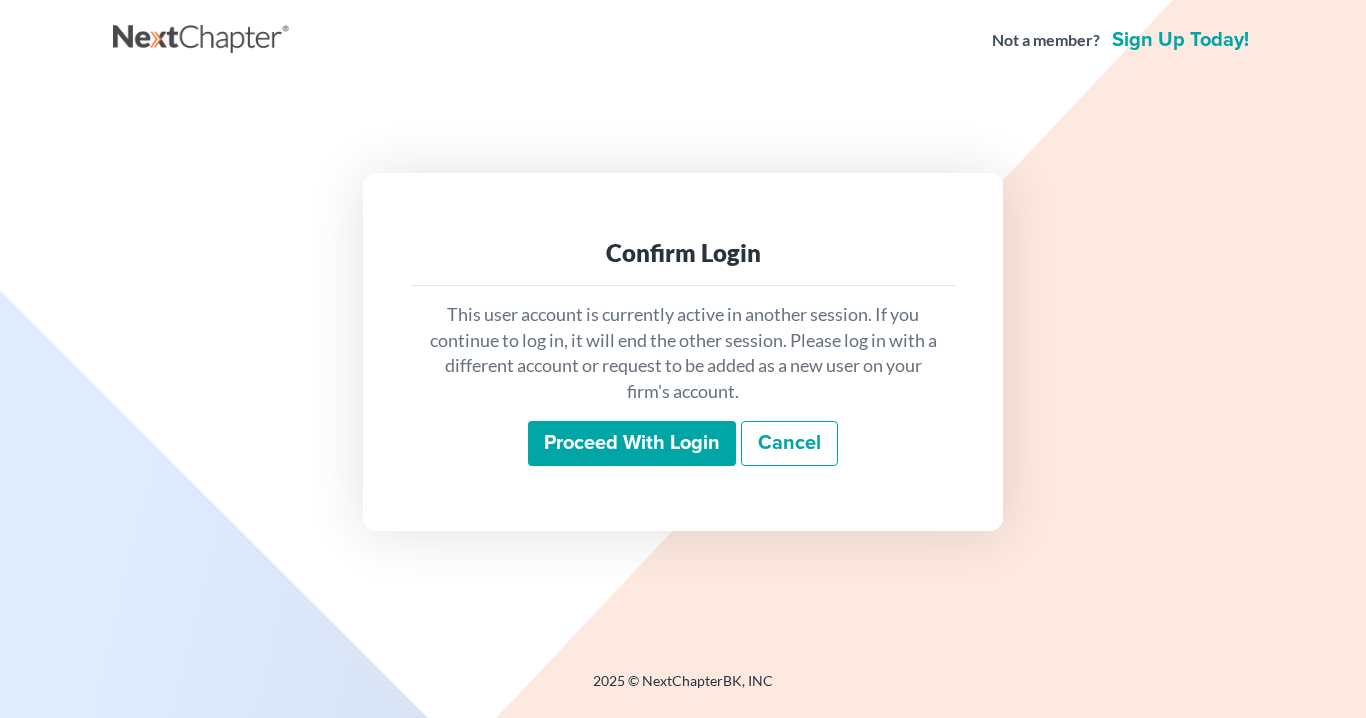 scroll, scrollTop: 0, scrollLeft: 0, axis: both 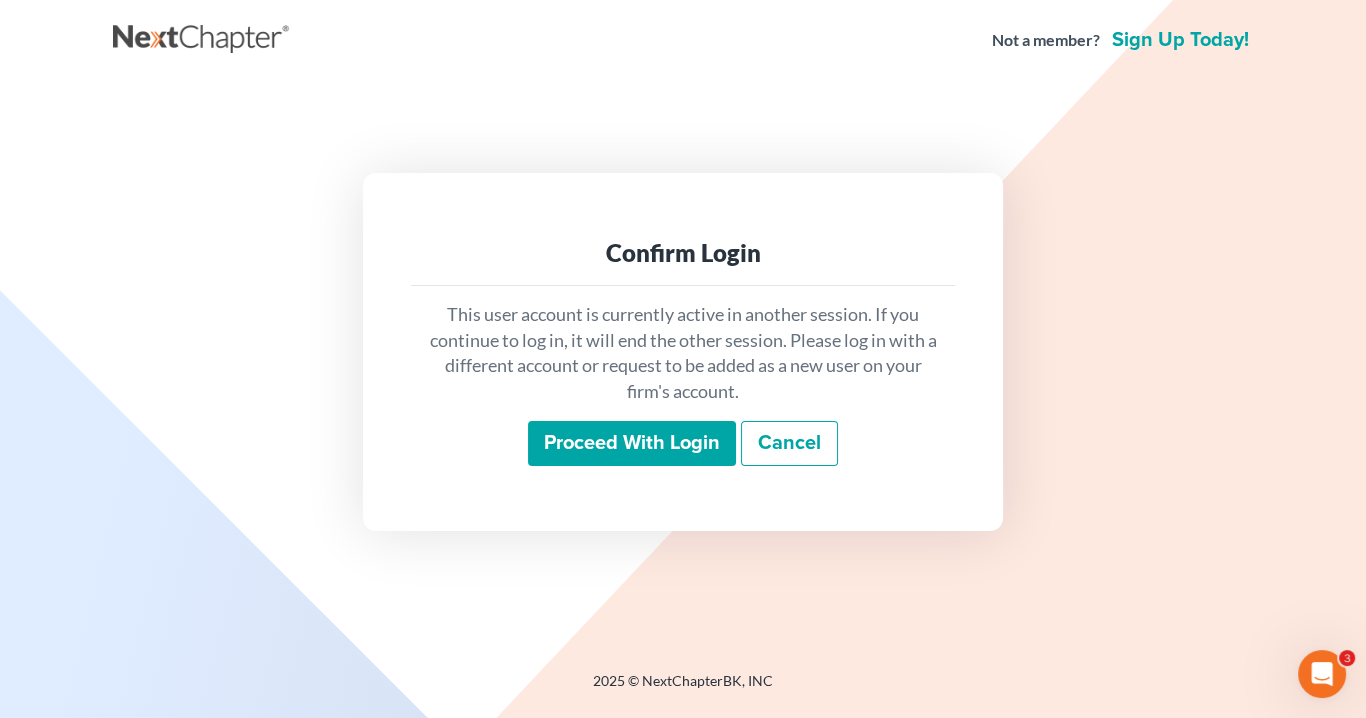 click on "Proceed with login" at bounding box center (632, 444) 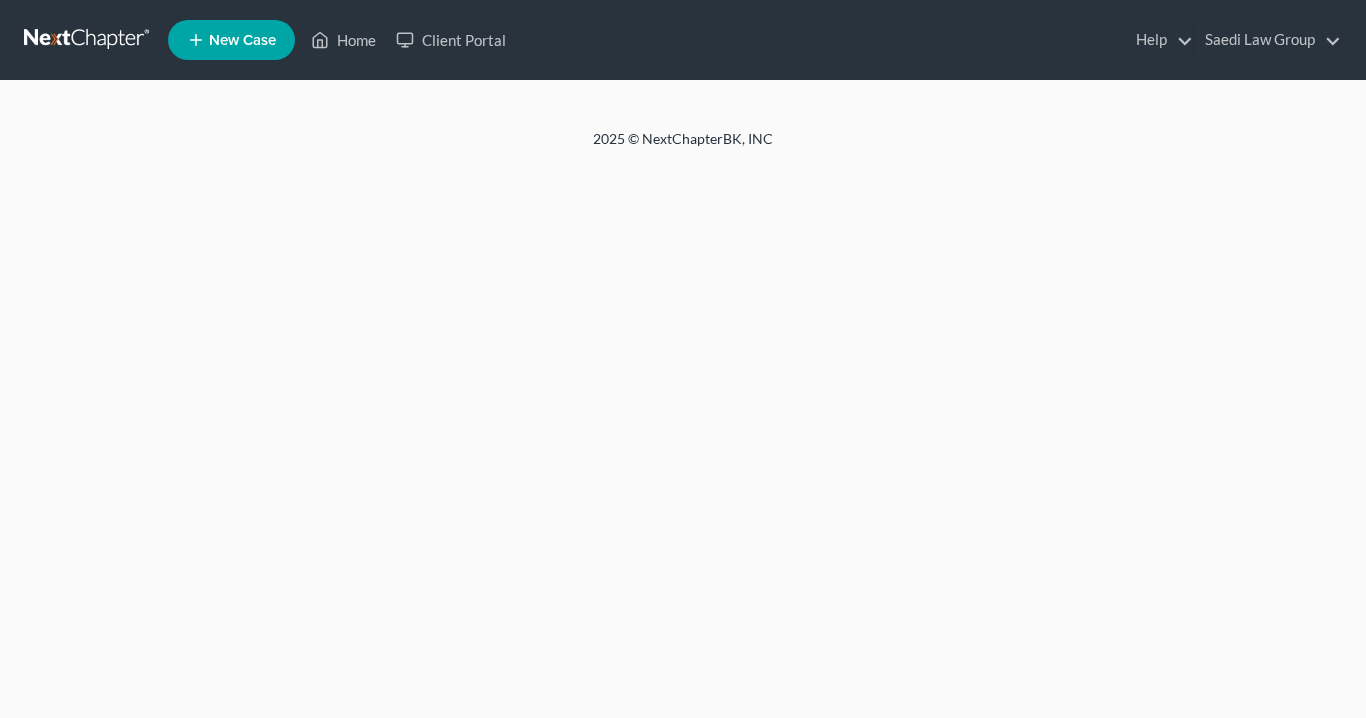 scroll, scrollTop: 0, scrollLeft: 0, axis: both 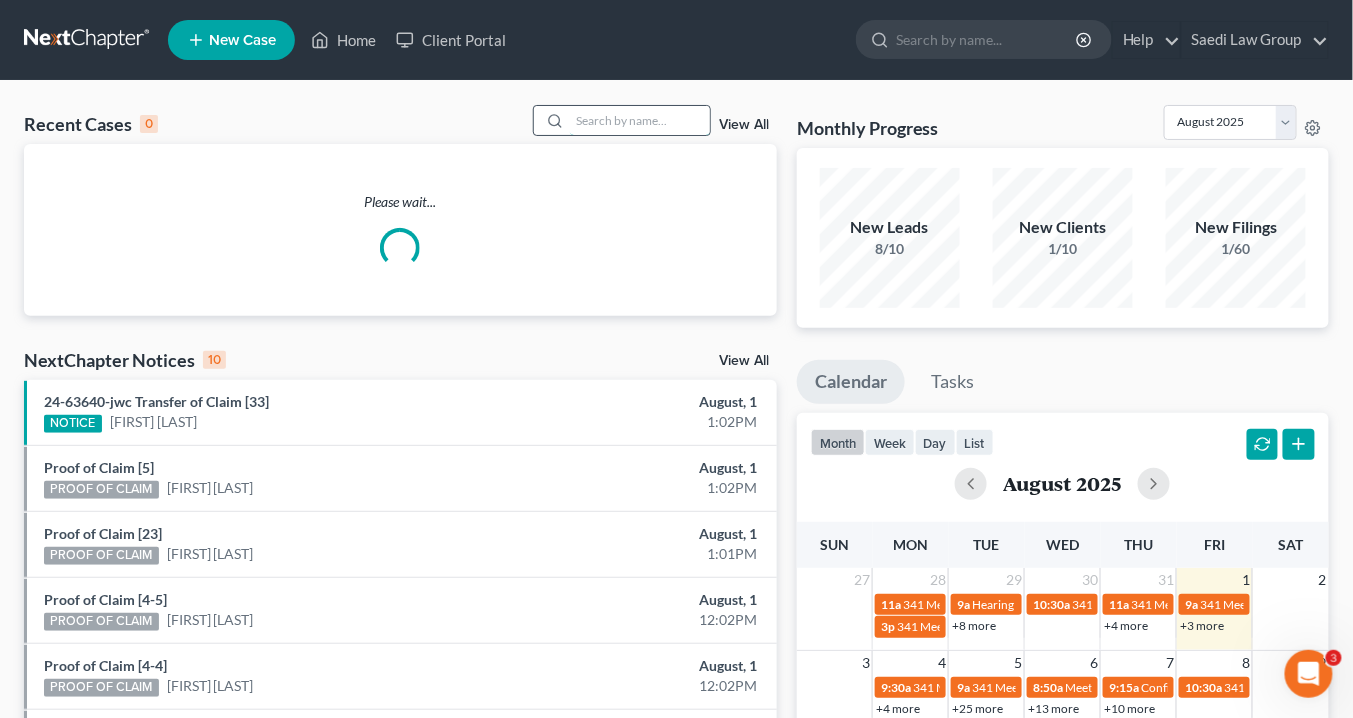 drag, startPoint x: 598, startPoint y: 124, endPoint x: 632, endPoint y: 126, distance: 34.058773 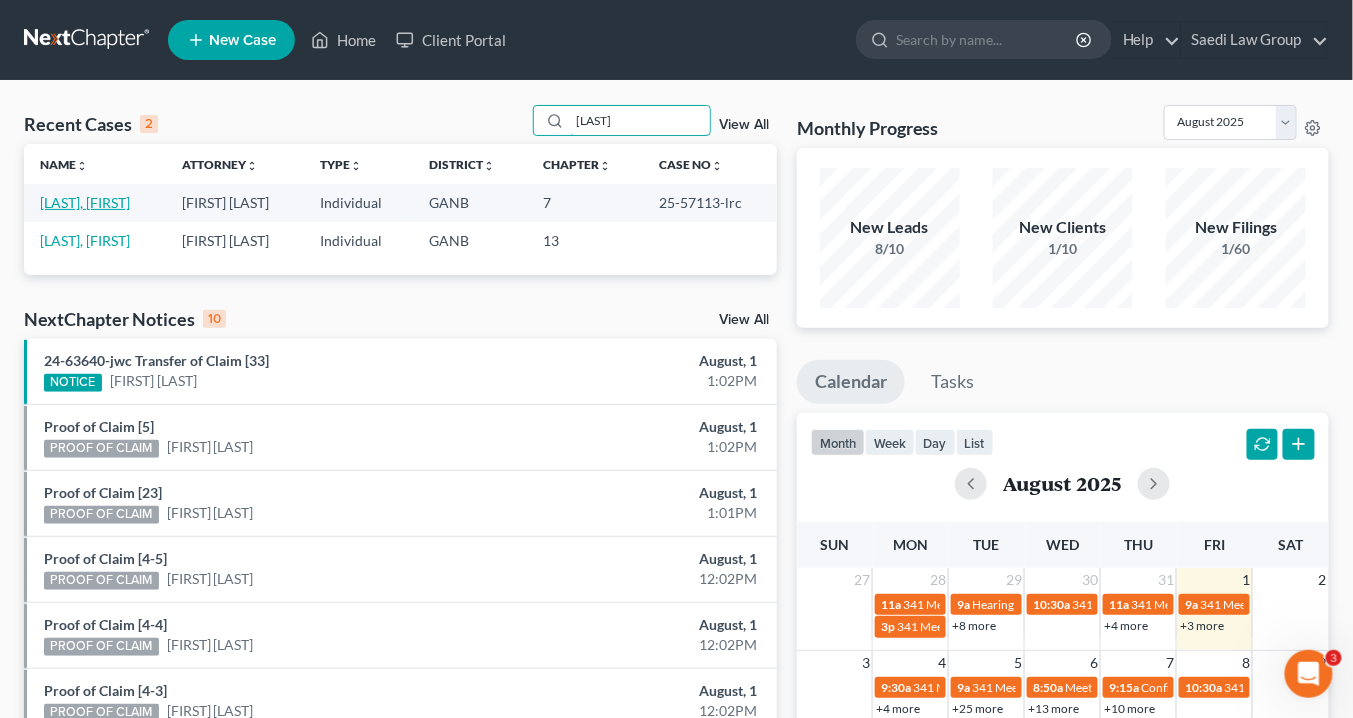 type on "[LAST]" 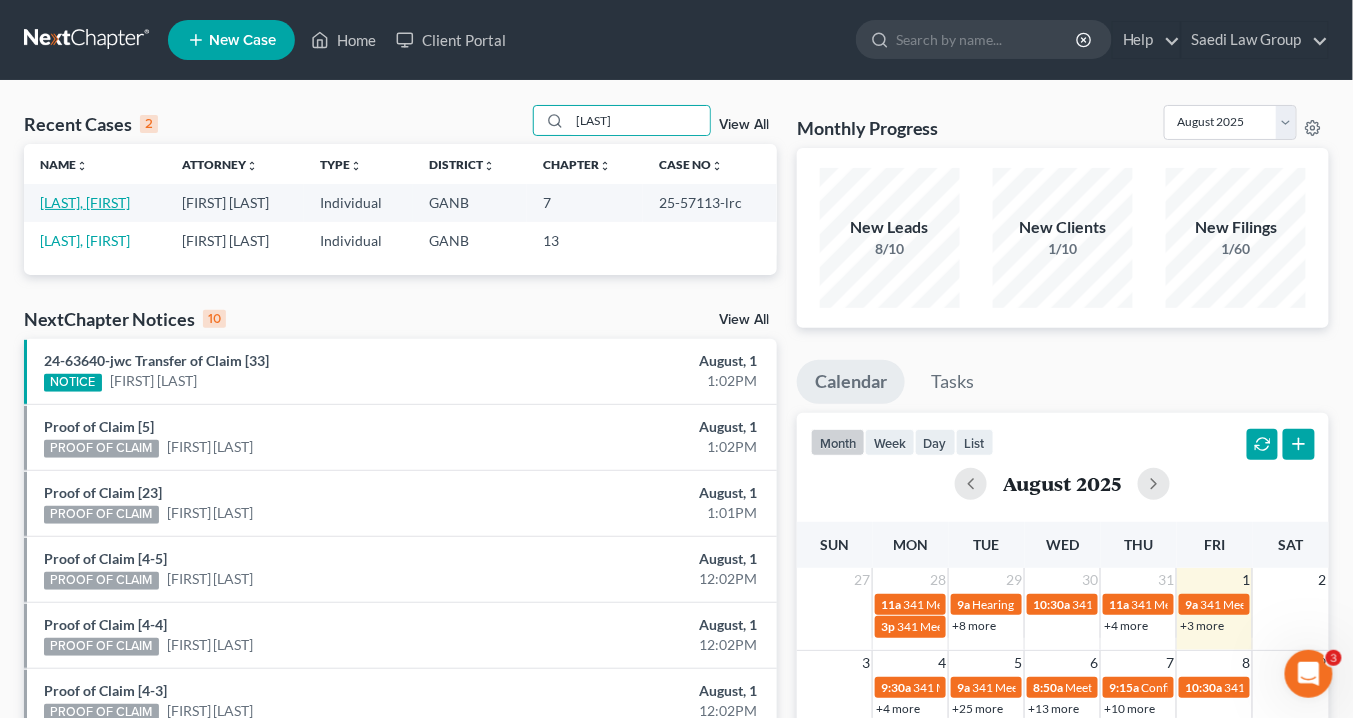 click on "[LAST], [FIRST]" at bounding box center [85, 202] 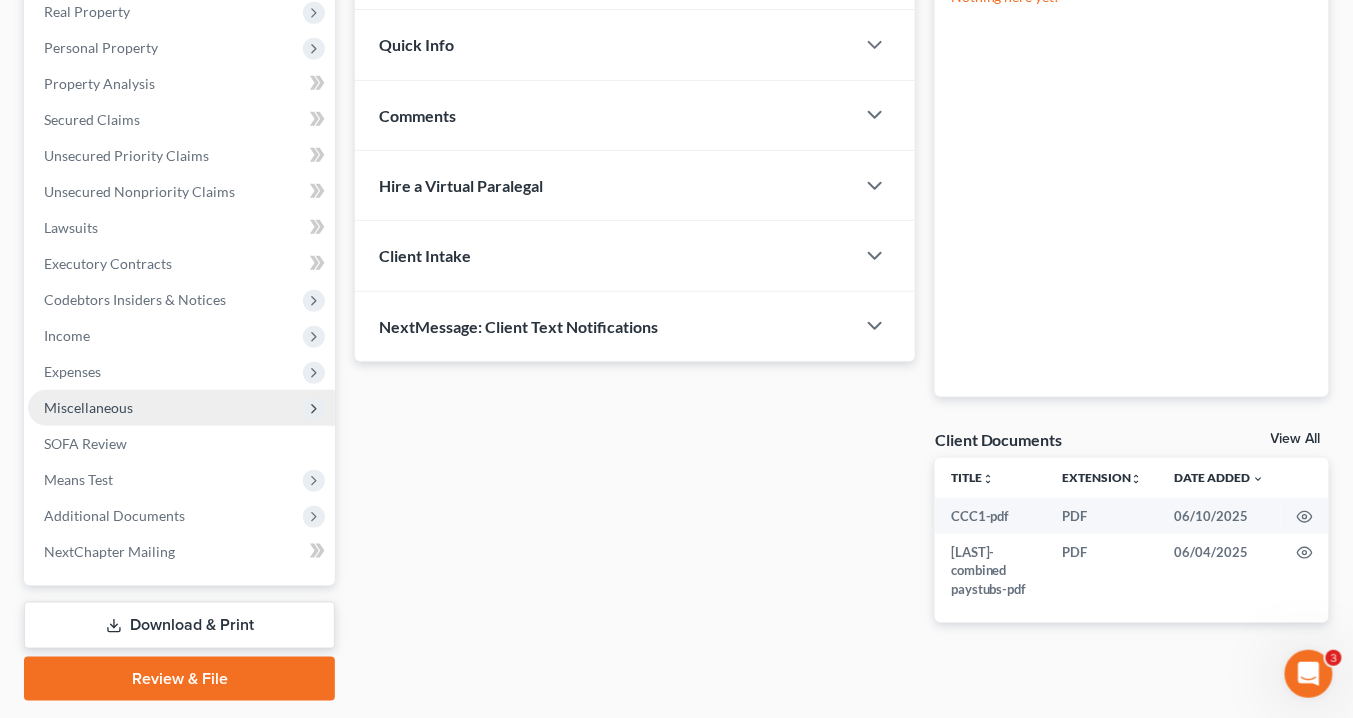 scroll, scrollTop: 378, scrollLeft: 0, axis: vertical 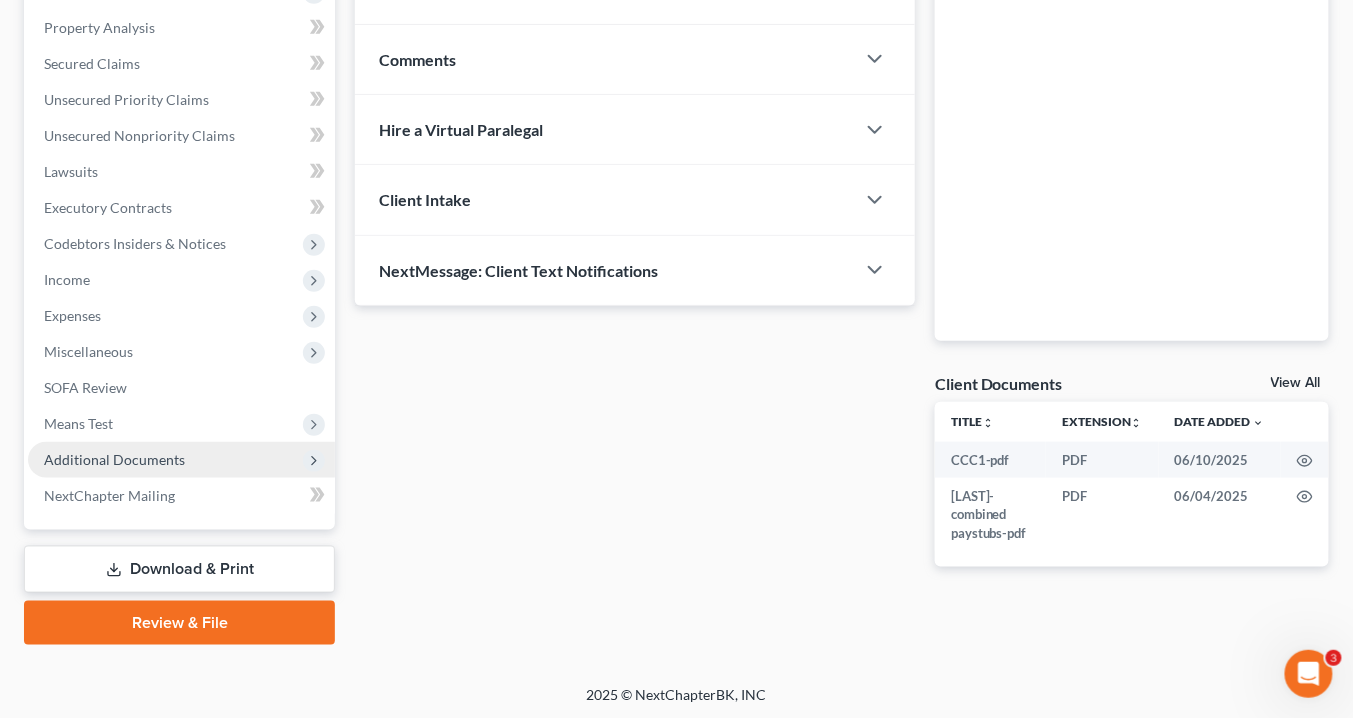click on "Additional Documents" at bounding box center (114, 459) 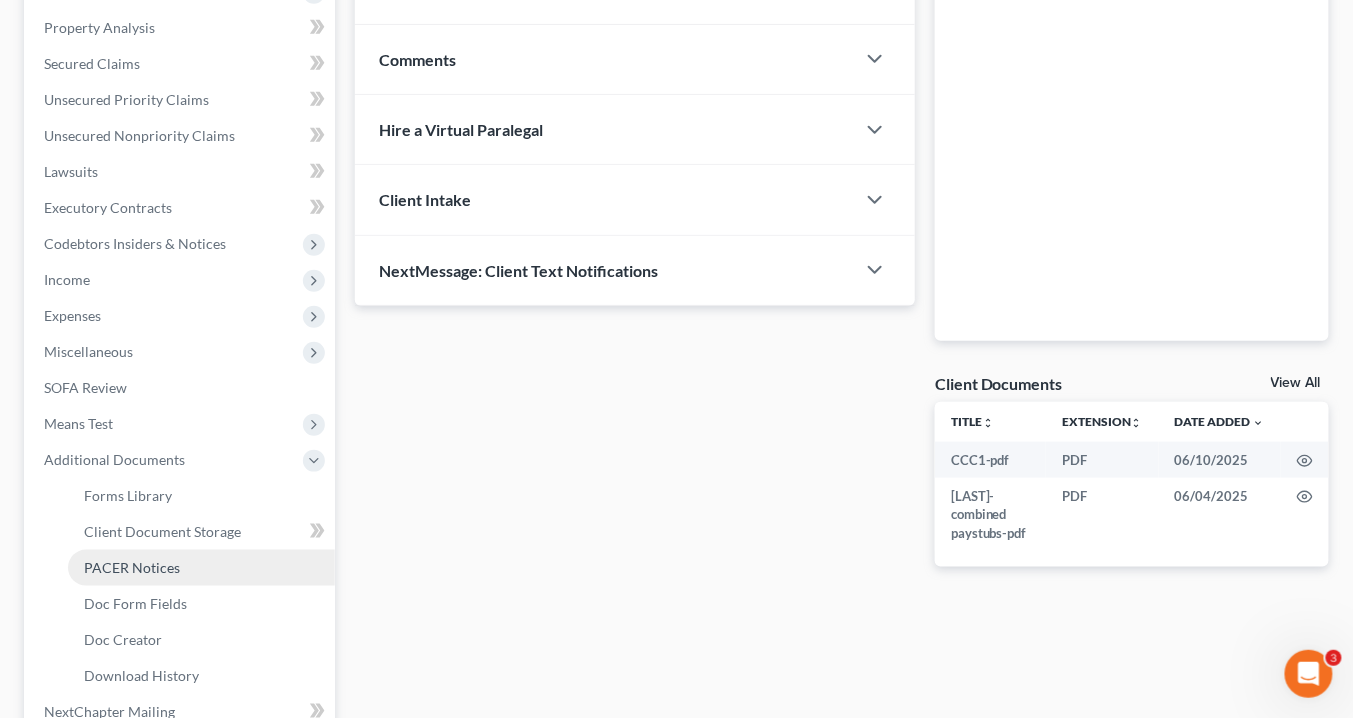 click on "PACER Notices" at bounding box center [132, 567] 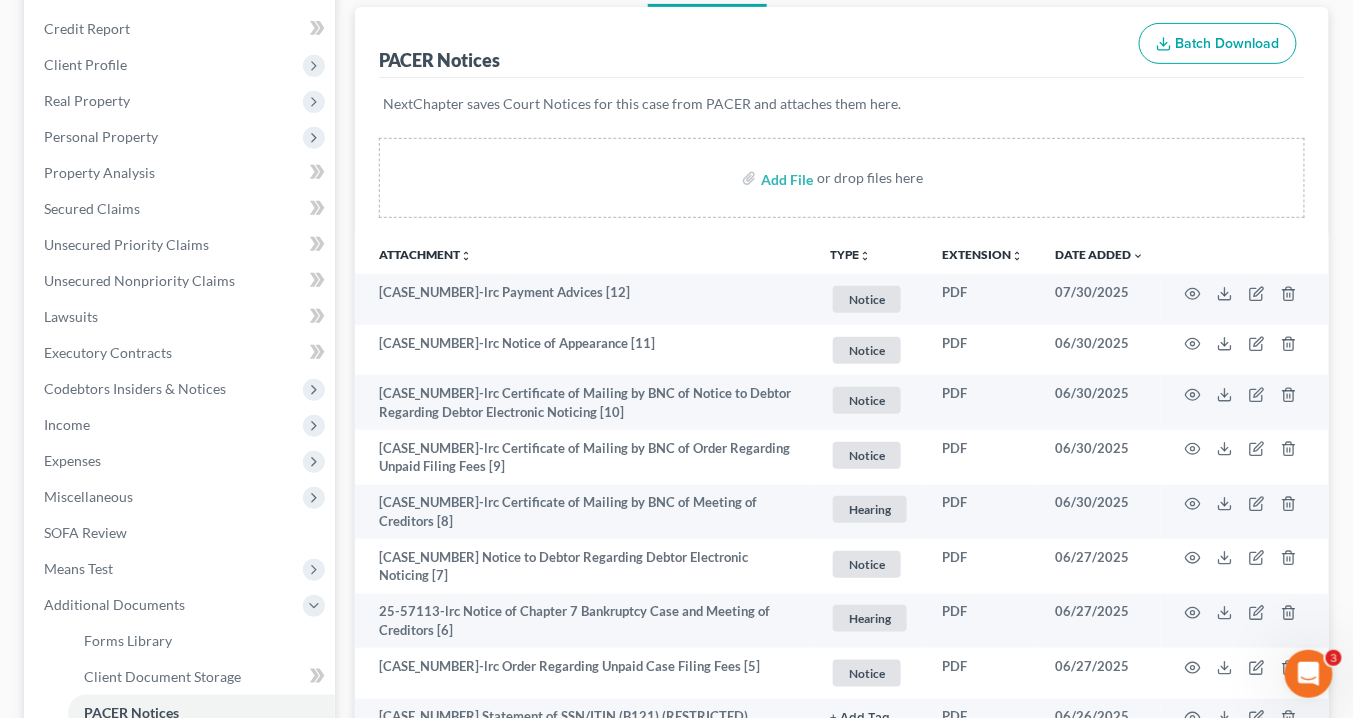 scroll, scrollTop: 34, scrollLeft: 0, axis: vertical 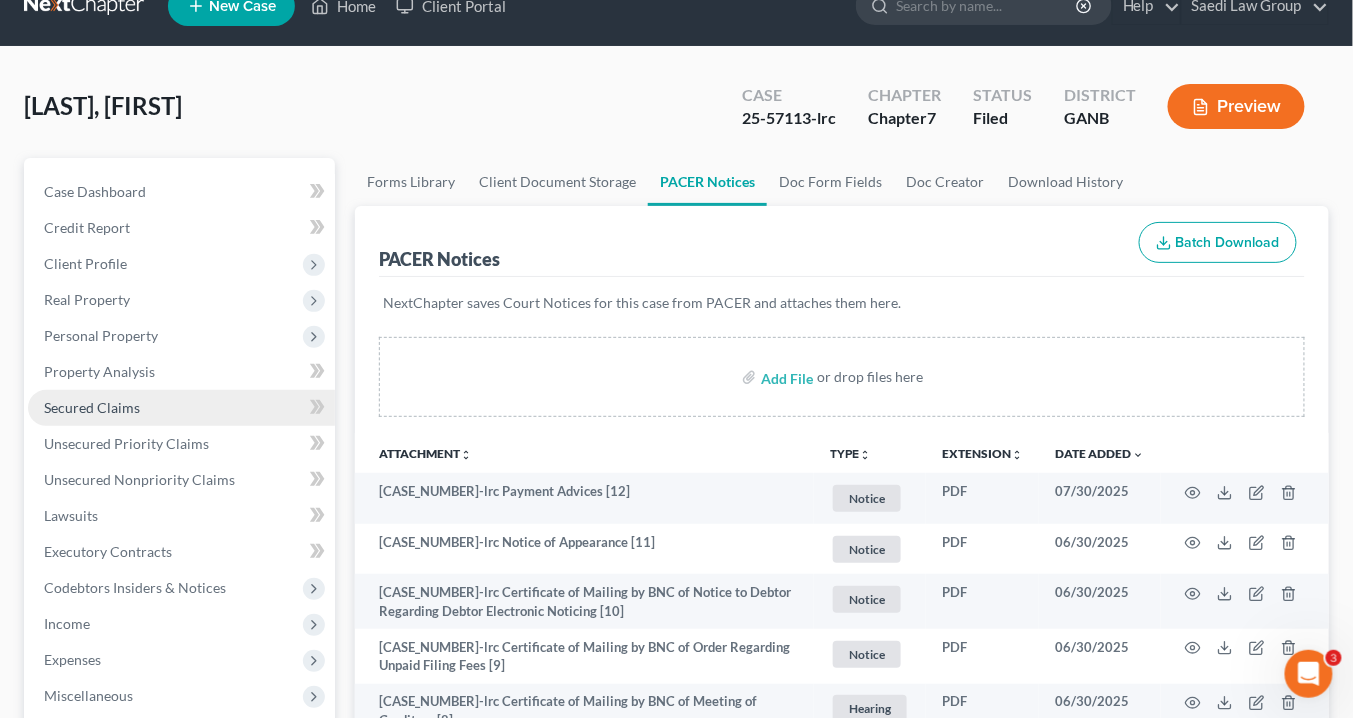 click on "Secured Claims" at bounding box center (92, 407) 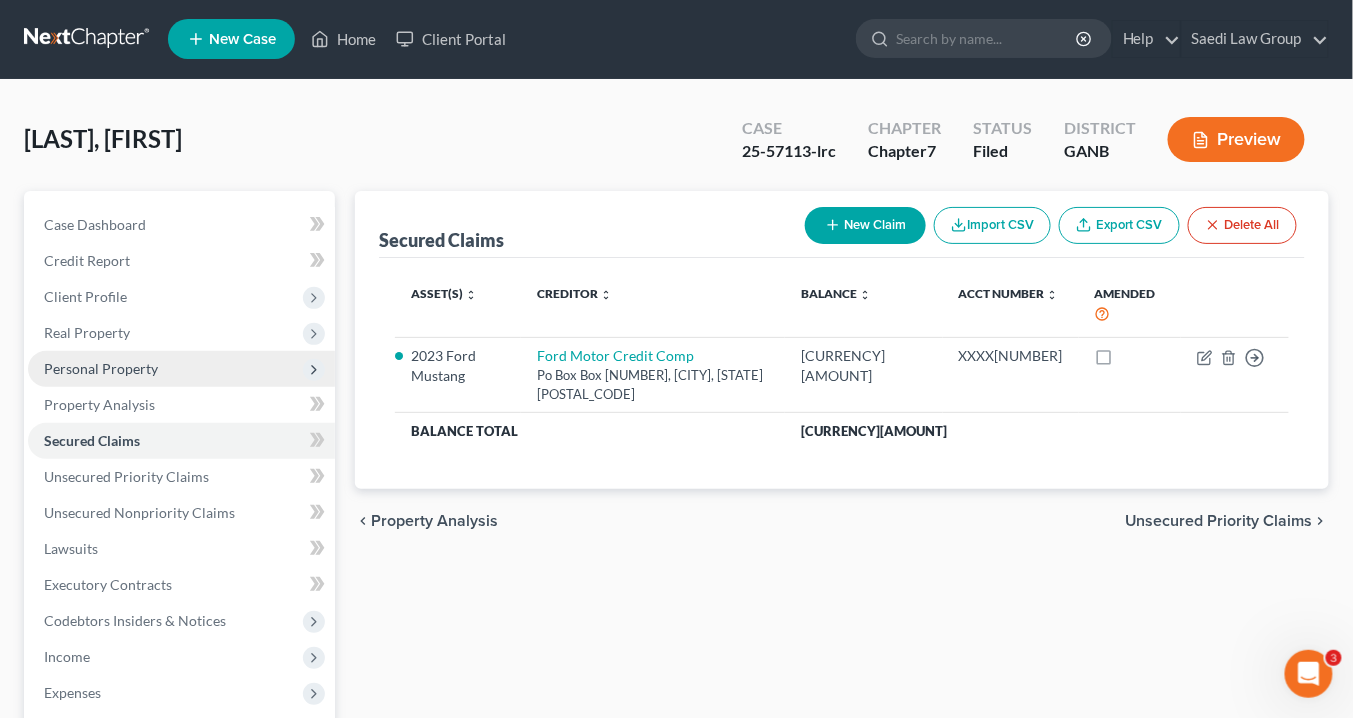 scroll, scrollTop: 0, scrollLeft: 0, axis: both 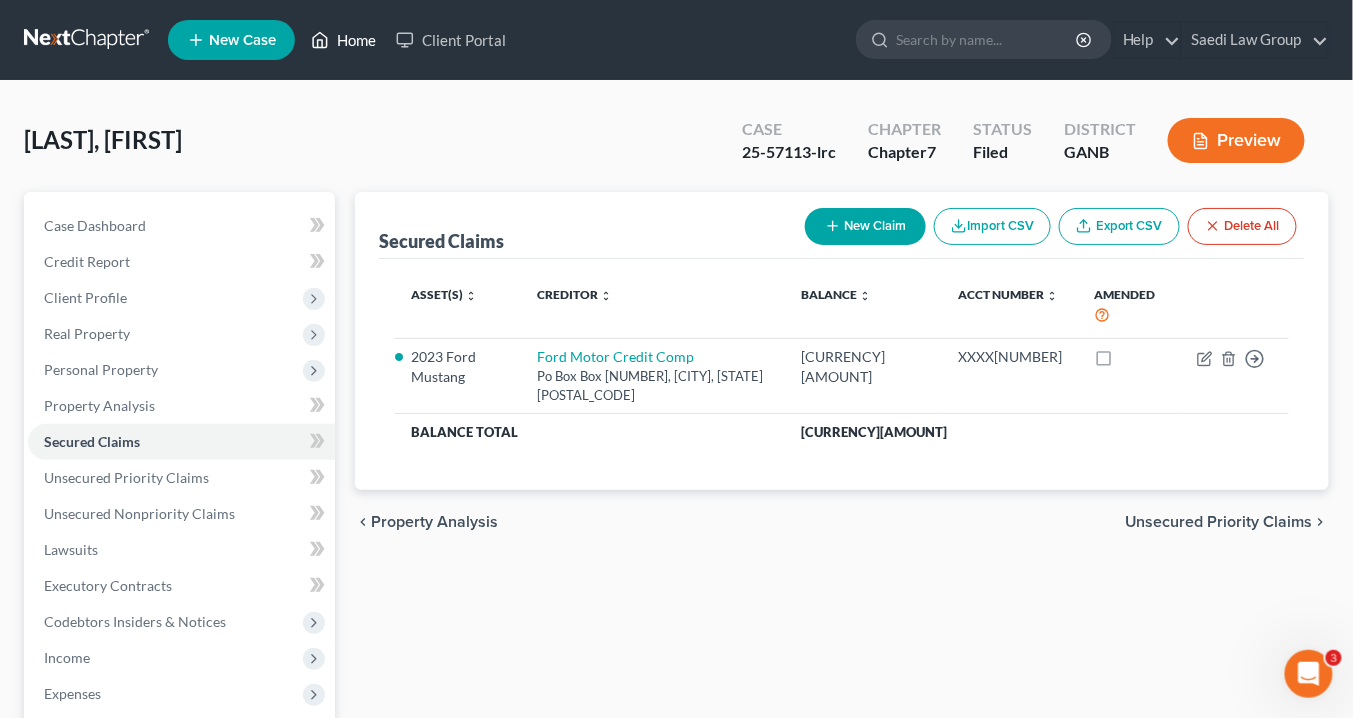 click on "Home" at bounding box center [343, 40] 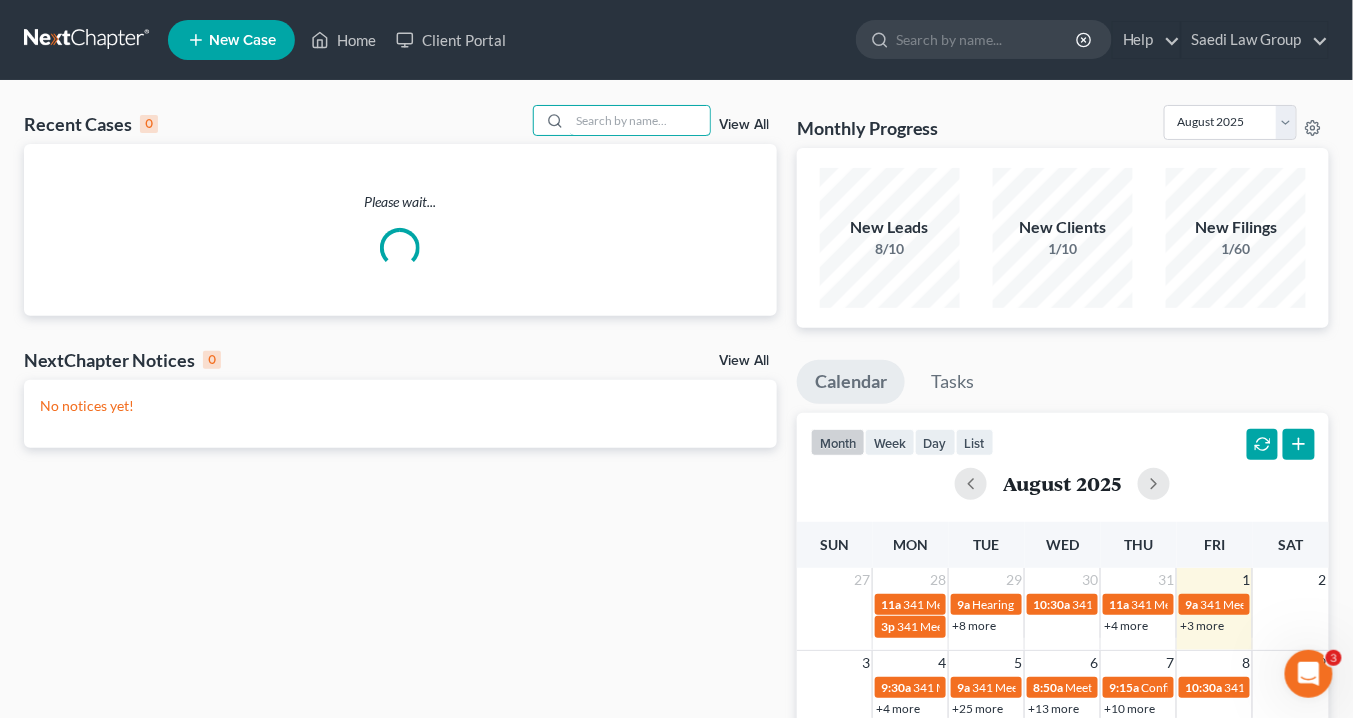drag, startPoint x: 620, startPoint y: 121, endPoint x: 673, endPoint y: 143, distance: 57.384666 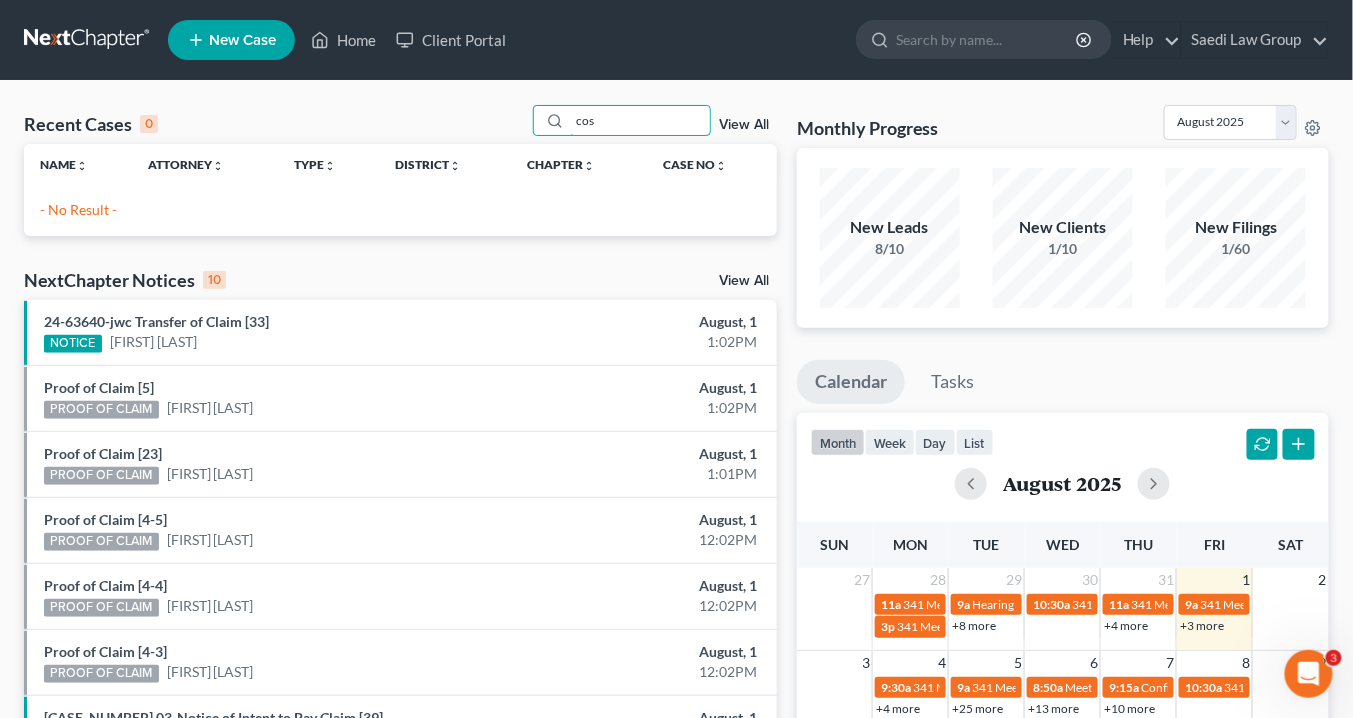 drag, startPoint x: 612, startPoint y: 122, endPoint x: 438, endPoint y: 97, distance: 175.7868 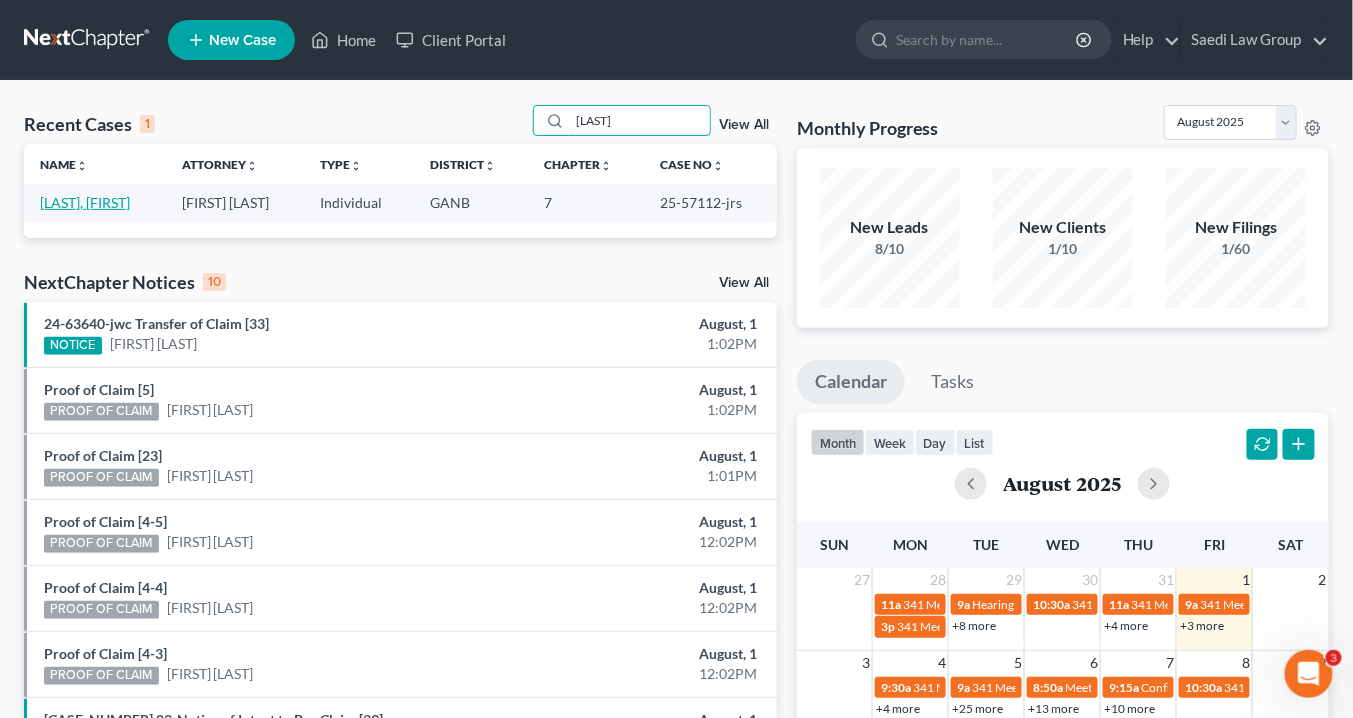 type on "[LAST]" 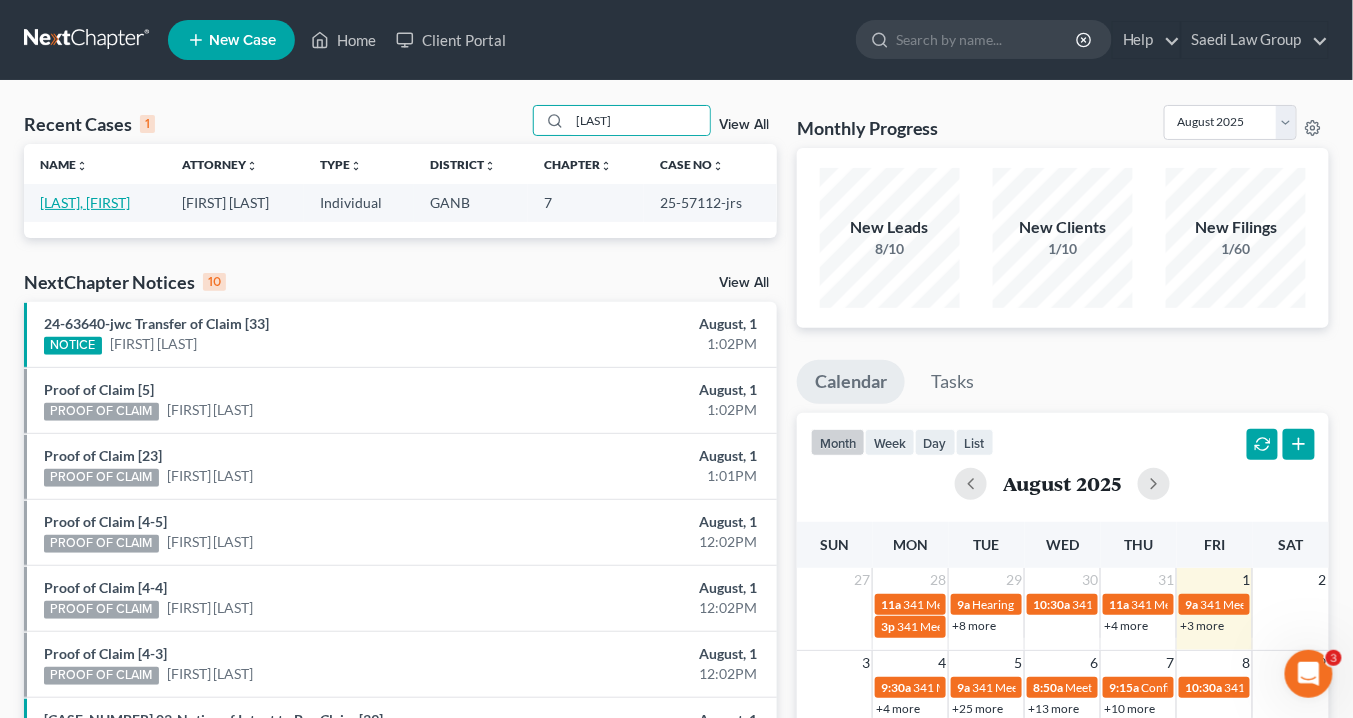 click on "[LAST], [FIRST]" at bounding box center [85, 202] 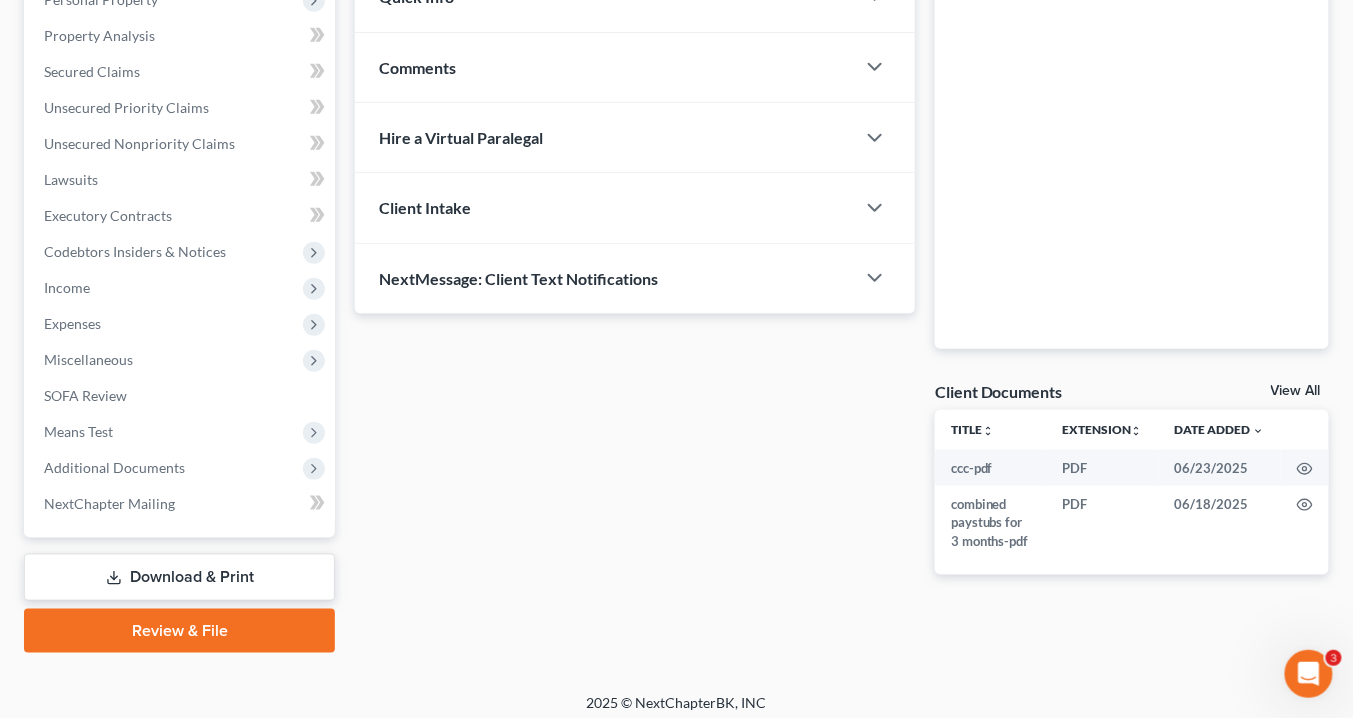 scroll, scrollTop: 378, scrollLeft: 0, axis: vertical 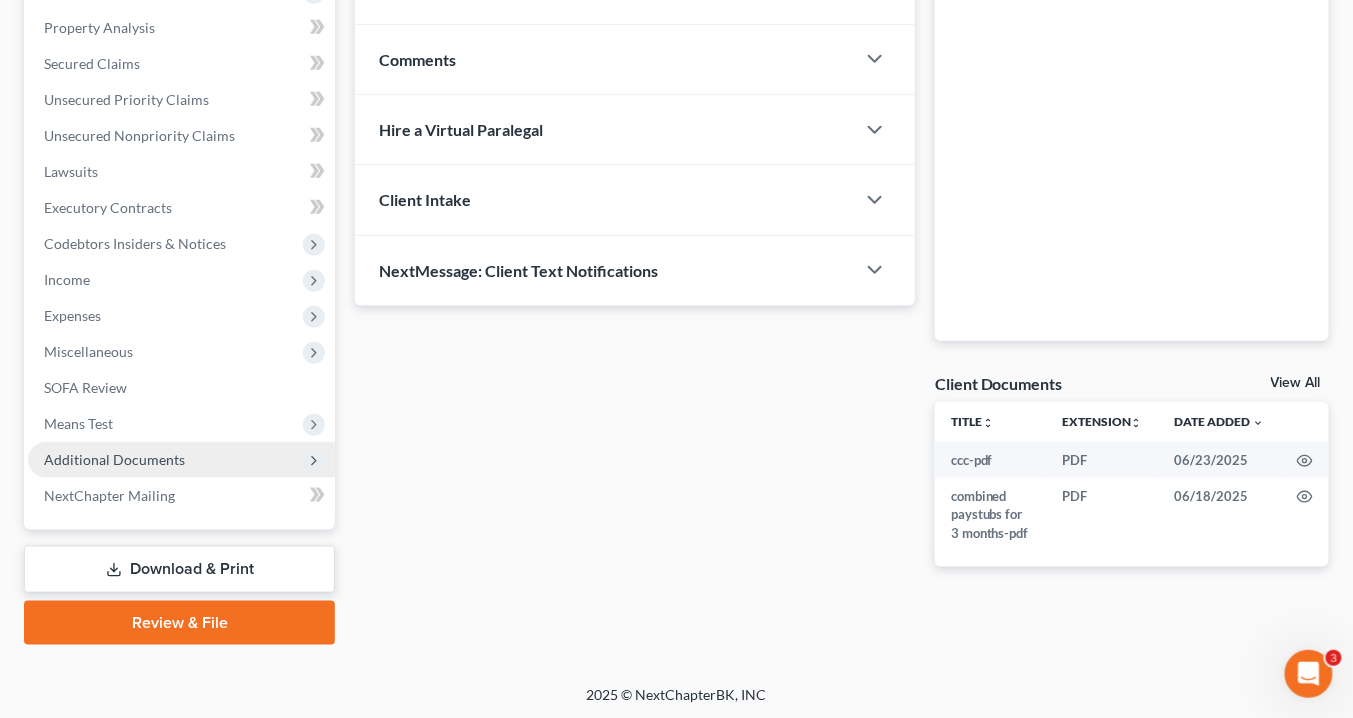 click on "Additional Documents" at bounding box center (114, 459) 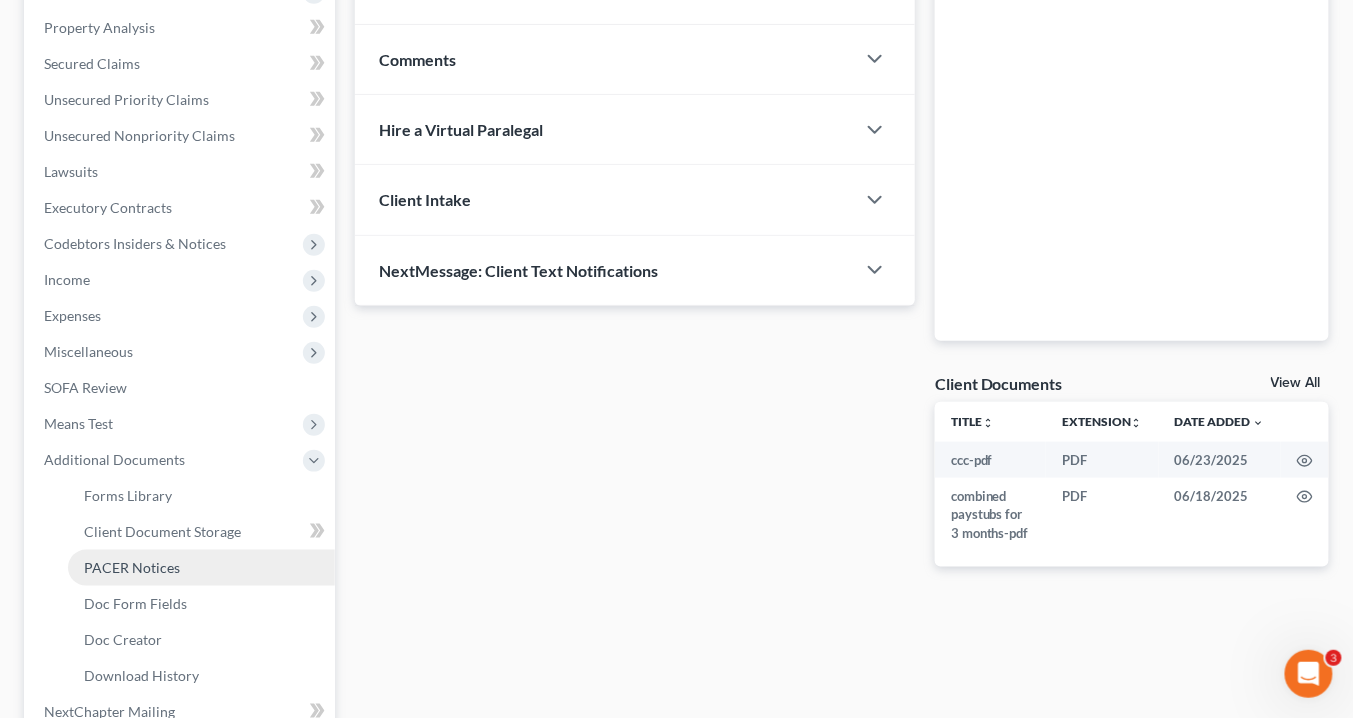 click on "PACER Notices" at bounding box center (201, 568) 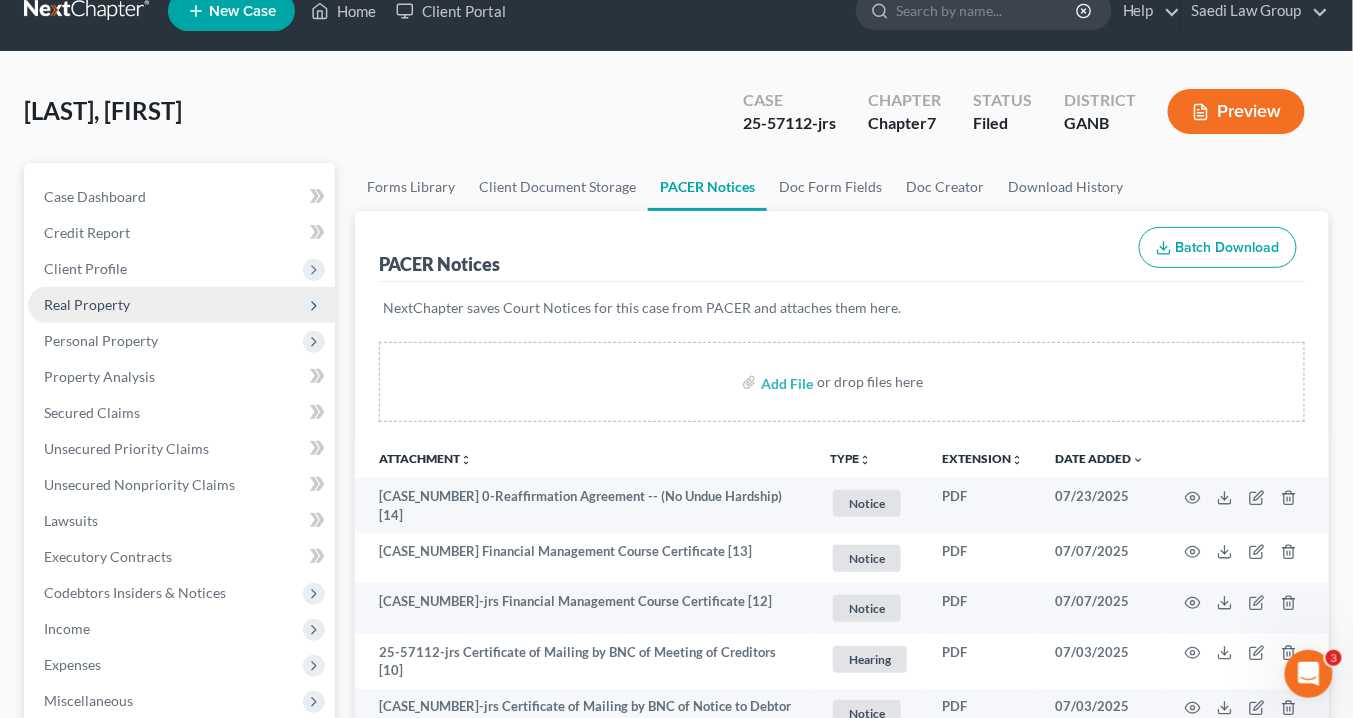 scroll, scrollTop: 0, scrollLeft: 0, axis: both 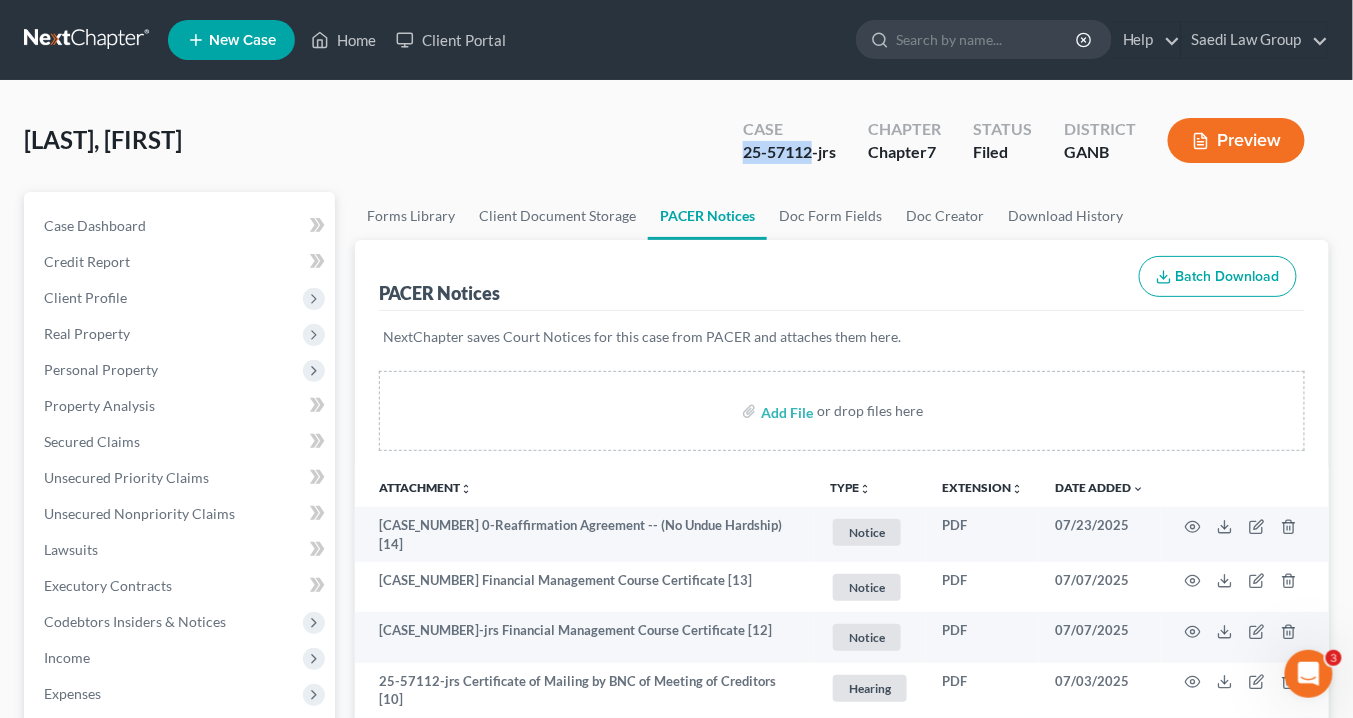 drag, startPoint x: 814, startPoint y: 150, endPoint x: 746, endPoint y: 151, distance: 68.007355 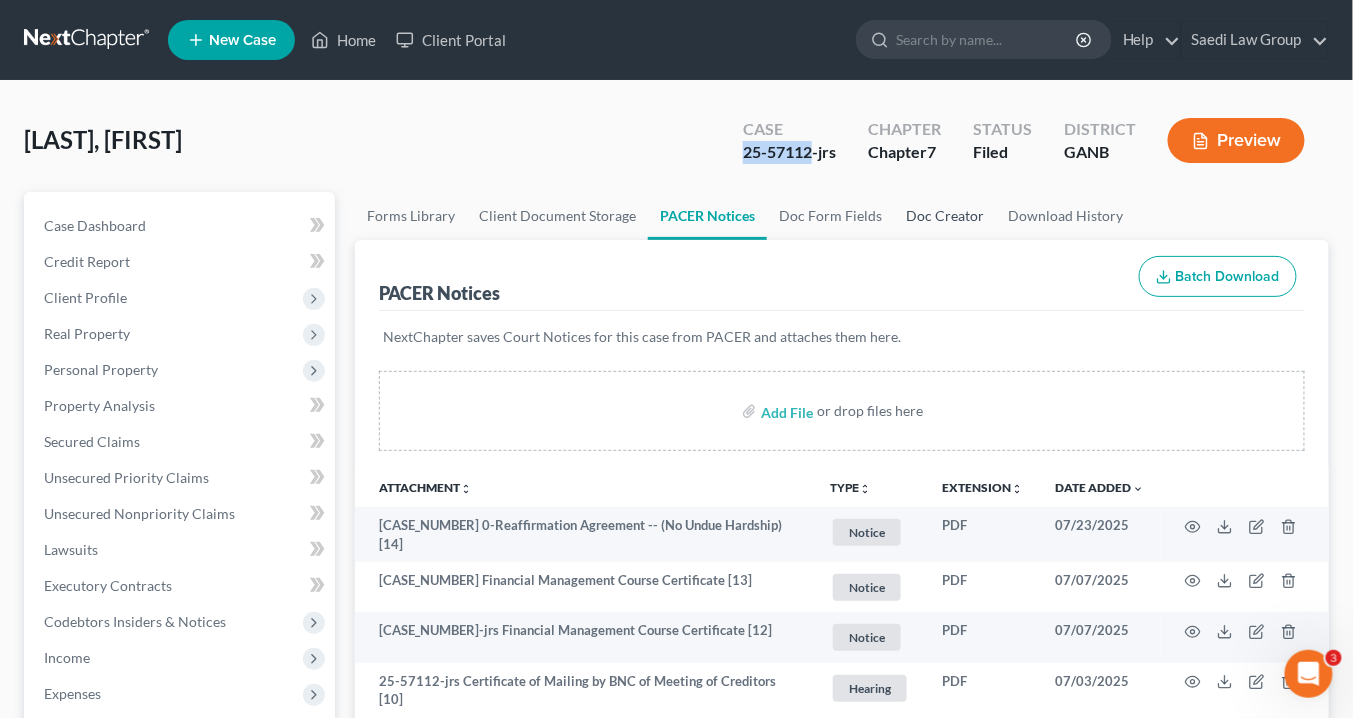 click on "Doc Creator" at bounding box center [945, 216] 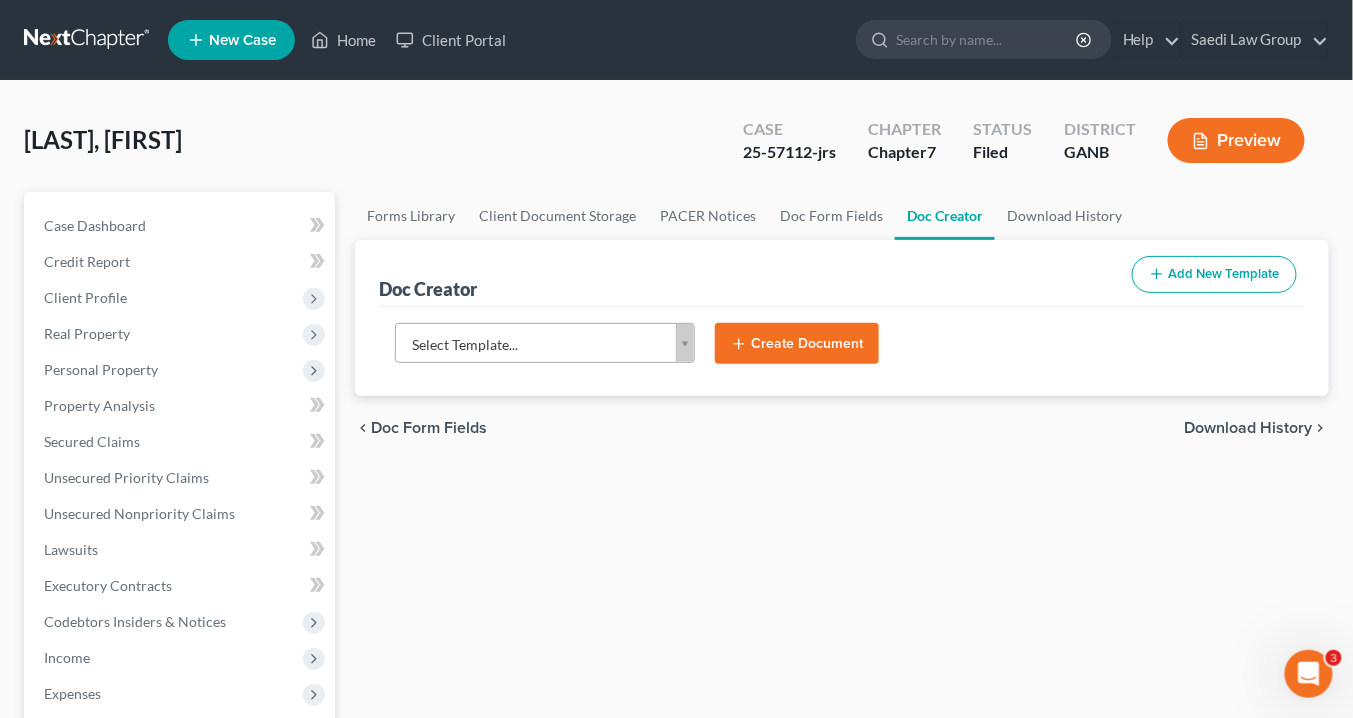 click on "Home New Case Client Portal Saedi Law Group info@saedilawgroup.com My Account Settings Plan + Billing Account Add-Ons Upgrade to Whoa Help Center Webinars Training Videos What's new Log out New Case Home Client Portal         - No Result - See all results Or Press Enter... Help Help Center Webinars Training Videos What's new Saedi Law Group Saedi Law Group info@saedilawgroup.com My Account Settings Plan + Billing Account Add-Ons Upgrade to Whoa Log out   [LAST], [FIRST] Upgraded Case [CASE_NUMBER]-jrs Chapter Chapter  7 Status Filed District GANB Preview Petition Navigation
Case Dashboard
Payments
Invoices
Payments" at bounding box center (676, 657) 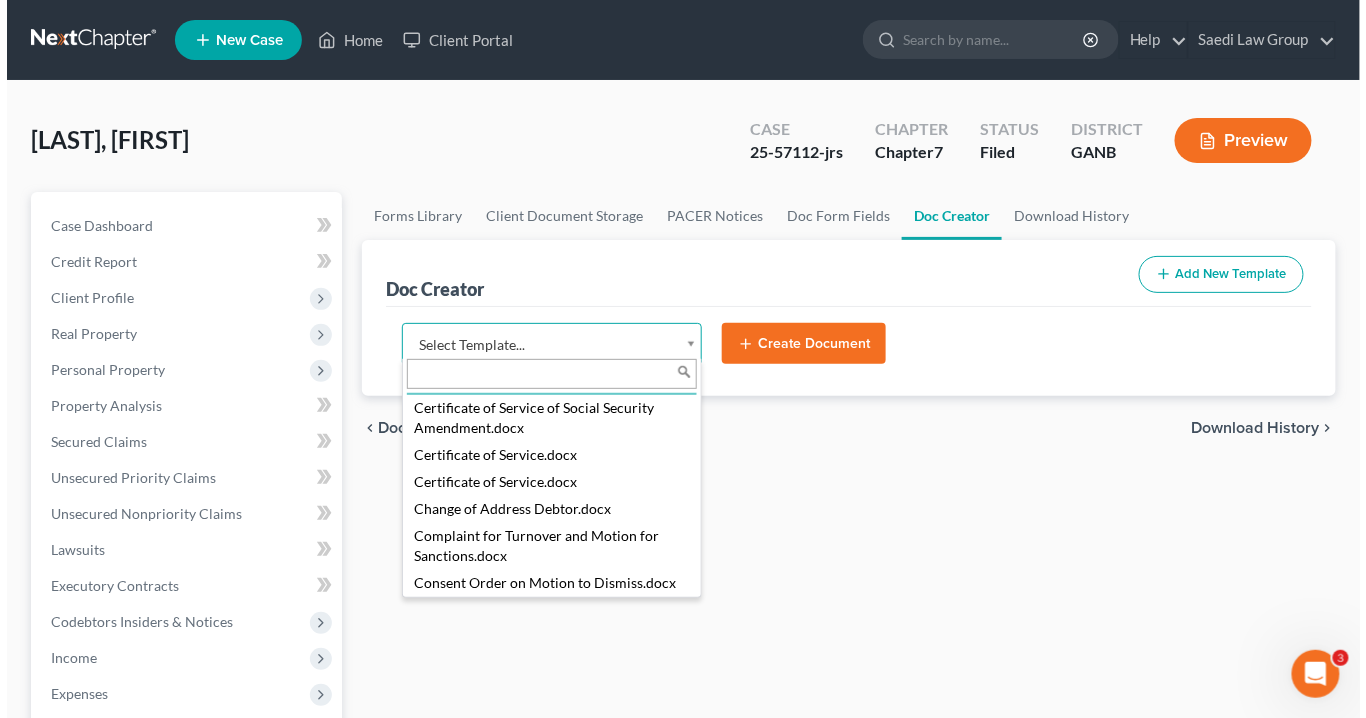 scroll, scrollTop: 948, scrollLeft: 0, axis: vertical 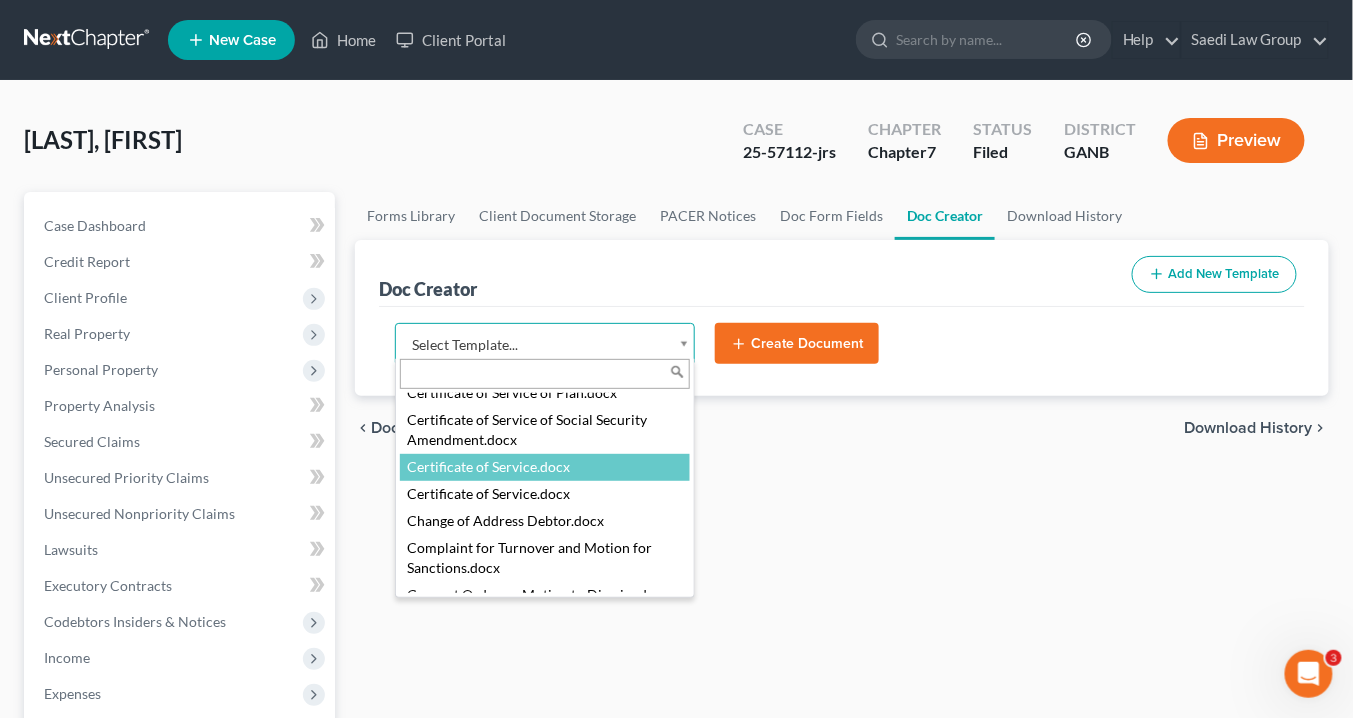 select on "[NUMBER]" 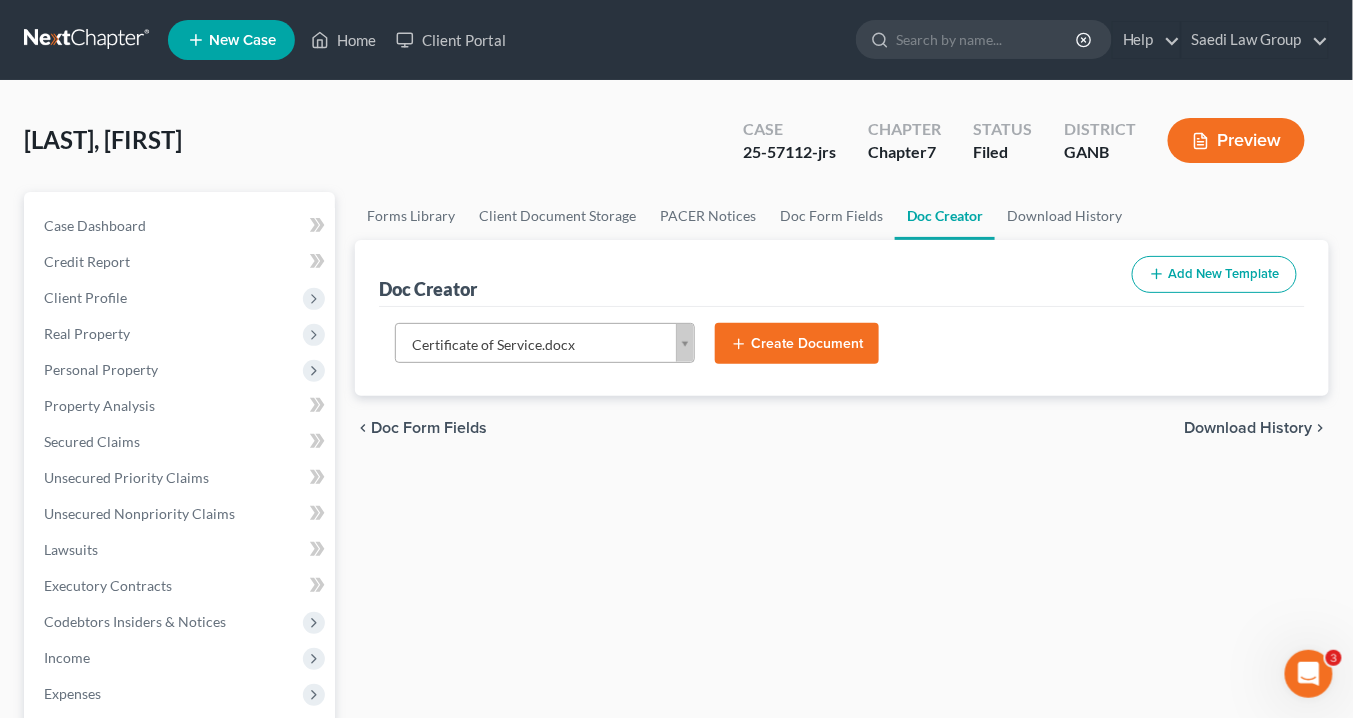 click on "Create Document" at bounding box center (797, 344) 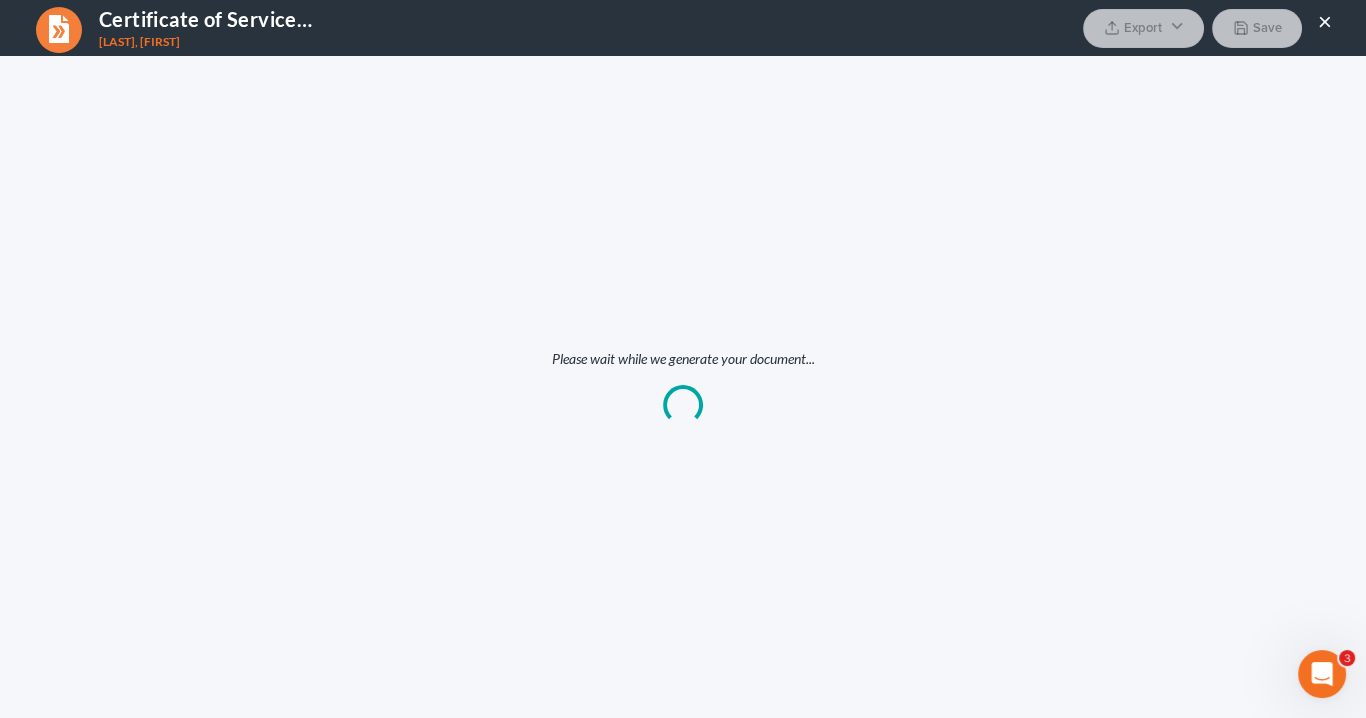 scroll, scrollTop: 0, scrollLeft: 0, axis: both 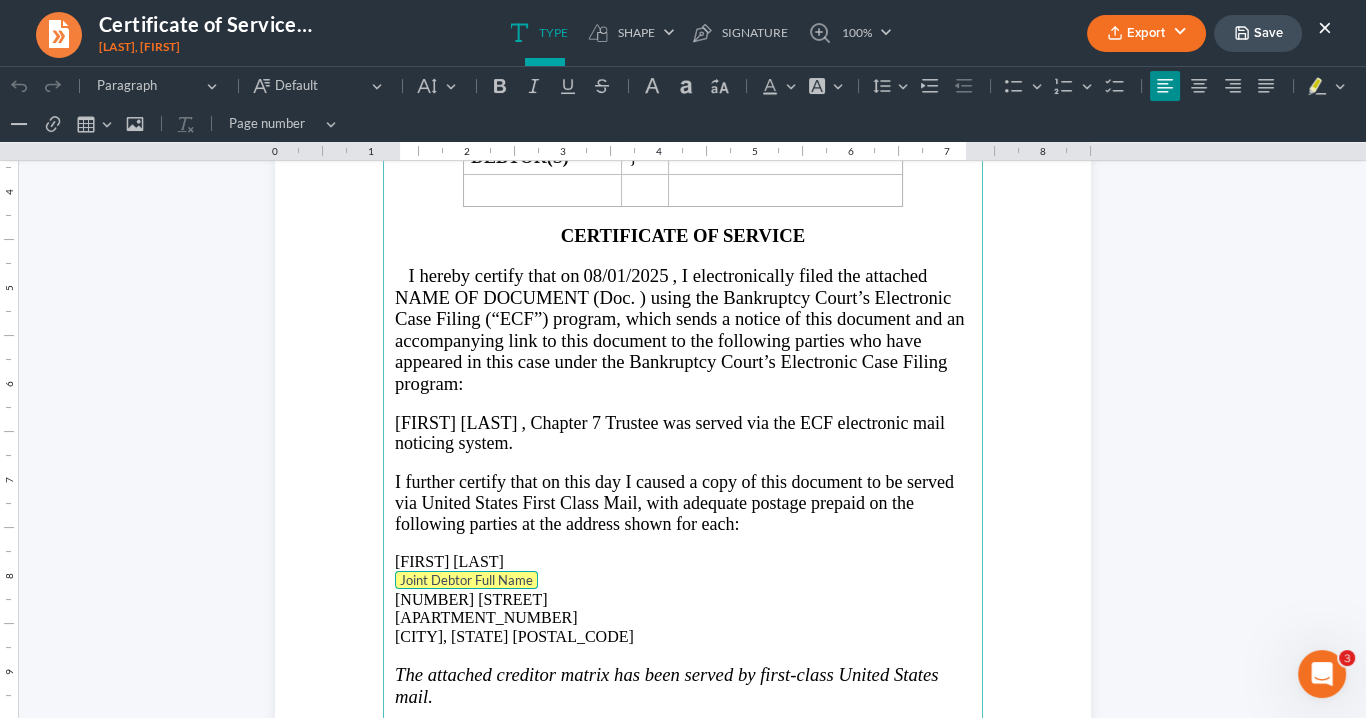 drag, startPoint x: 534, startPoint y: 569, endPoint x: 393, endPoint y: 560, distance: 141.28694 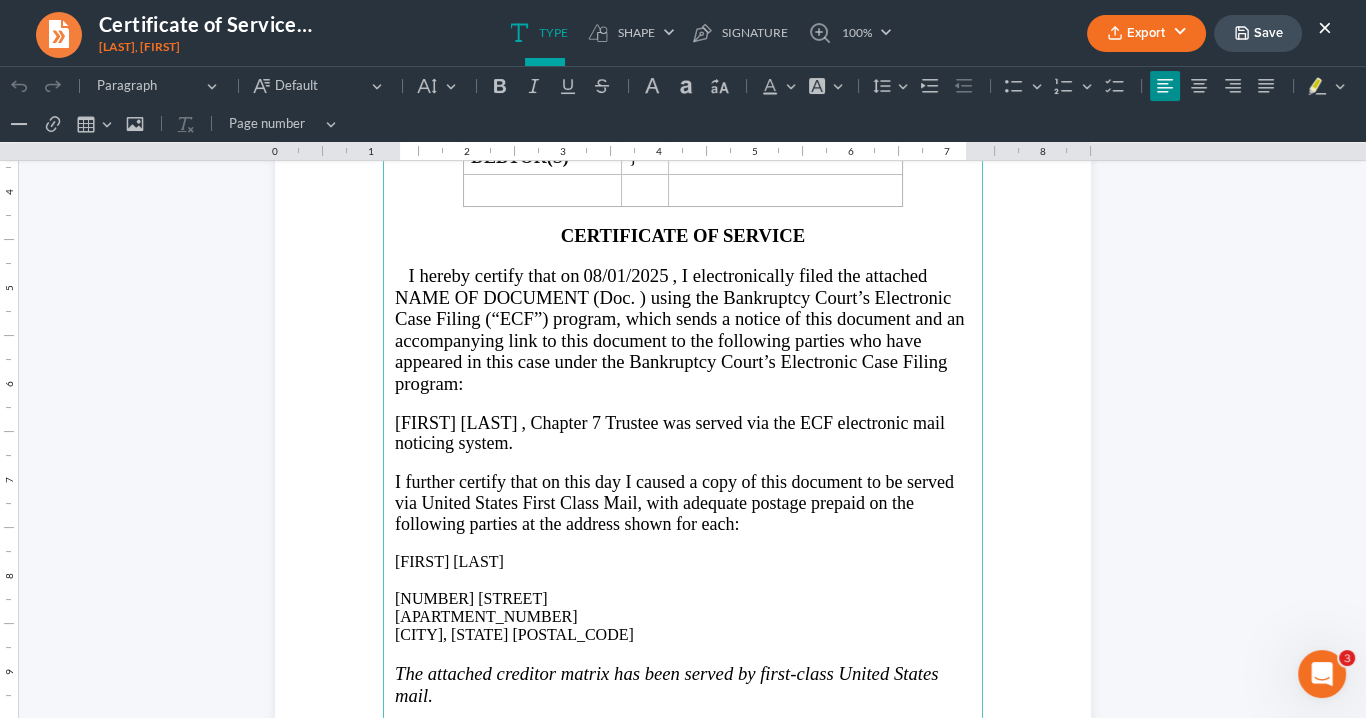 click on "[NUMBER] [STREET] [APARTMENT_NUMBER] [CITY], [STATE] [POSTAL_CODE]" at bounding box center [683, 617] 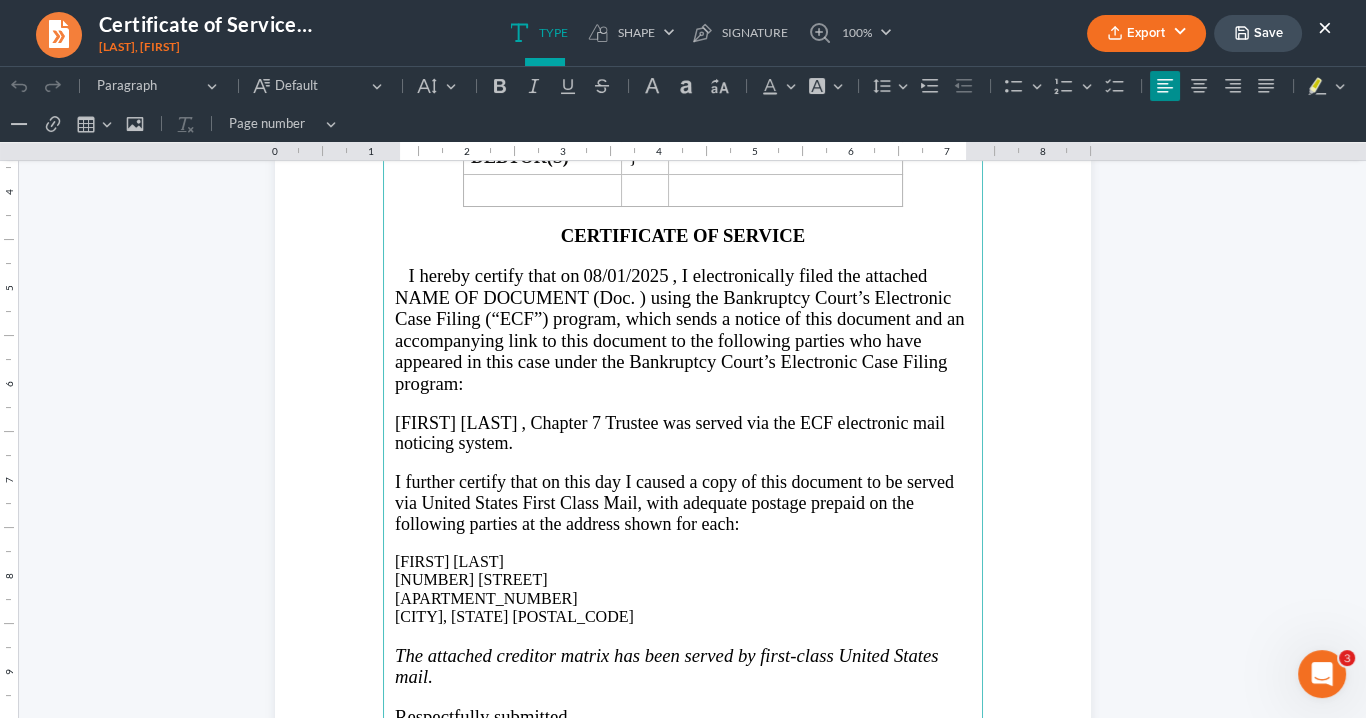 click on "[NUMBER] [STREET] [APARTMENT_NUMBER] [CITY], [STATE] [POSTAL_CODE]" at bounding box center [683, 598] 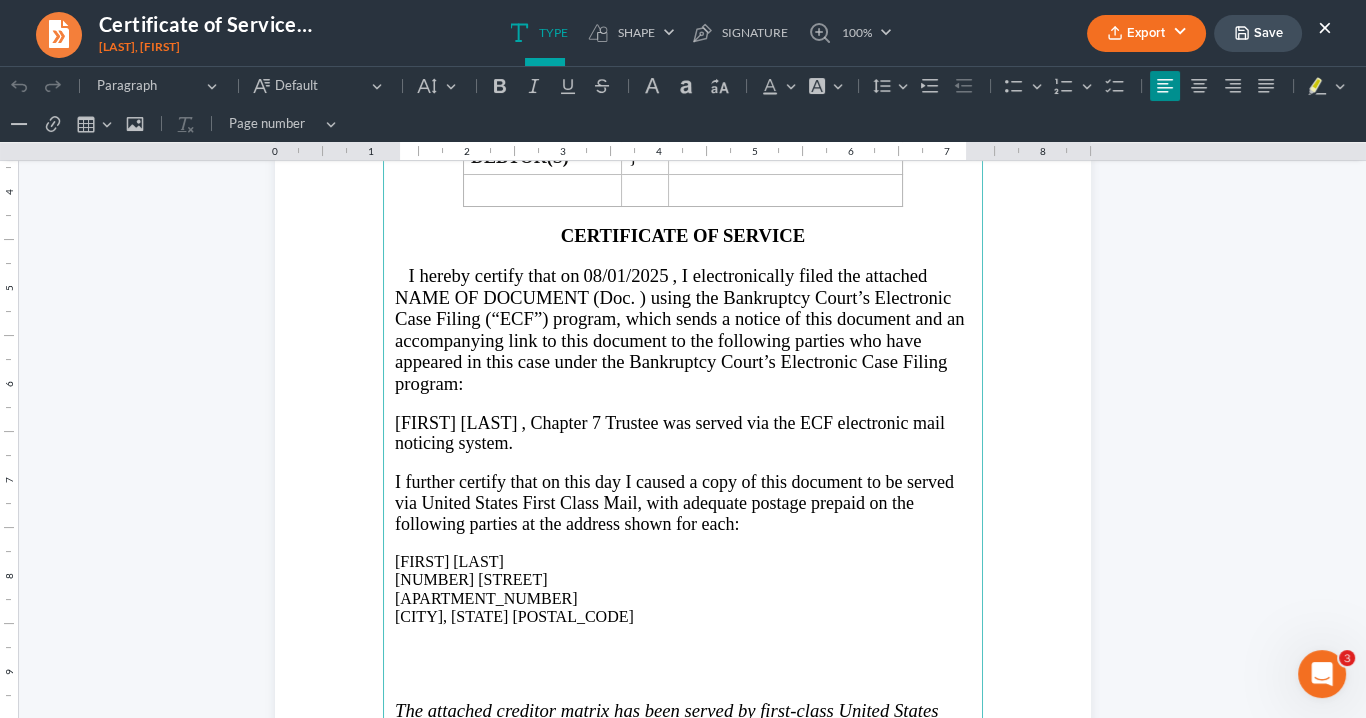 click at bounding box center (683, 654) 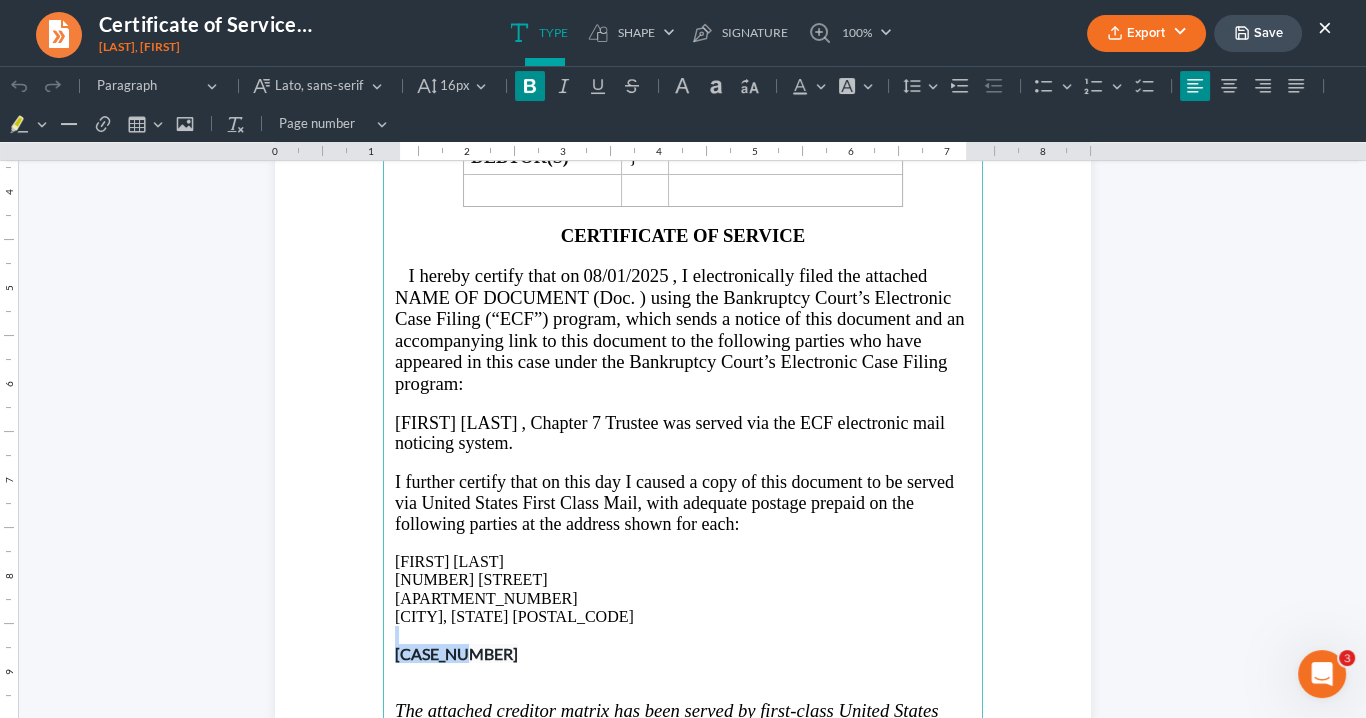 drag, startPoint x: 469, startPoint y: 649, endPoint x: 372, endPoint y: 628, distance: 99.24717 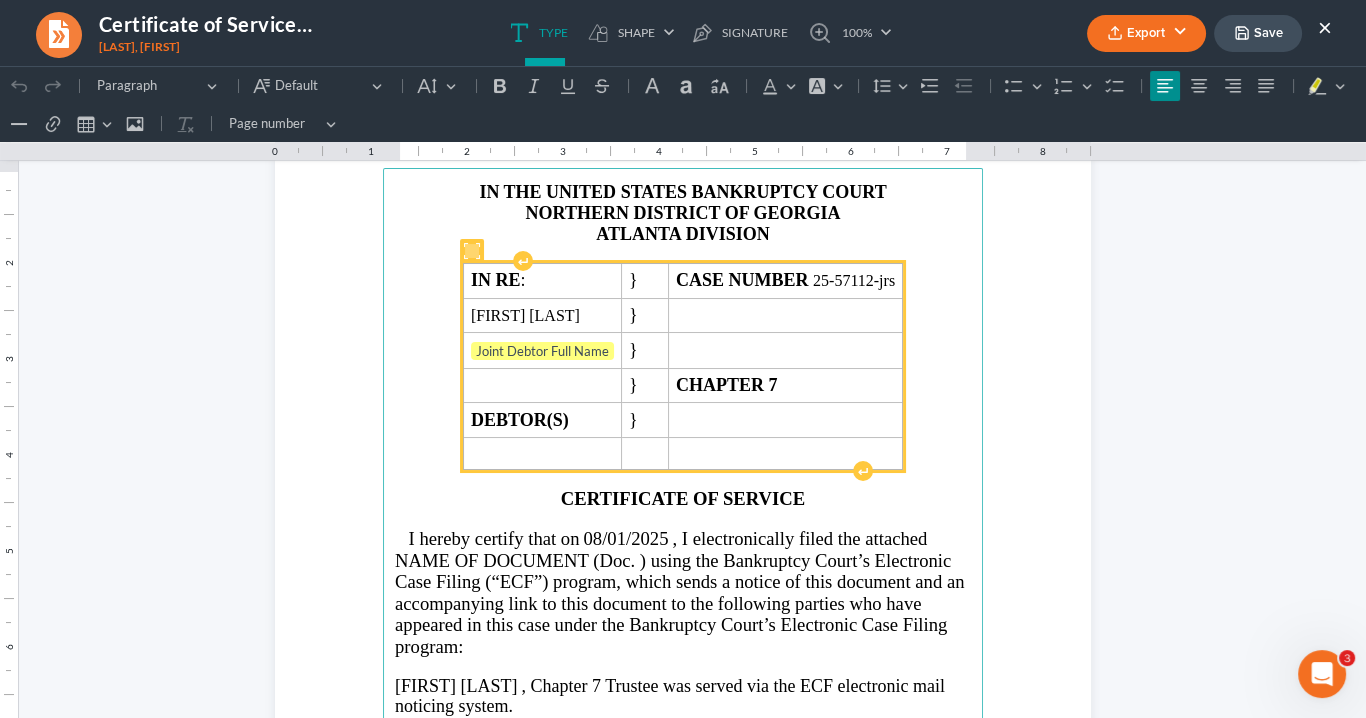 scroll, scrollTop: 240, scrollLeft: 0, axis: vertical 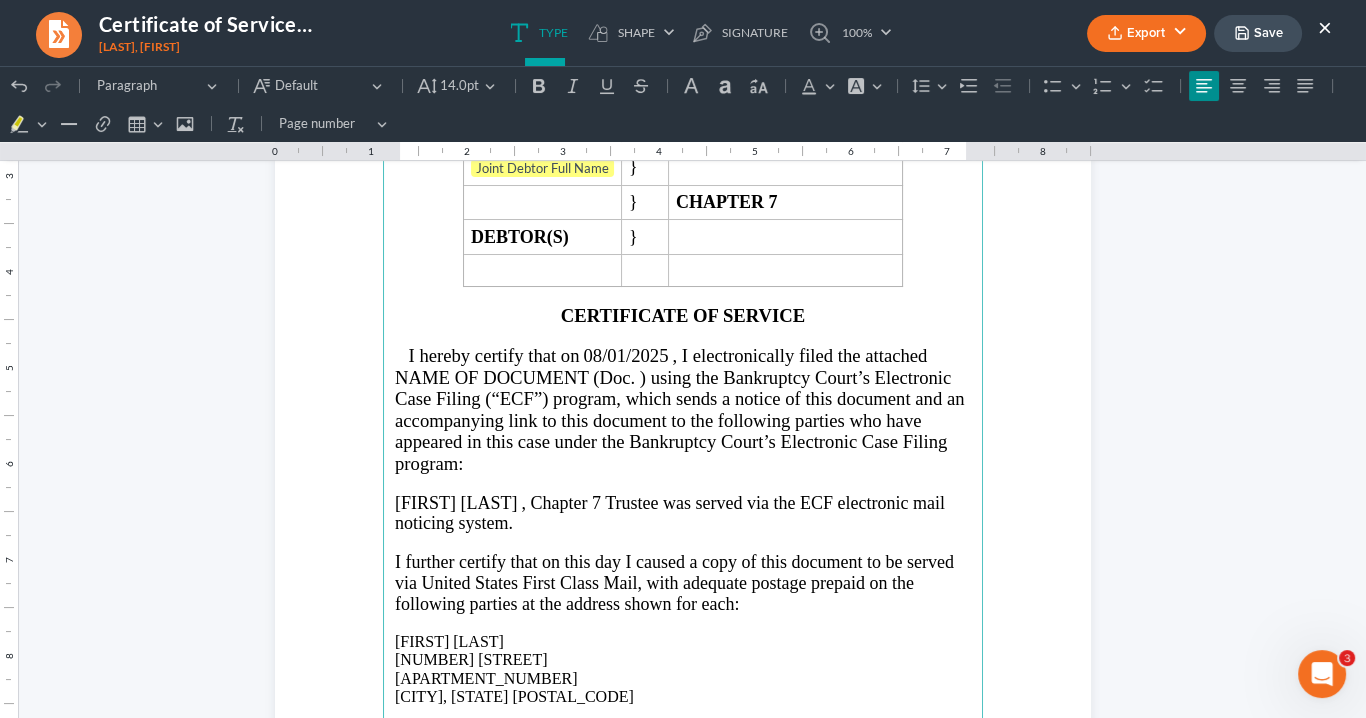 click on ", I electronically filed the attached NAME OF DOCUMENT (Doc. ) using the Bankruptcy Court’s Electronic Case Filing (“ECF”) program, which sends a notice of this document and an accompanying link to this document to the following parties who have appeared in this case under the Bankruptcy Court’s Electronic Case Filing program:" at bounding box center [679, 409] 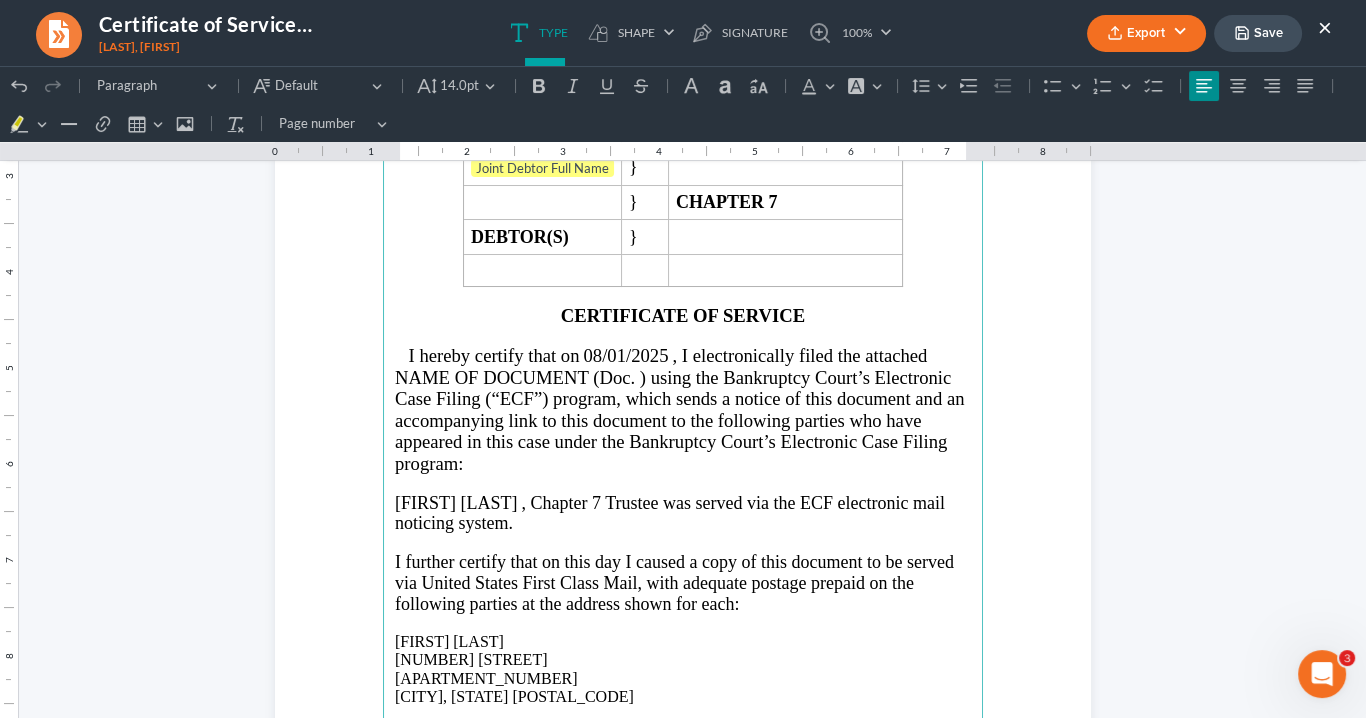 type 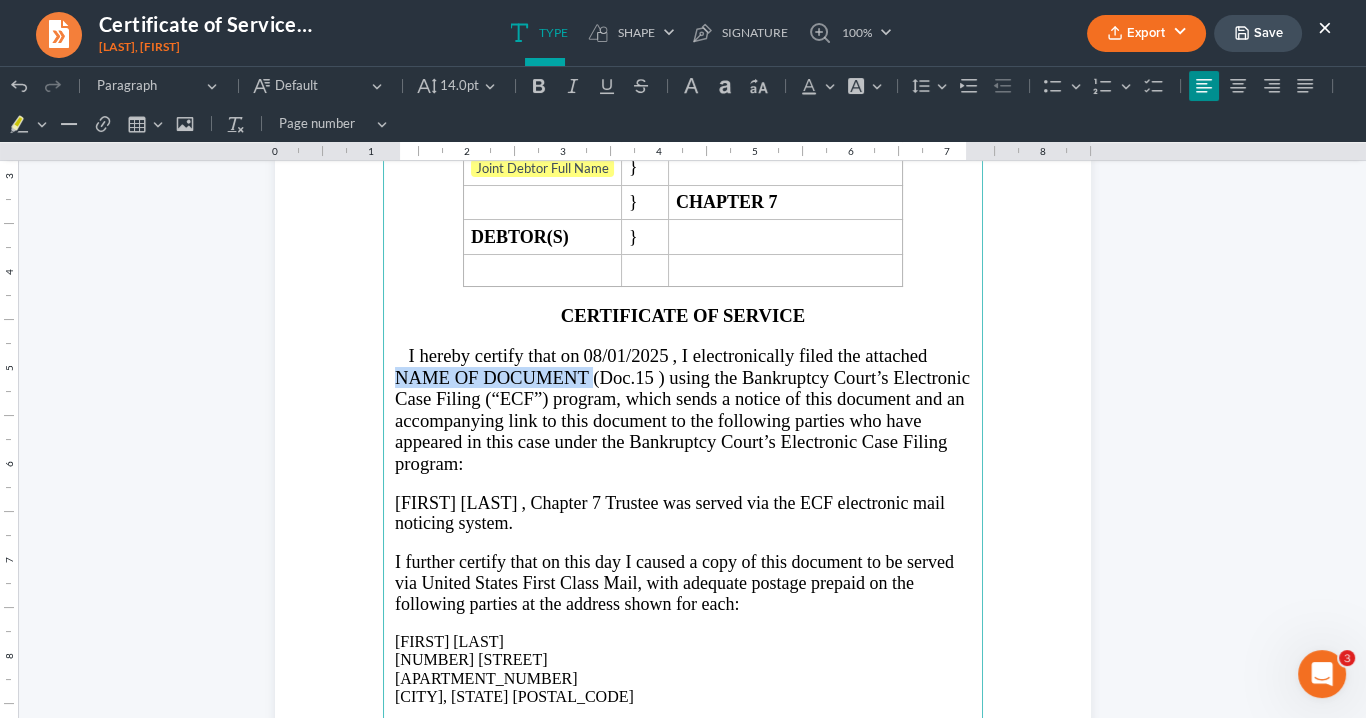 drag, startPoint x: 586, startPoint y: 365, endPoint x: 396, endPoint y: 358, distance: 190.1289 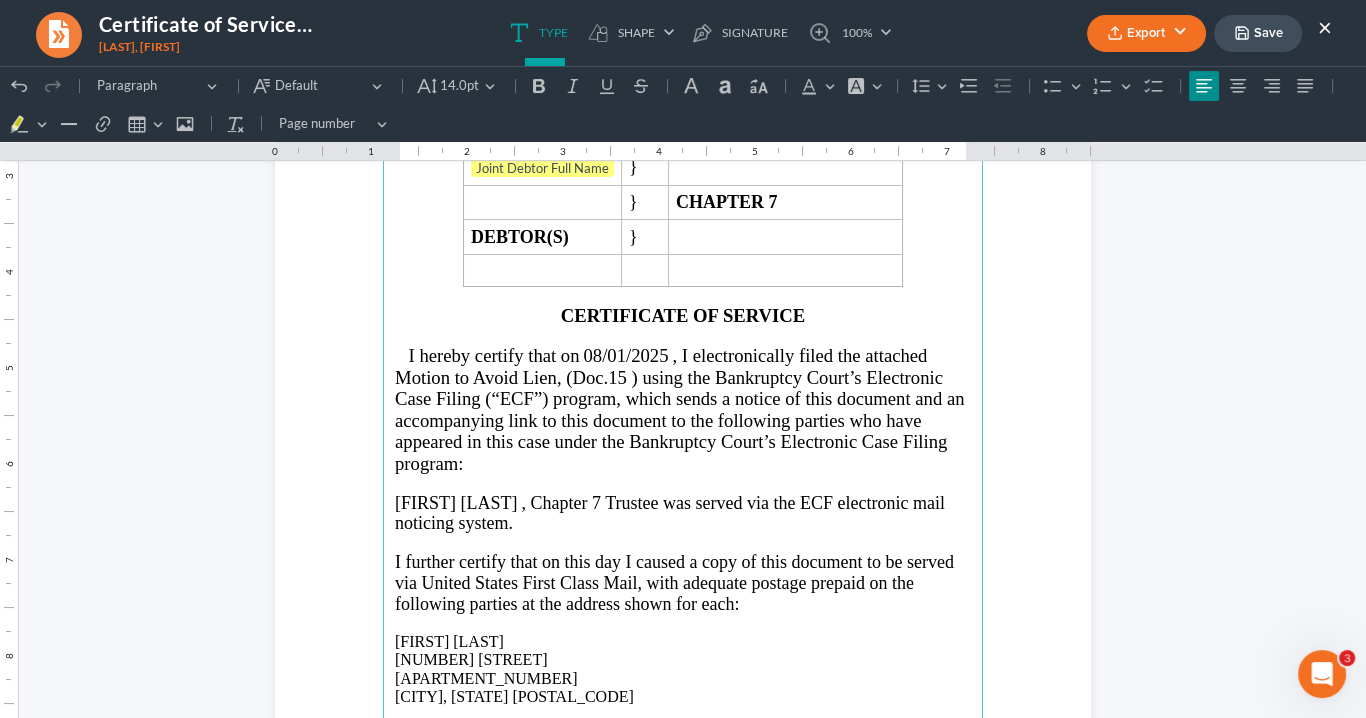click on ", I electronically filed the attached Motion to Avoid Lien, (Doc.15 ) using the Bankruptcy Court’s Electronic Case Filing (“ECF”) program, which sends a notice of this document and an accompanying link to this document to the following parties who have appeared in this case under the Bankruptcy Court’s Electronic Case Filing program:" at bounding box center [679, 409] 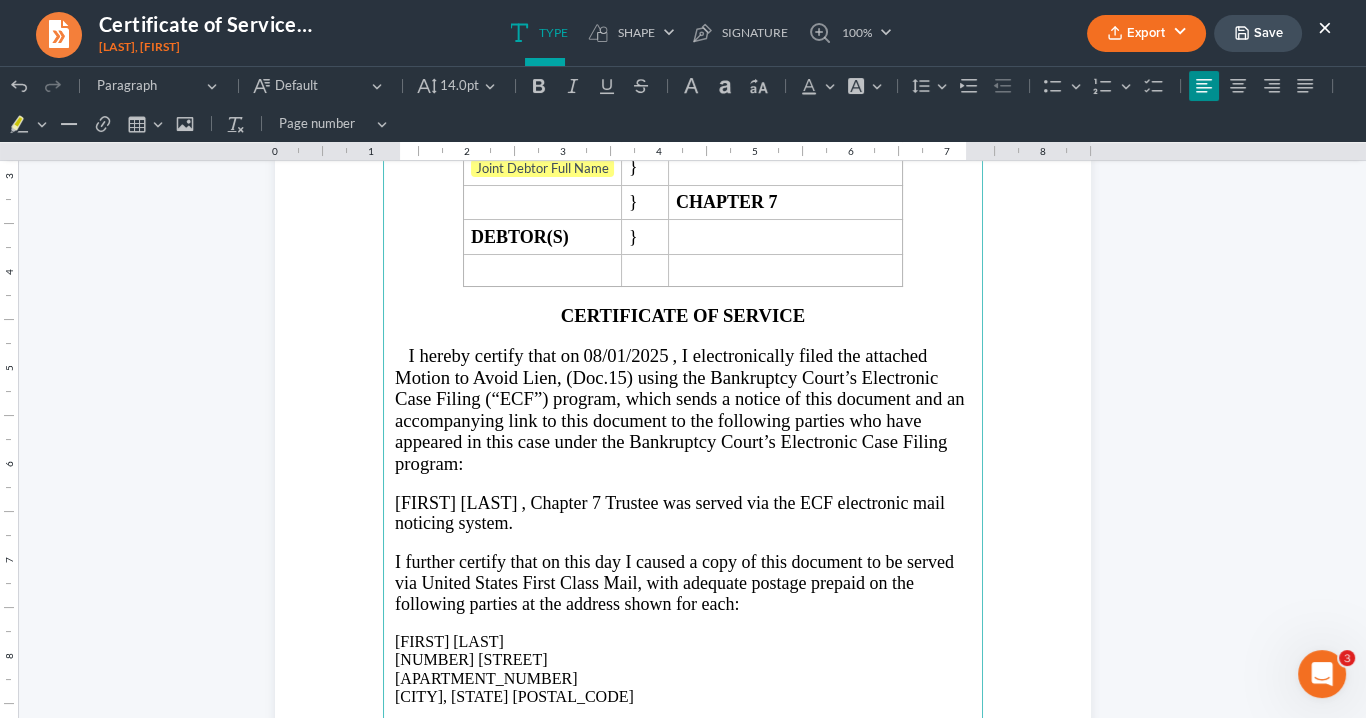 click on ", I electronically filed the attached Motion to Avoid Lien, (Doc.15) using the Bankruptcy Court’s Electronic Case Filing (“ECF”) program, which sends a notice of this document and an accompanying link to this document to the following parties who have appeared in this case under the Bankruptcy Court’s Electronic Case Filing program:" at bounding box center [679, 409] 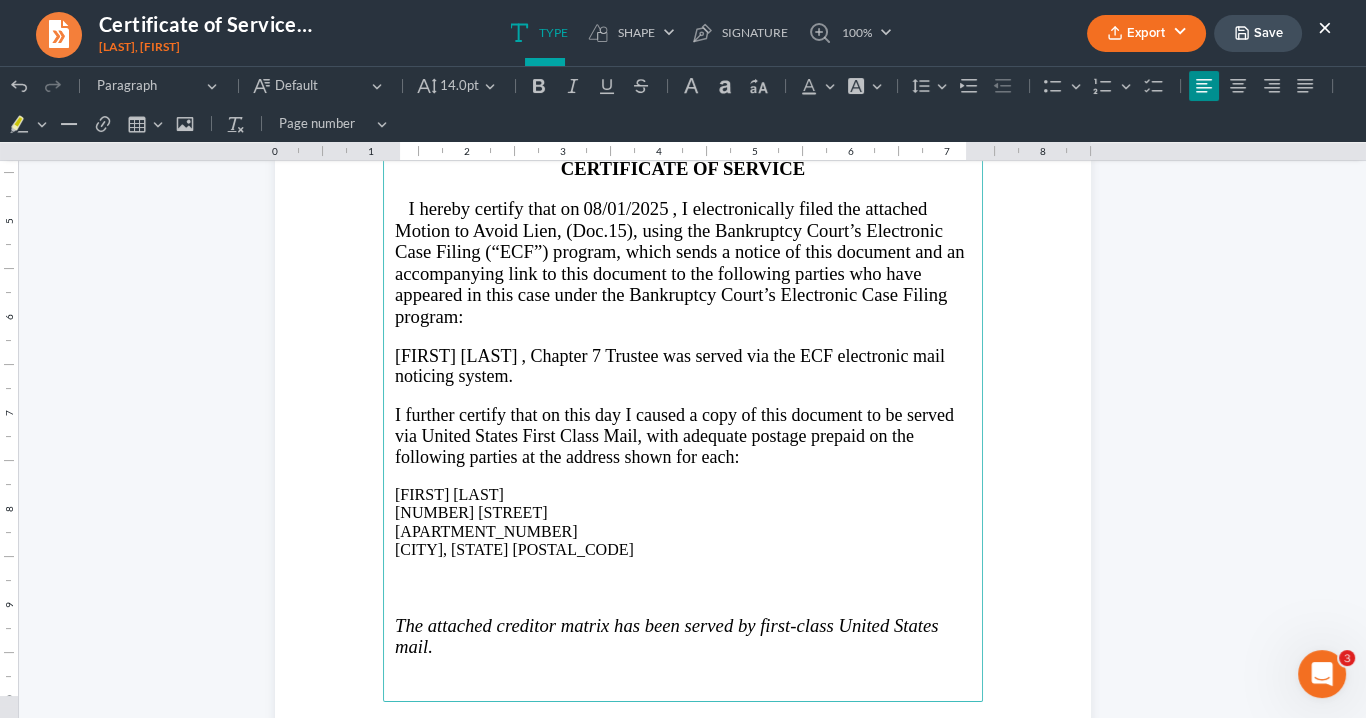 scroll, scrollTop: 560, scrollLeft: 0, axis: vertical 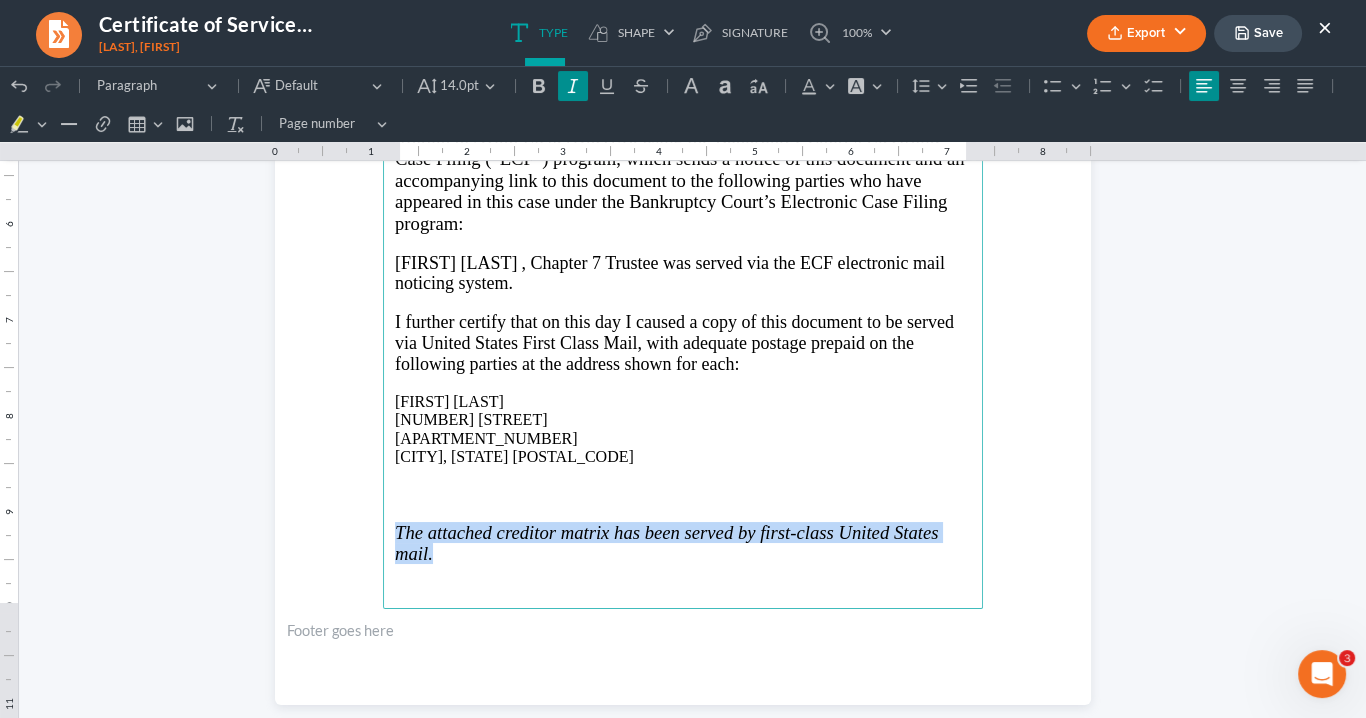 drag, startPoint x: 422, startPoint y: 543, endPoint x: 376, endPoint y: 511, distance: 56.0357 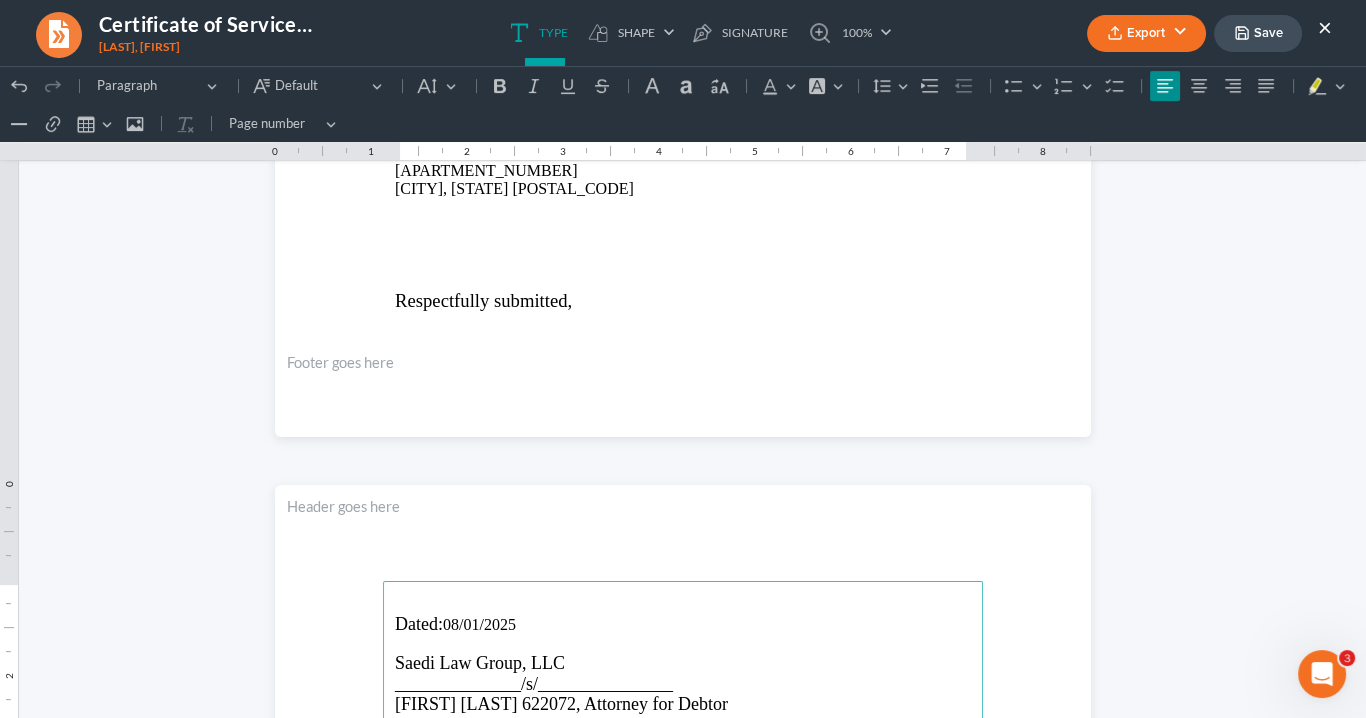 scroll, scrollTop: 720, scrollLeft: 0, axis: vertical 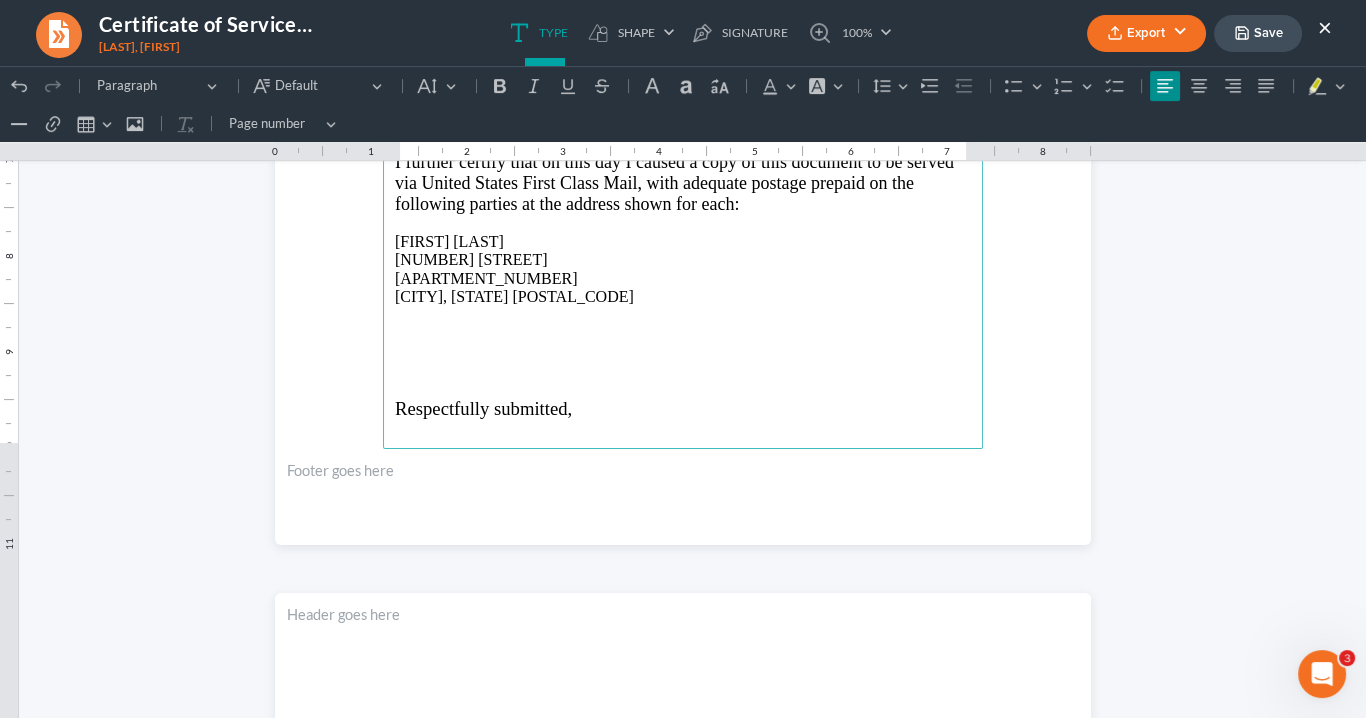 drag, startPoint x: 403, startPoint y: 361, endPoint x: 445, endPoint y: 398, distance: 55.97321 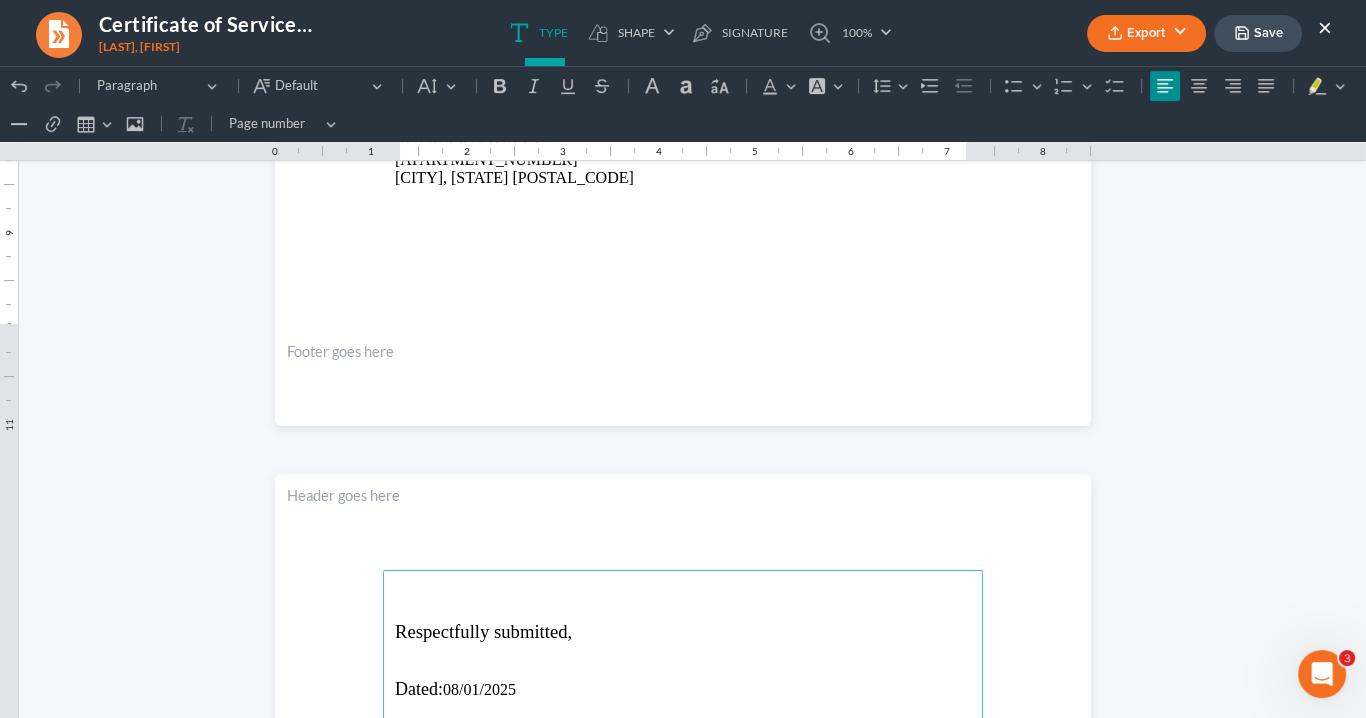scroll, scrollTop: 11, scrollLeft: 0, axis: vertical 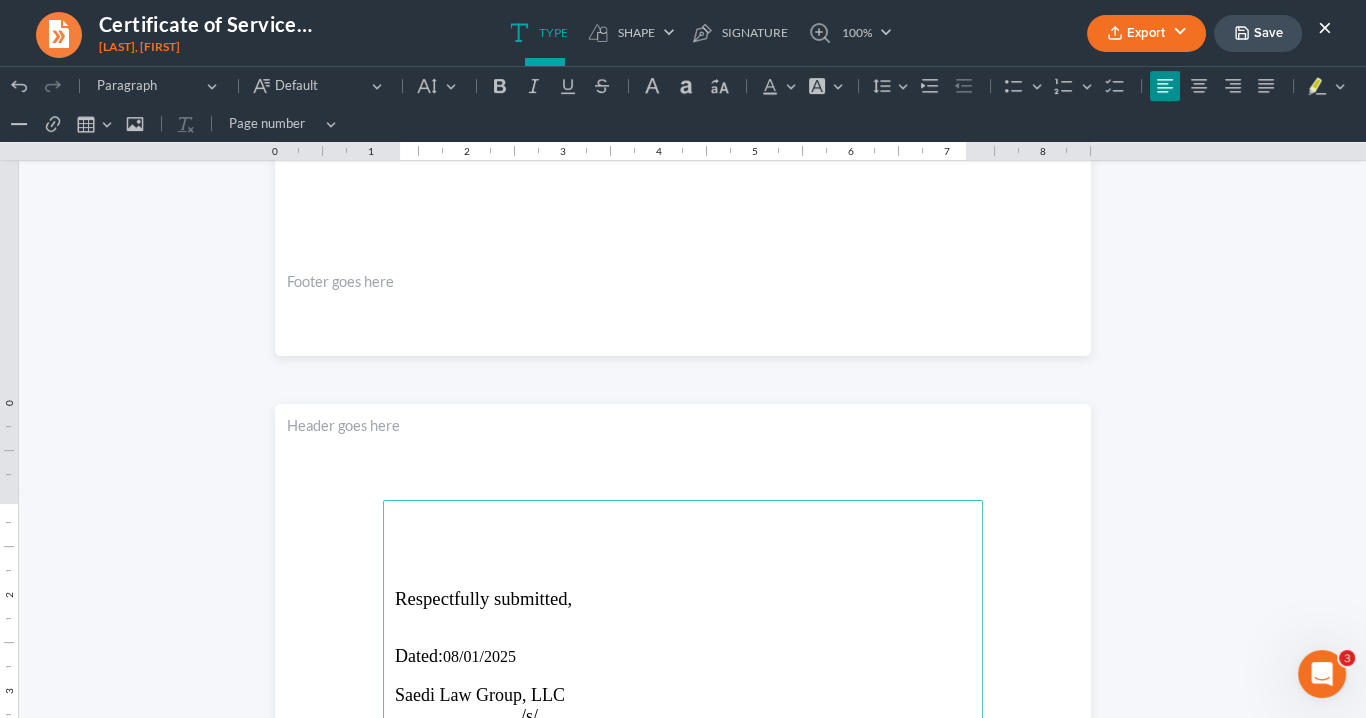 click at bounding box center (683, 542) 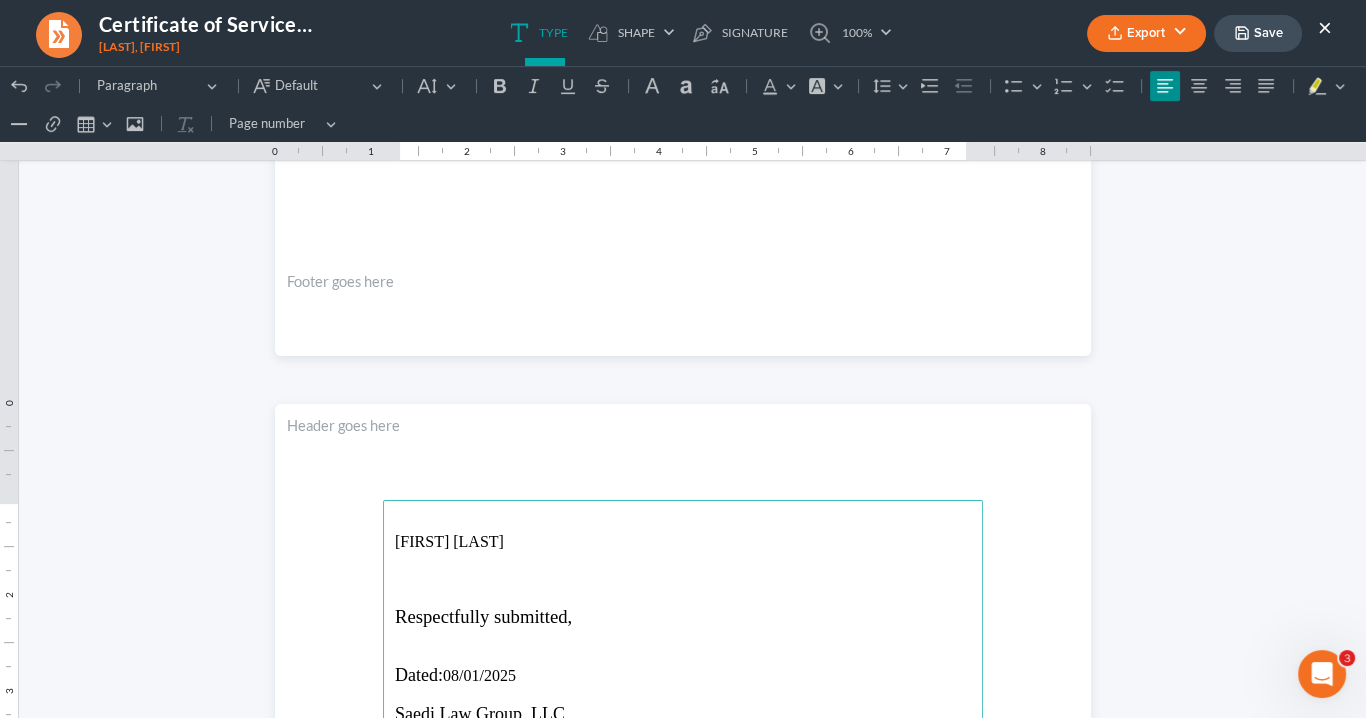 click at bounding box center [683, 560] 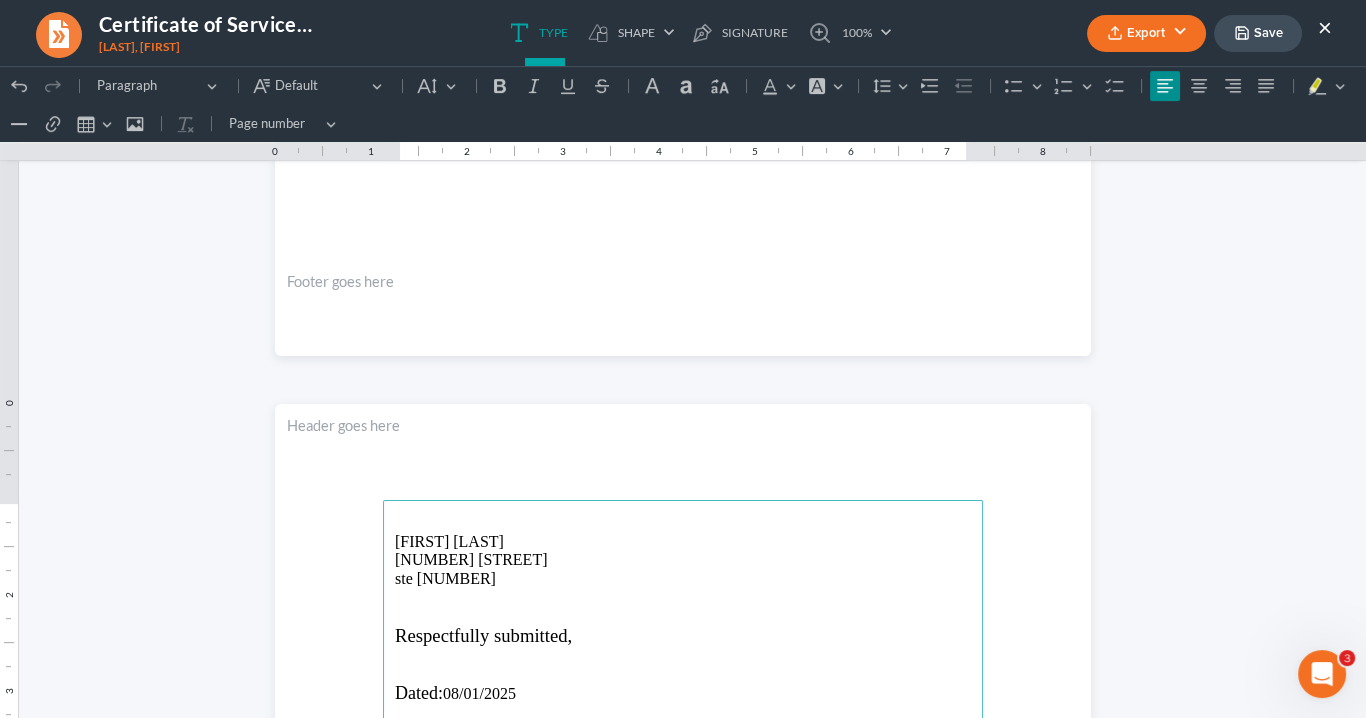 click at bounding box center [683, 597] 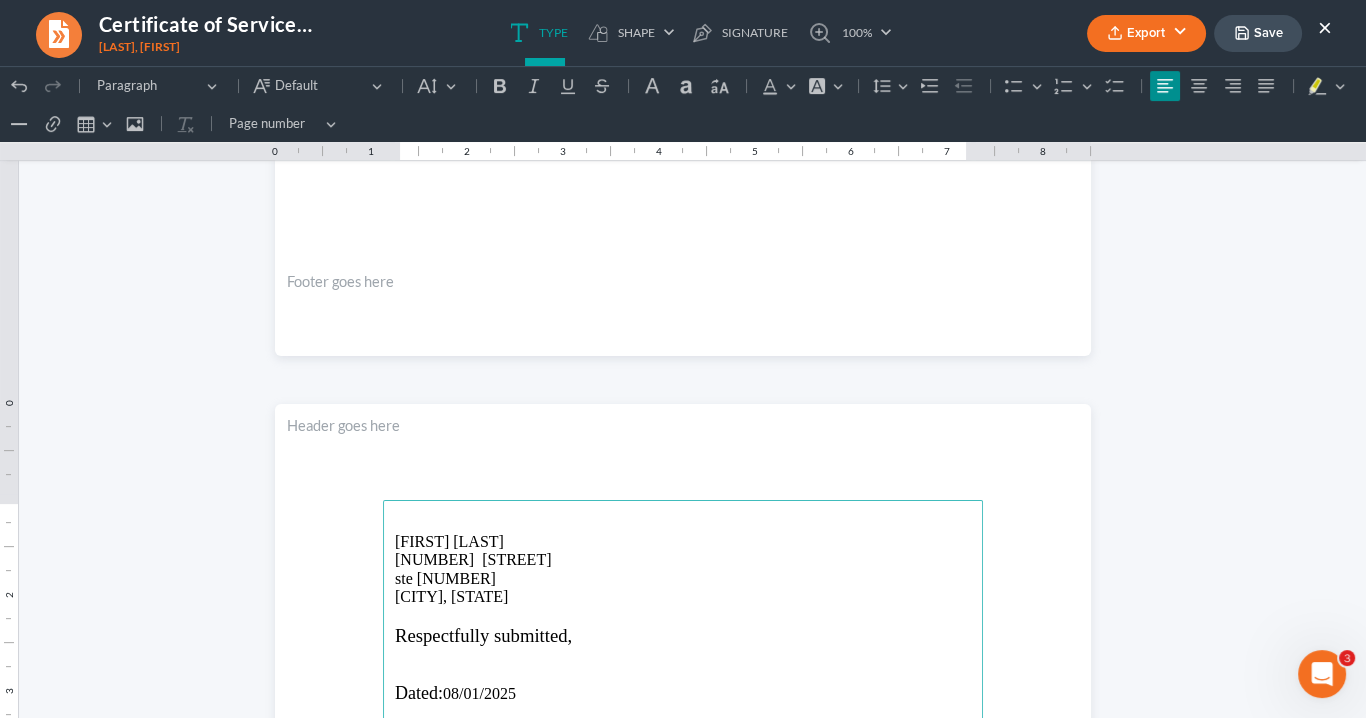 click on "[NUMBER]  [STREET]" at bounding box center (683, 560) 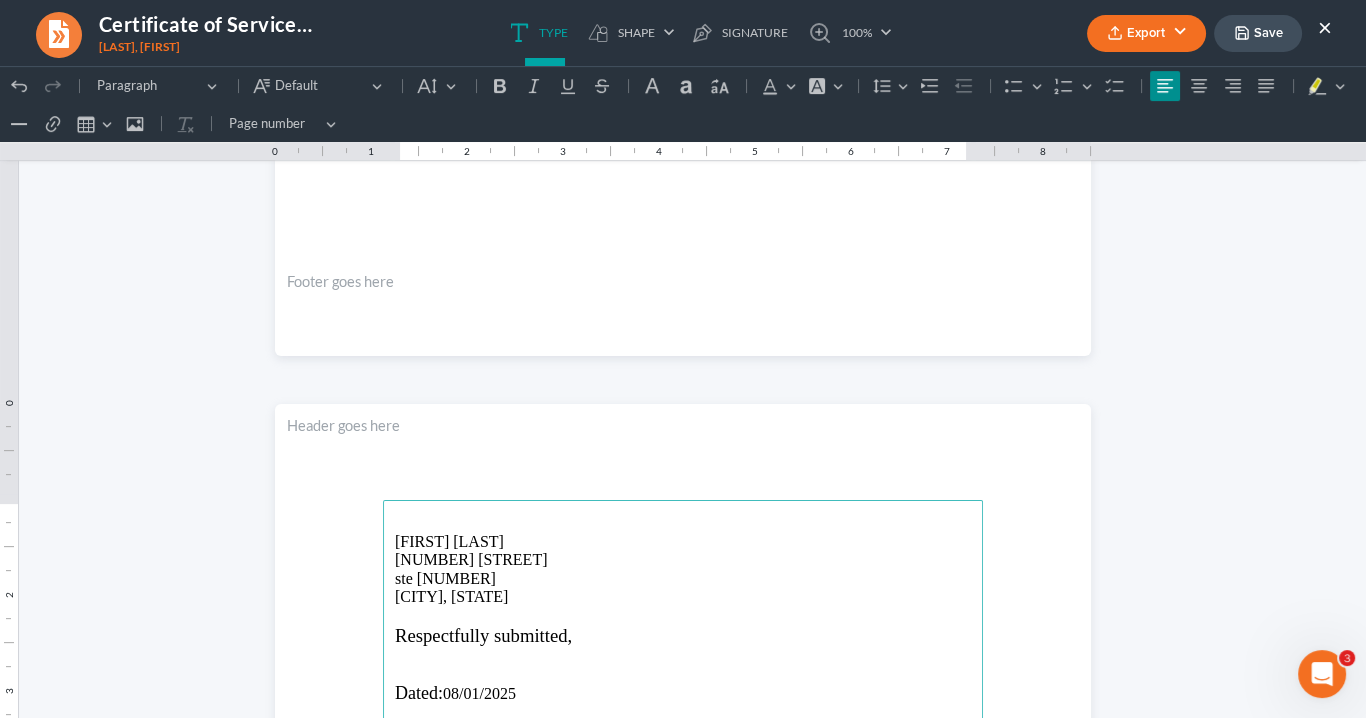 drag, startPoint x: 499, startPoint y: 591, endPoint x: 521, endPoint y: 593, distance: 22.090721 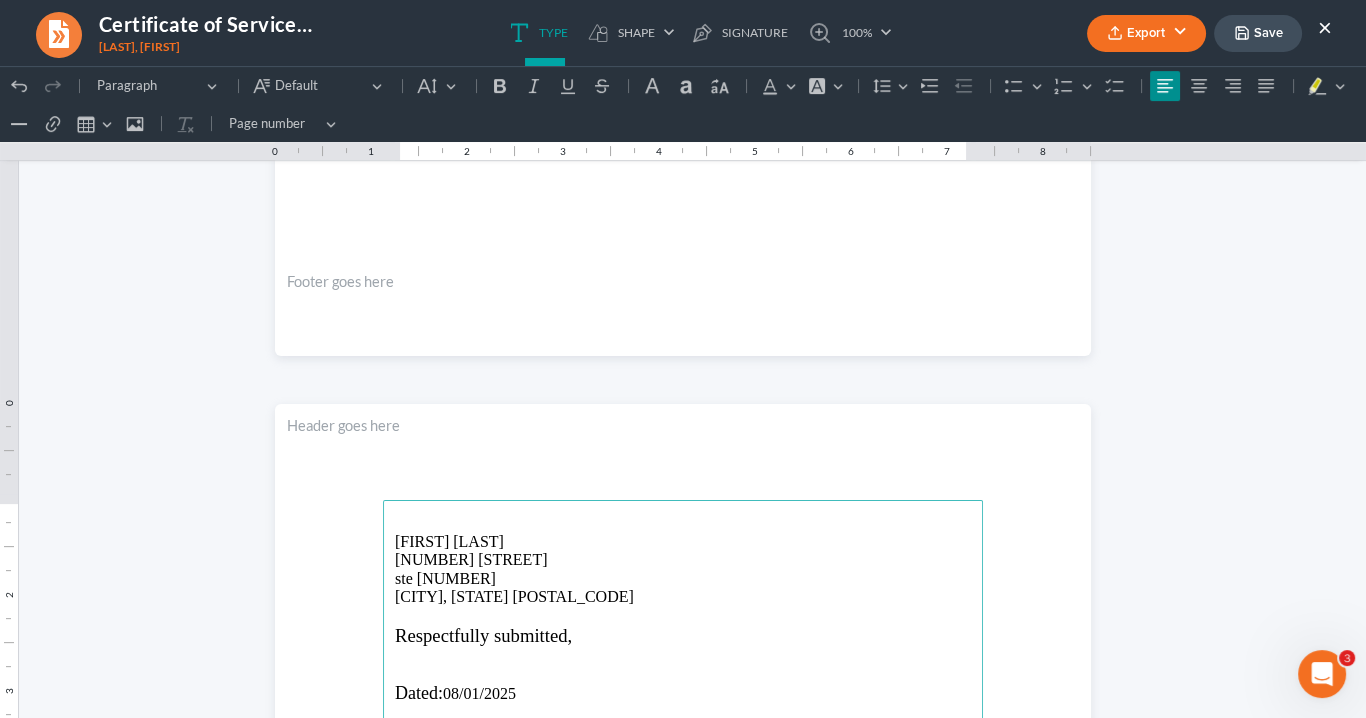 click at bounding box center (683, 523) 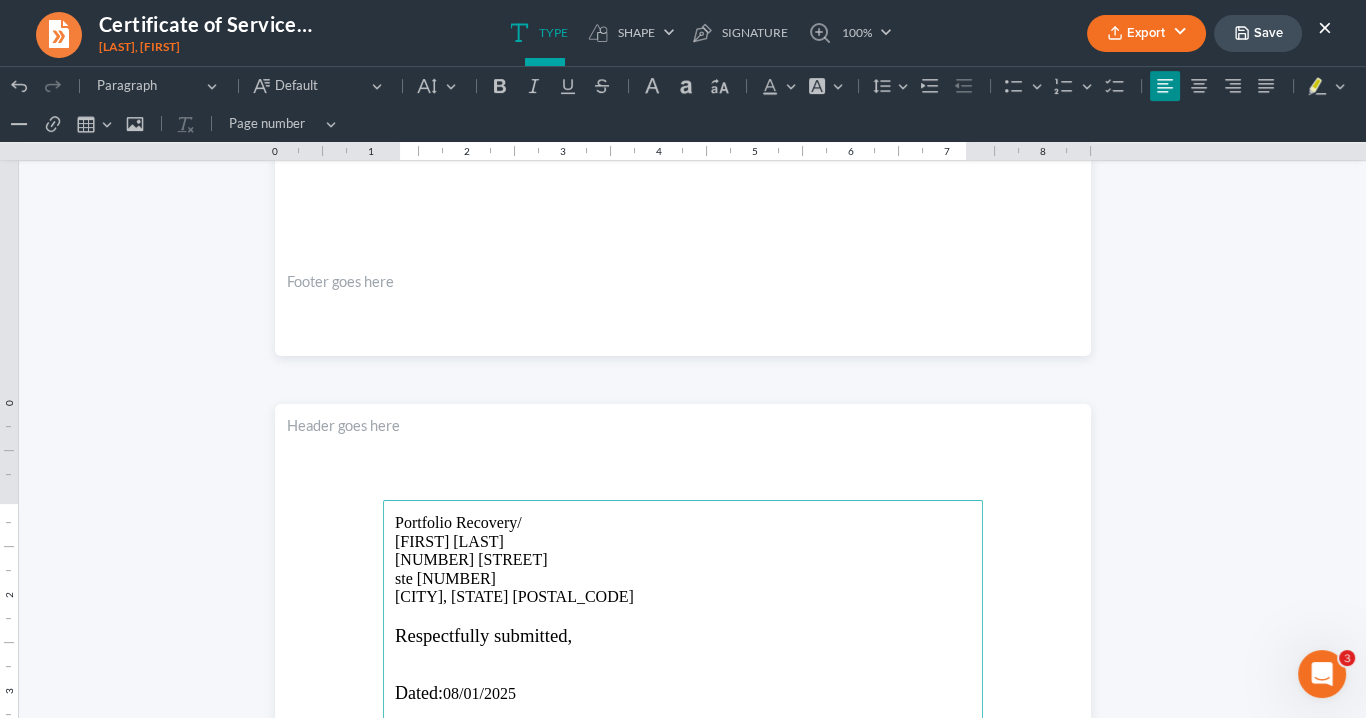 click on "Portfolio Recovery/ [FIRST] [LAST] [NUMBER] [STREET] ste [NUMBER] [CITY], [STATE] [POSTAL_CODE] Respectfully submitted, Dated:  [DATE]          [COMPANY_NAME], LLC ______________/s/_______________ [FIRST] [LAST] [LICENSE_NUMBER], Attorney for Debtor [COMPANY_NAME], LLC [NUMBER] [STREET] [CITY], [STATE] [POSTAL_CODE] Phone: [PHONE] Fax: [PHONE] [EMAIL]" at bounding box center [683, 932] 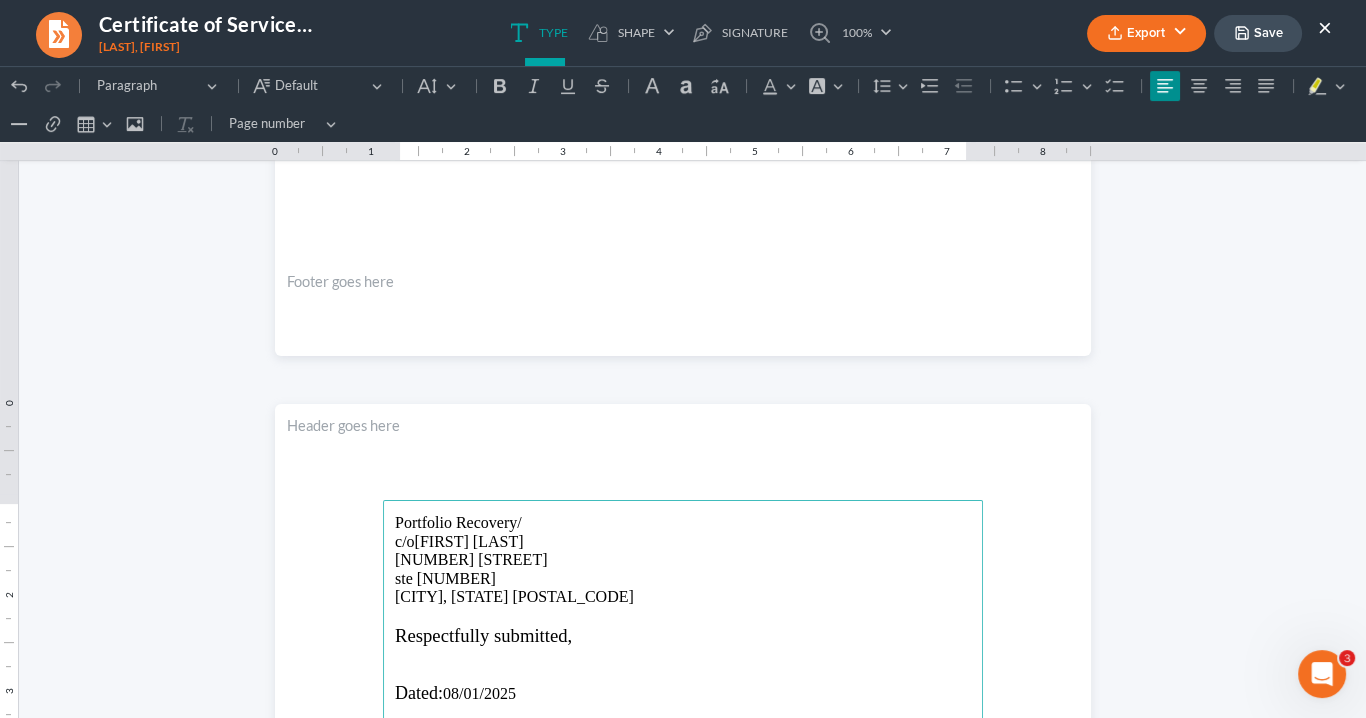 click on "Portfolio Recovery/" at bounding box center (683, 523) 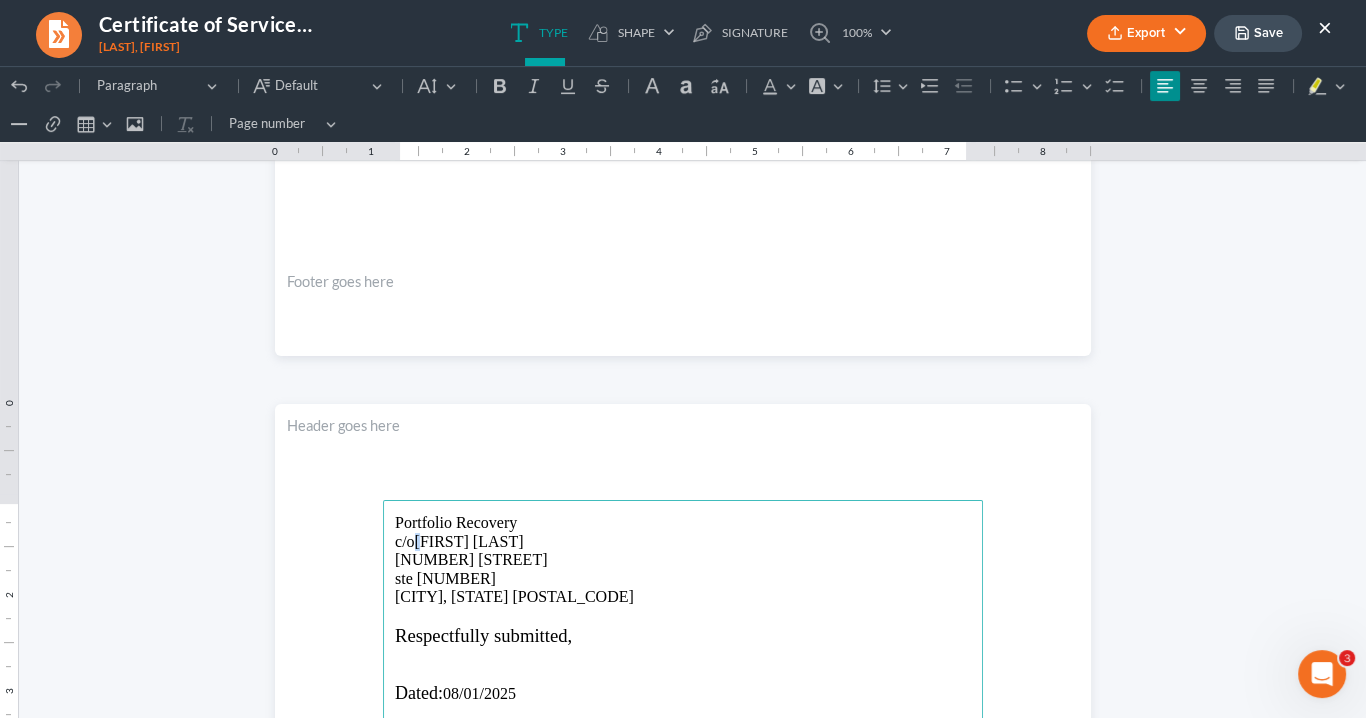 drag, startPoint x: 404, startPoint y: 551, endPoint x: 411, endPoint y: 543, distance: 10.630146 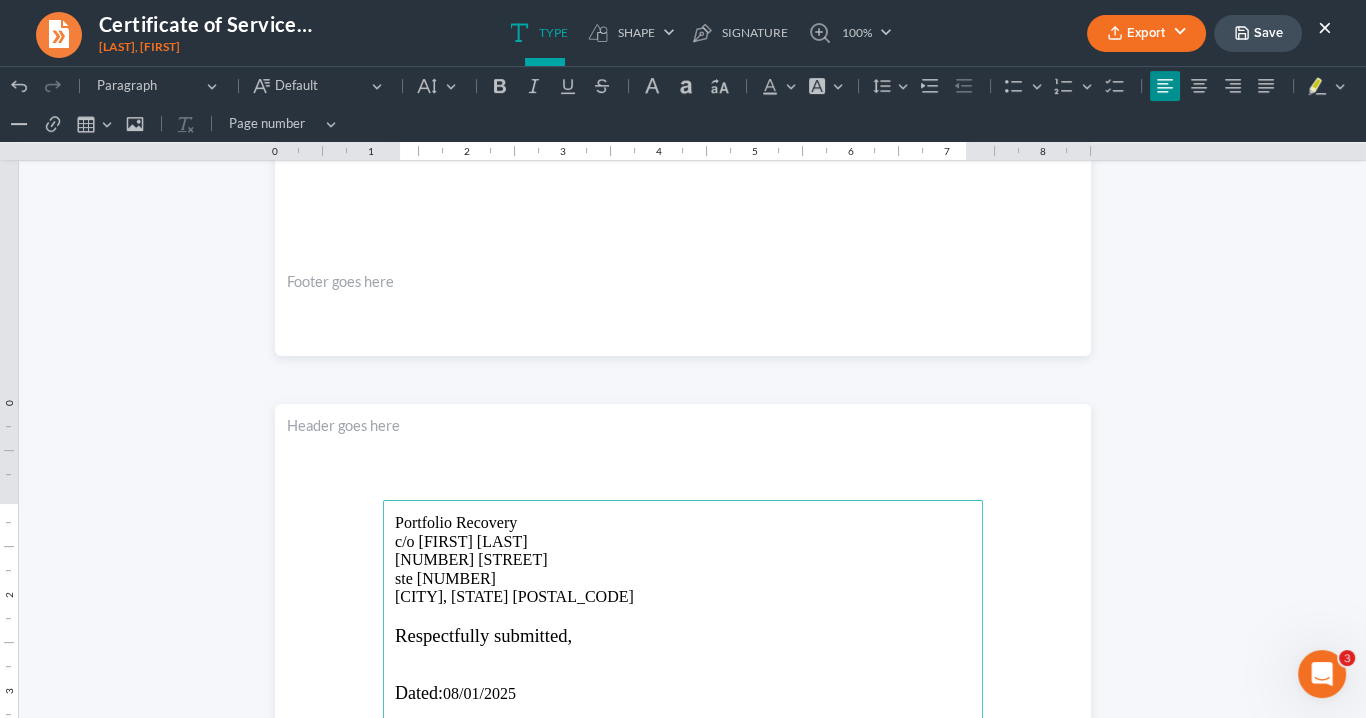 click on "c/o [FIRST] [LAST]" at bounding box center (683, 542) 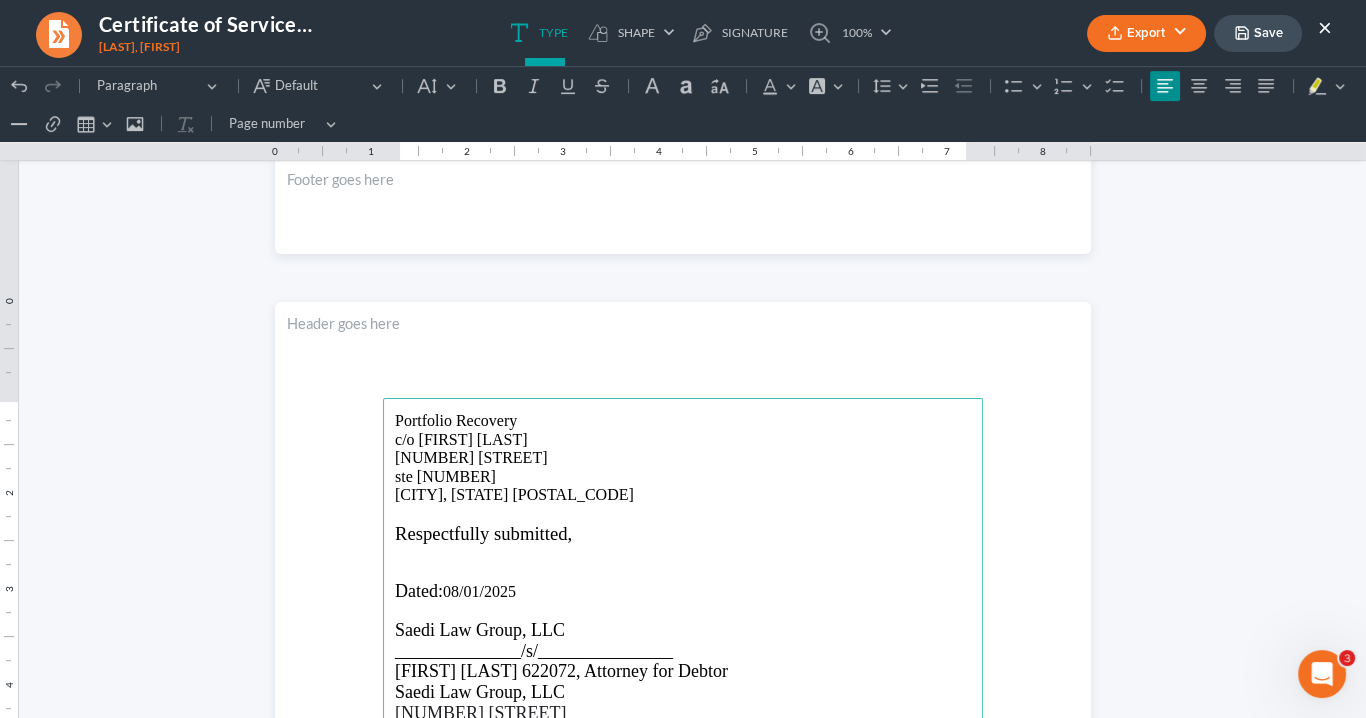 scroll, scrollTop: 1069, scrollLeft: 0, axis: vertical 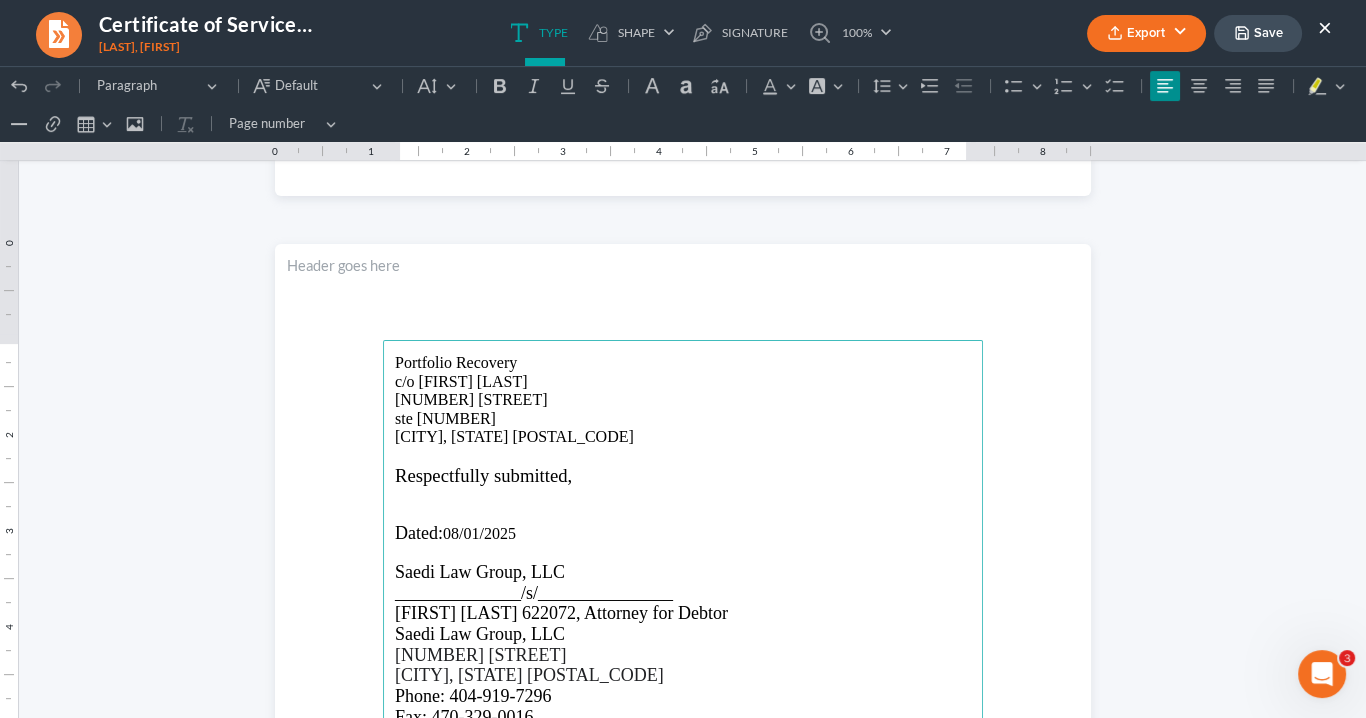 click at bounding box center (683, 455) 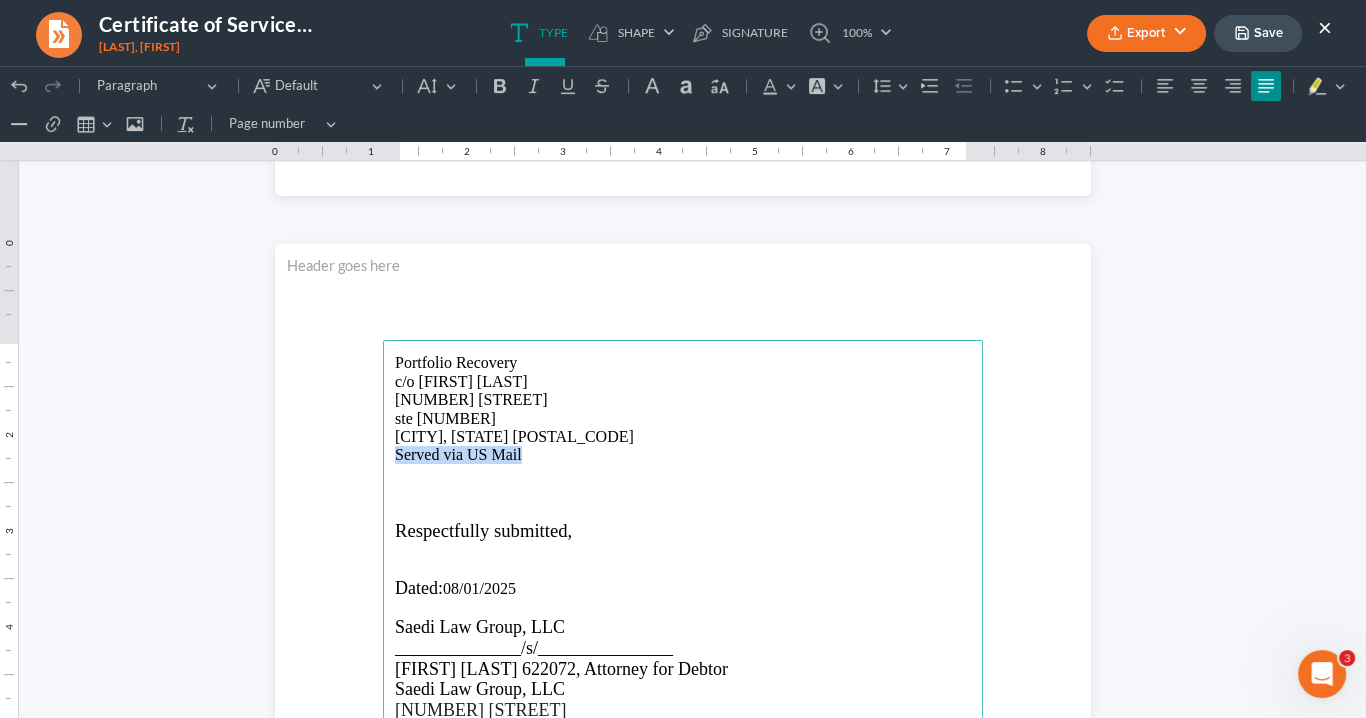 drag, startPoint x: 529, startPoint y: 460, endPoint x: 383, endPoint y: 440, distance: 147.3635 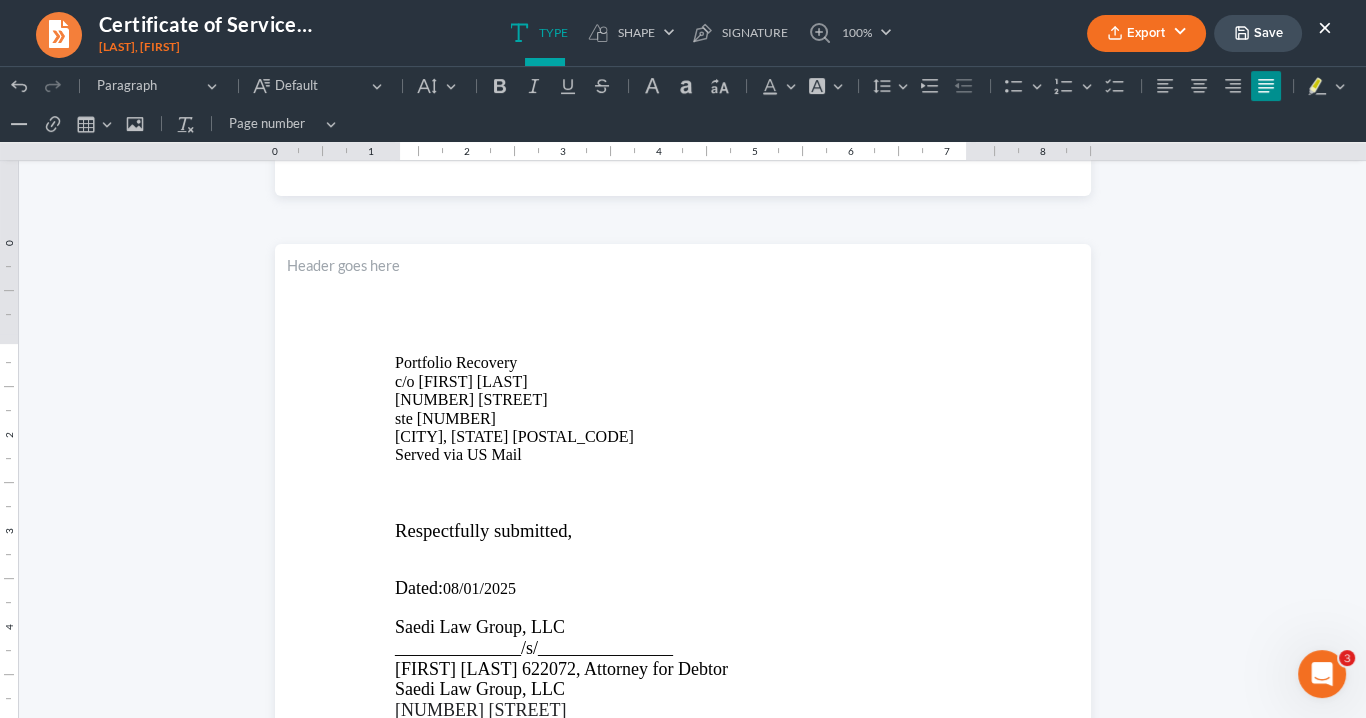 drag, startPoint x: 447, startPoint y: 452, endPoint x: 192, endPoint y: 241, distance: 330.97733 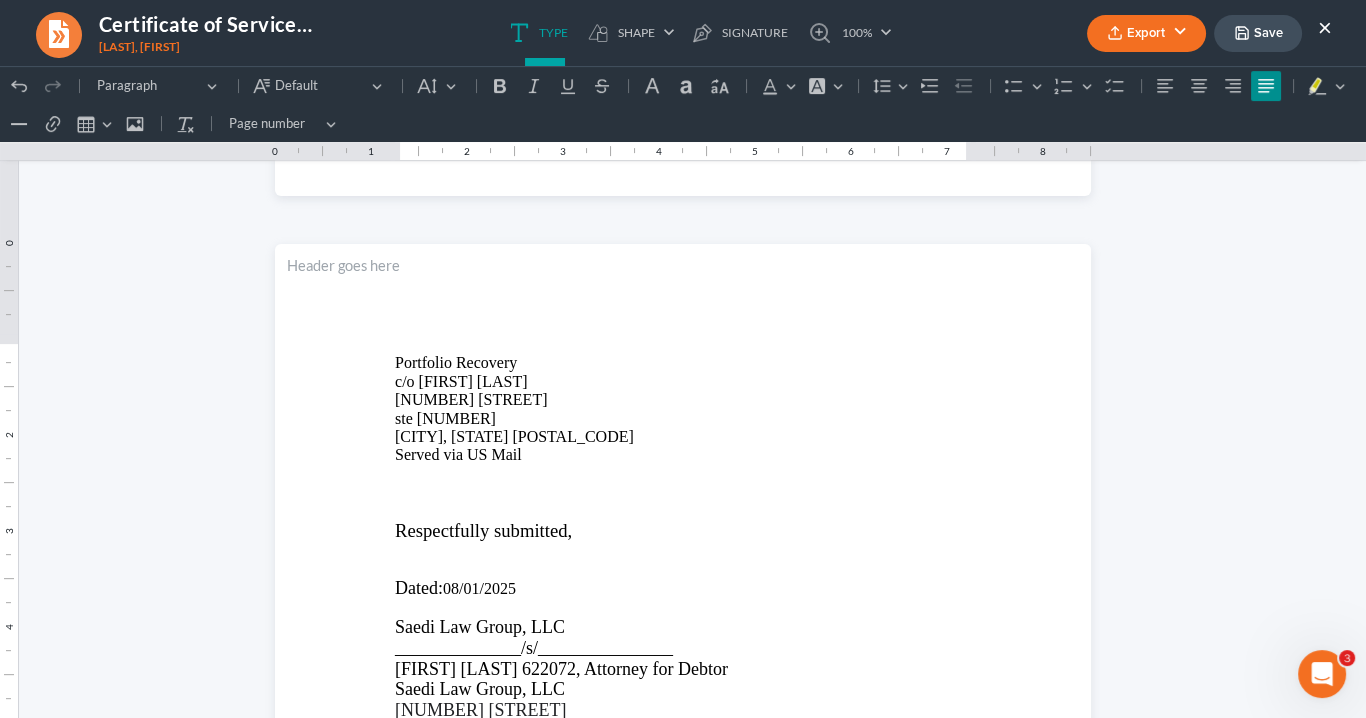 click 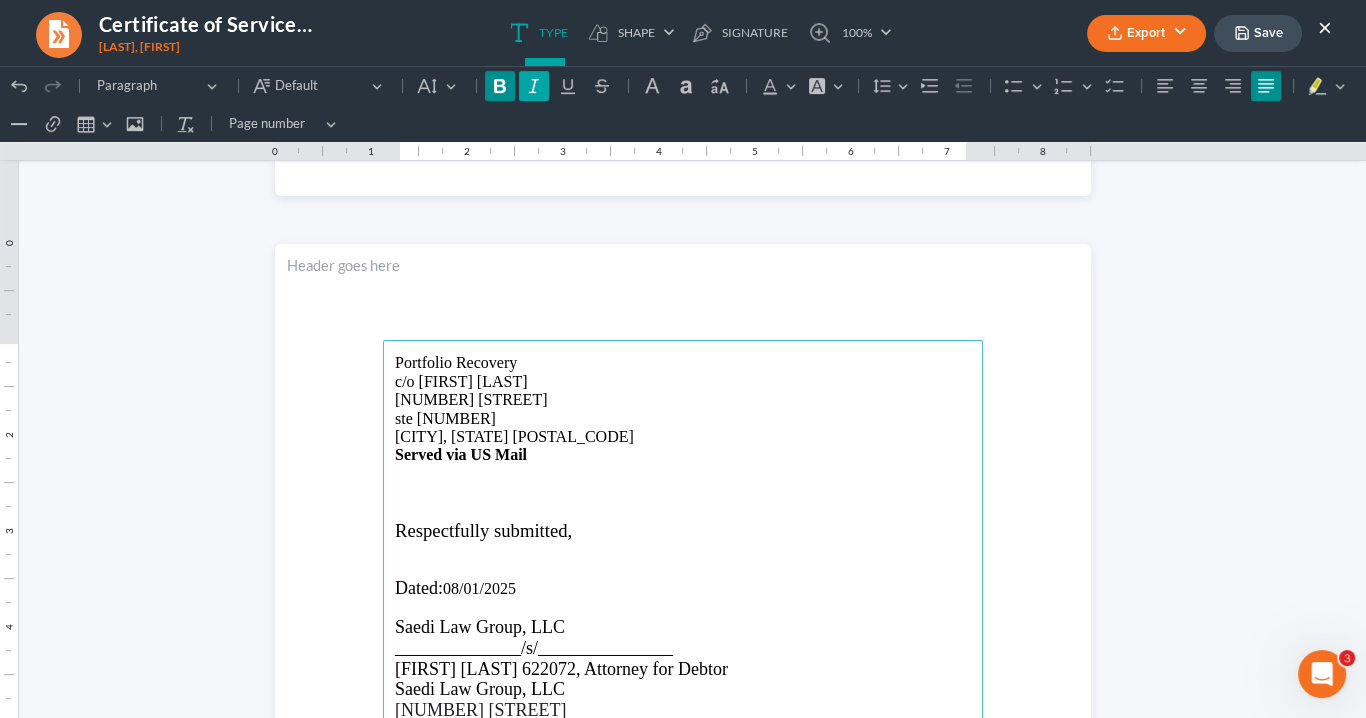 click 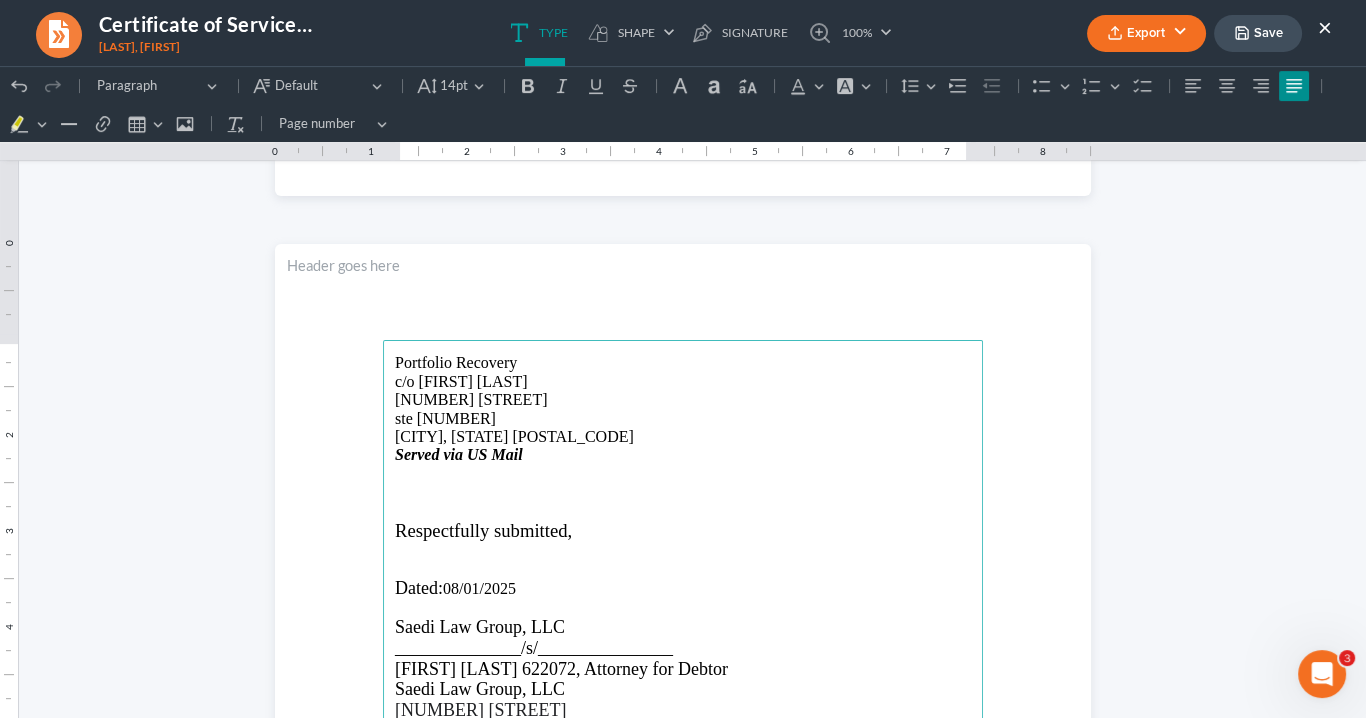 click on "Respectfully submitted," at bounding box center [683, 530] 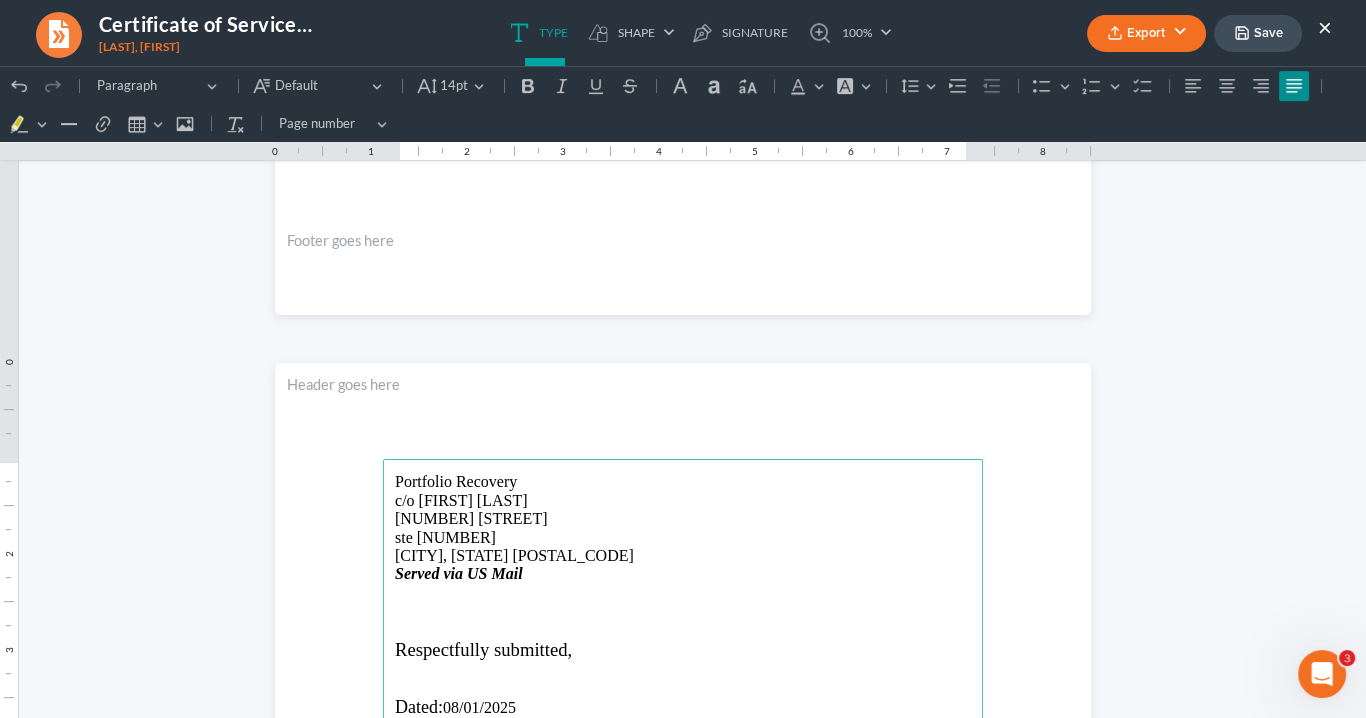 scroll, scrollTop: 829, scrollLeft: 0, axis: vertical 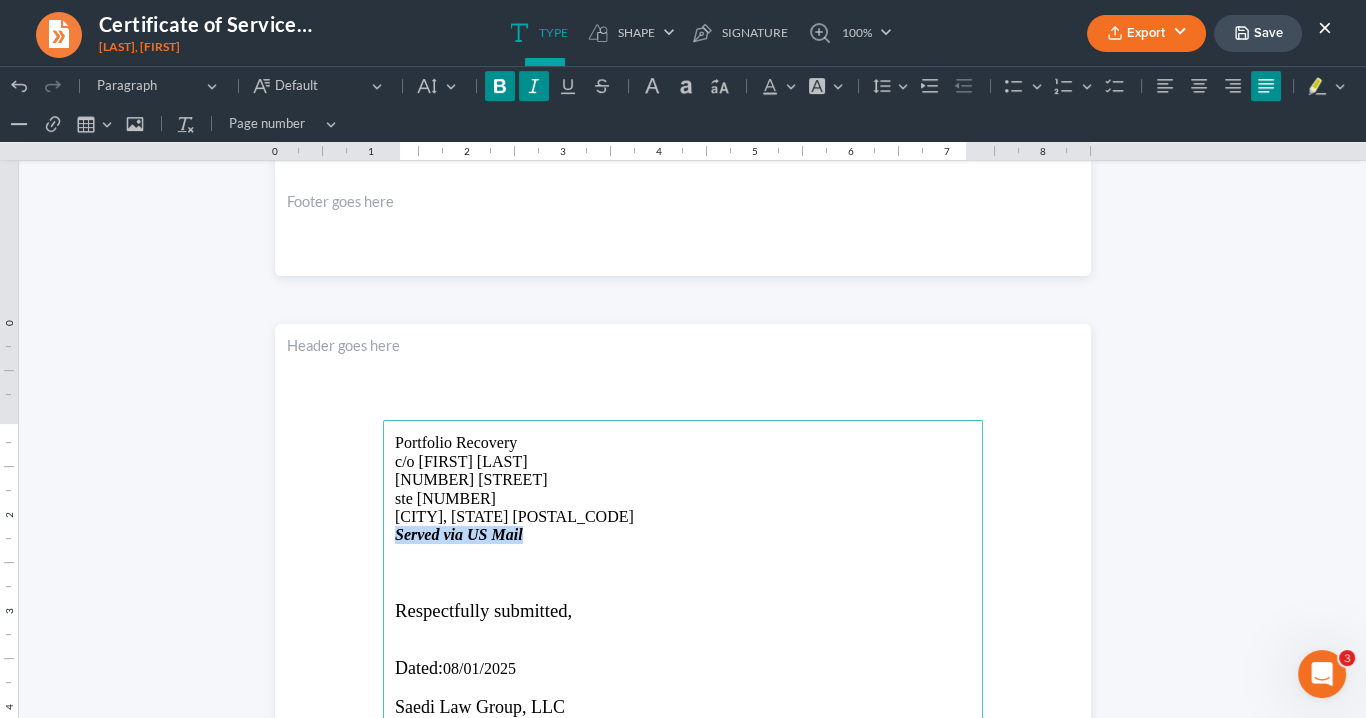 drag, startPoint x: 497, startPoint y: 535, endPoint x: 390, endPoint y: 538, distance: 107.042046 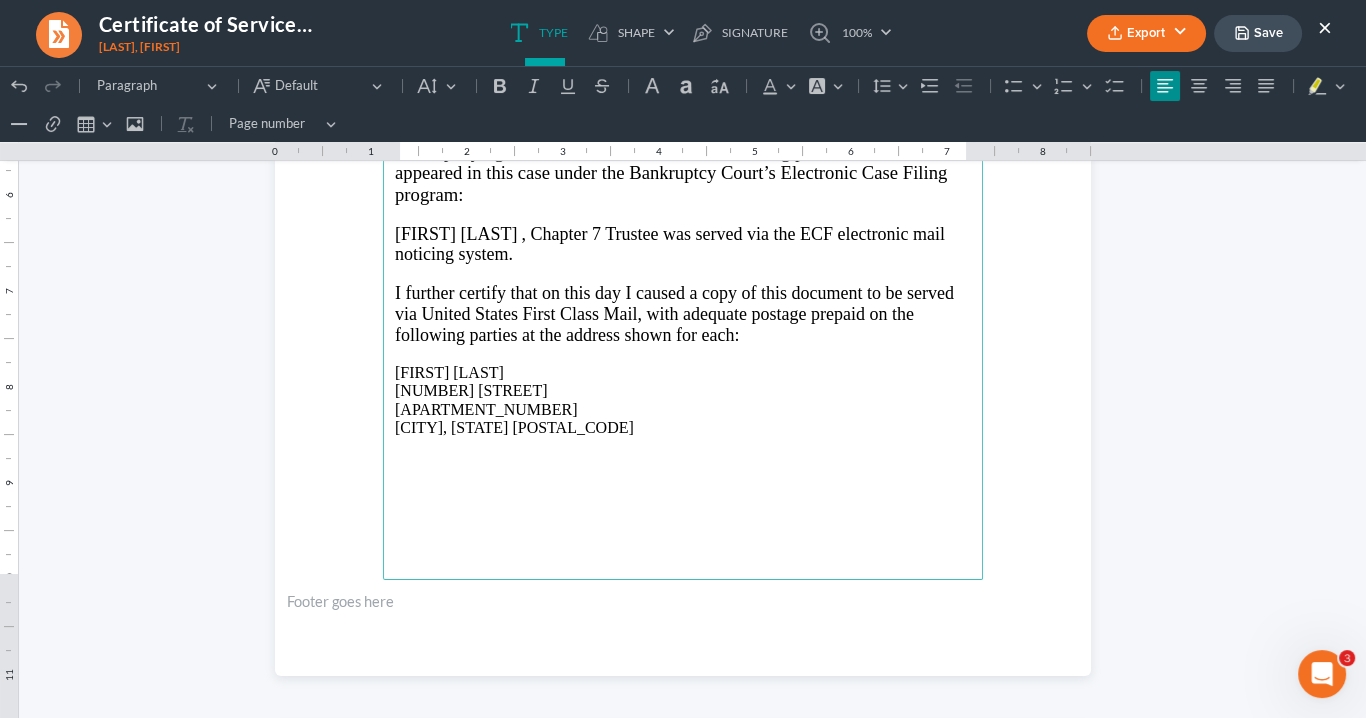 scroll, scrollTop: 589, scrollLeft: 0, axis: vertical 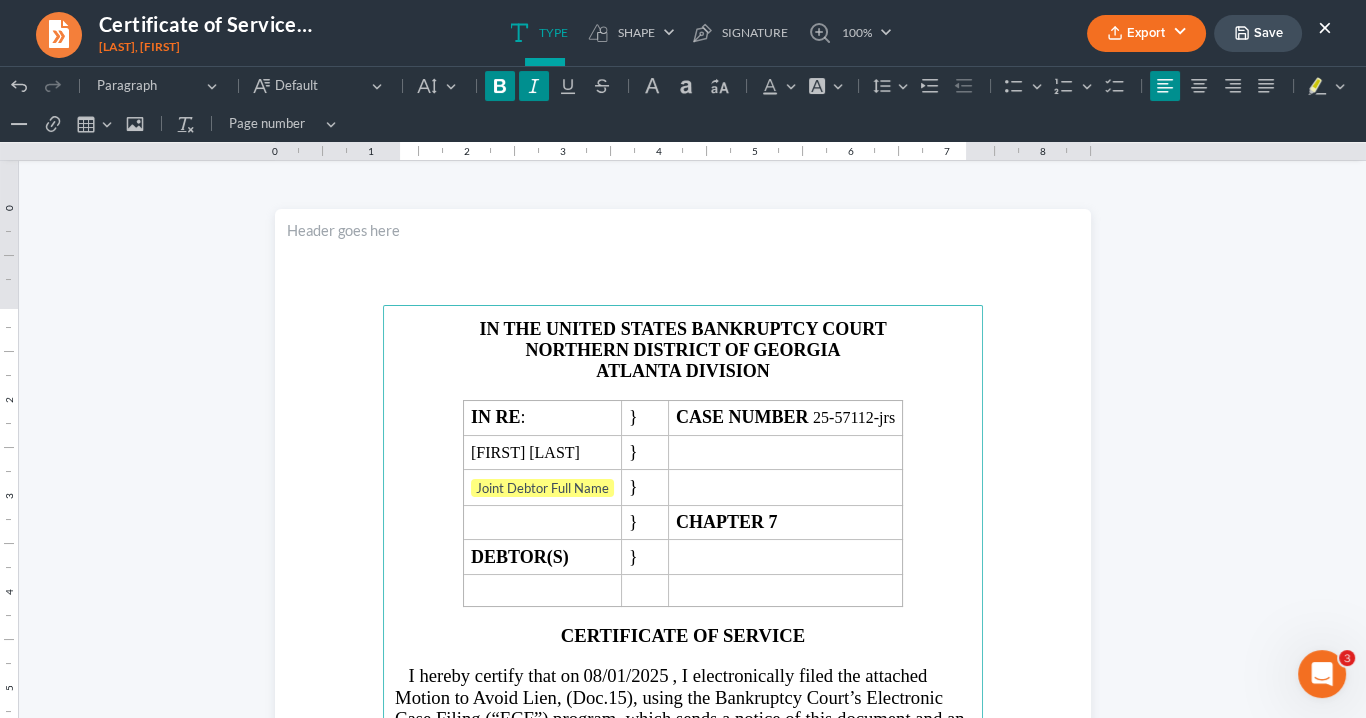 click on "Export" at bounding box center [1146, 33] 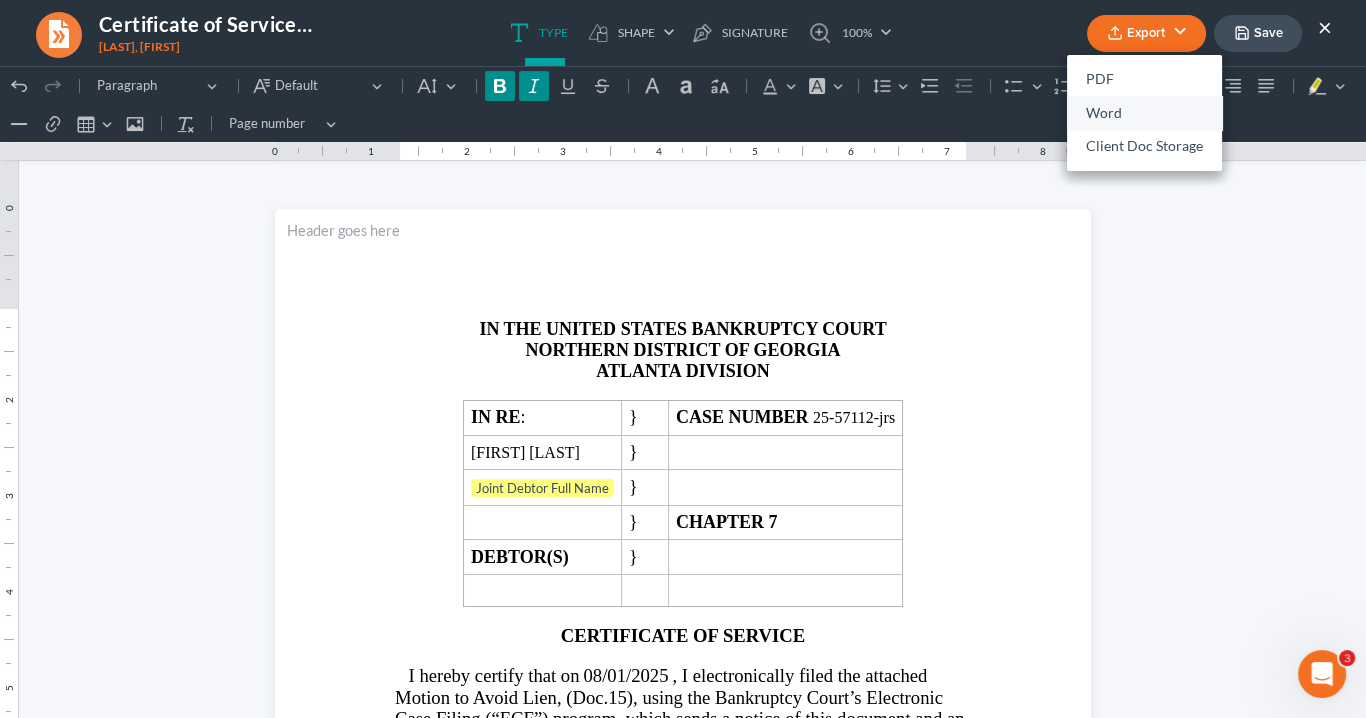 click on "Word" at bounding box center (1144, 113) 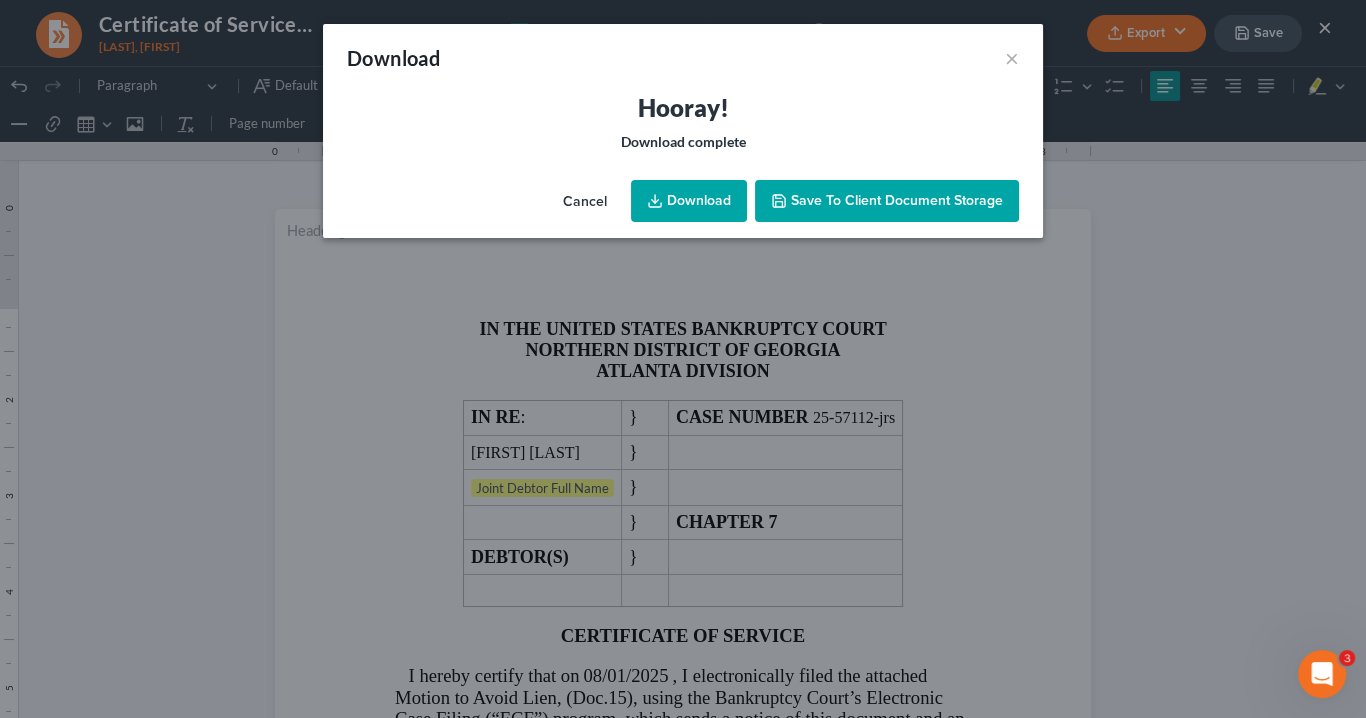 click on "Download" at bounding box center (689, 201) 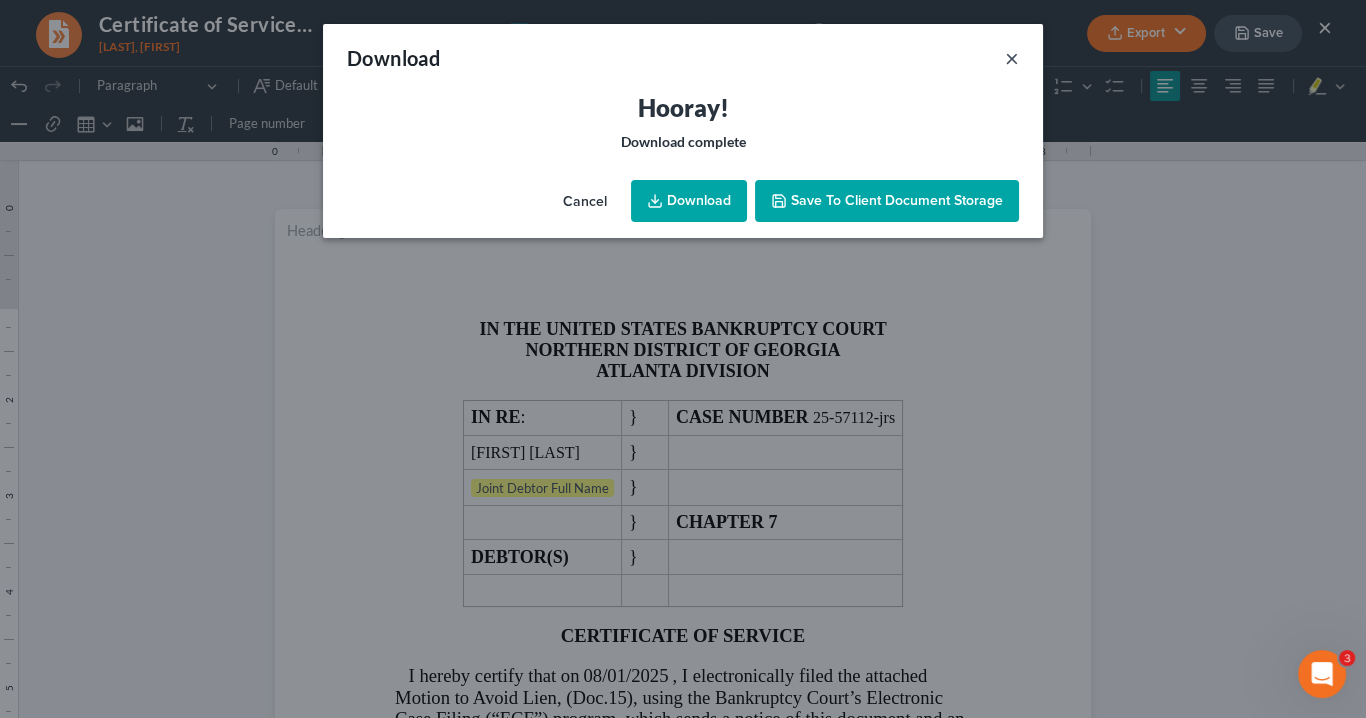 click on "×" at bounding box center [1012, 58] 